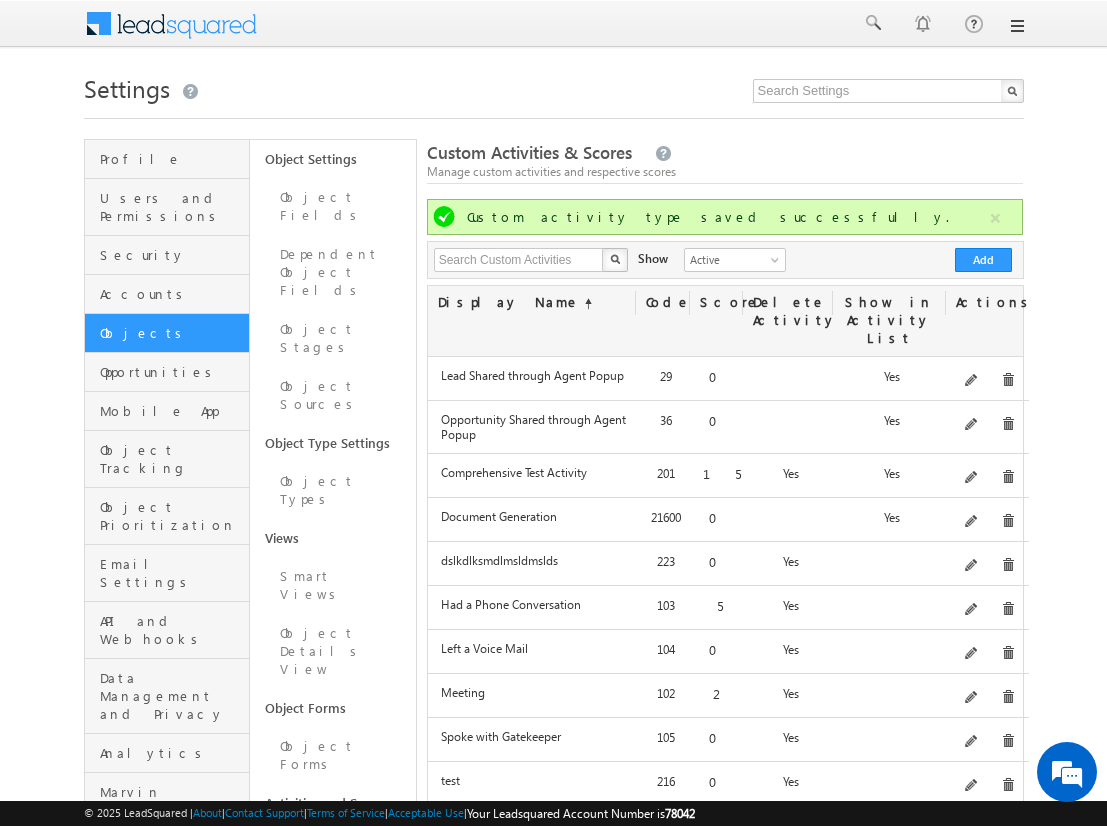 scroll, scrollTop: 124, scrollLeft: 0, axis: vertical 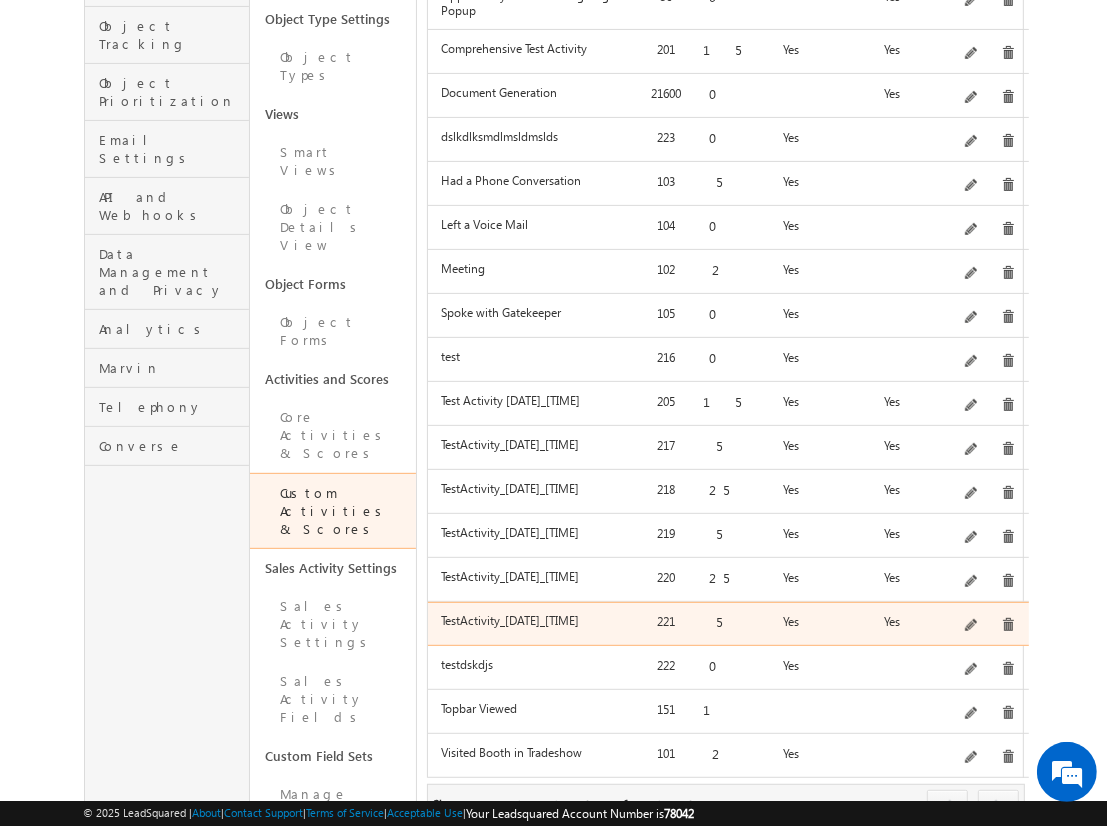click at bounding box center (972, 626) 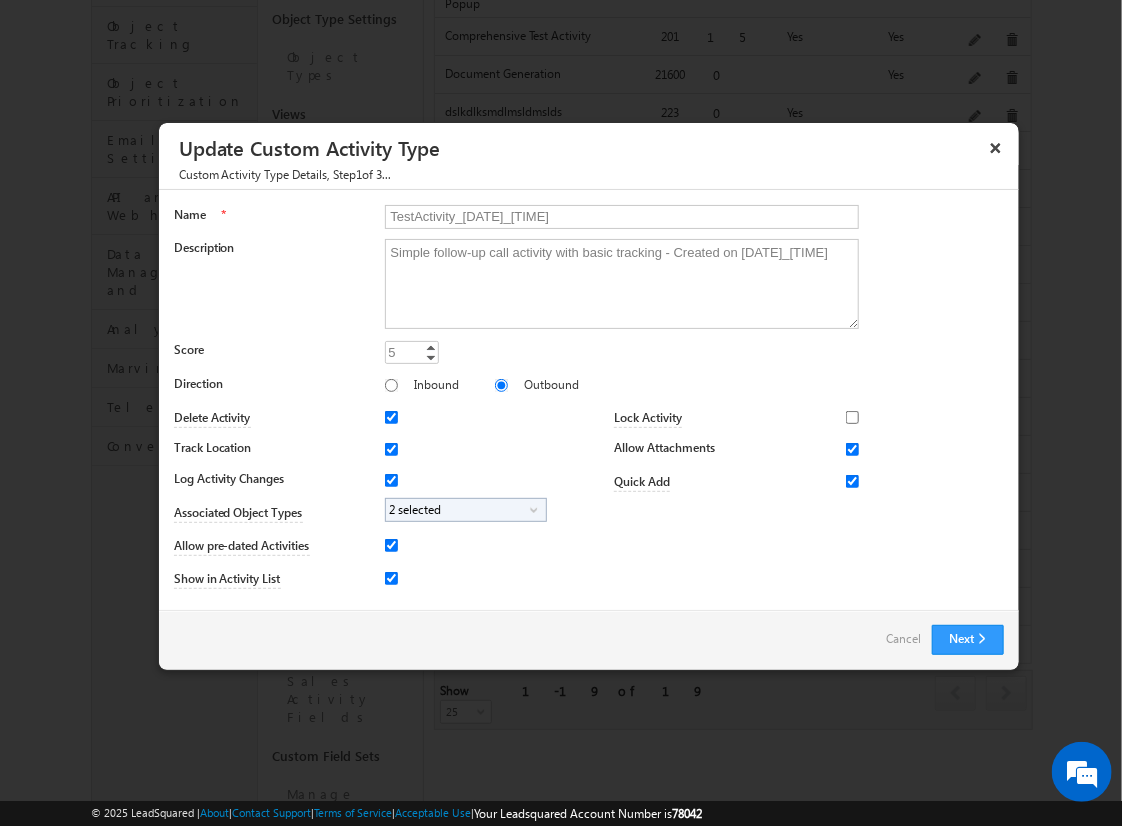 scroll, scrollTop: 1, scrollLeft: 0, axis: vertical 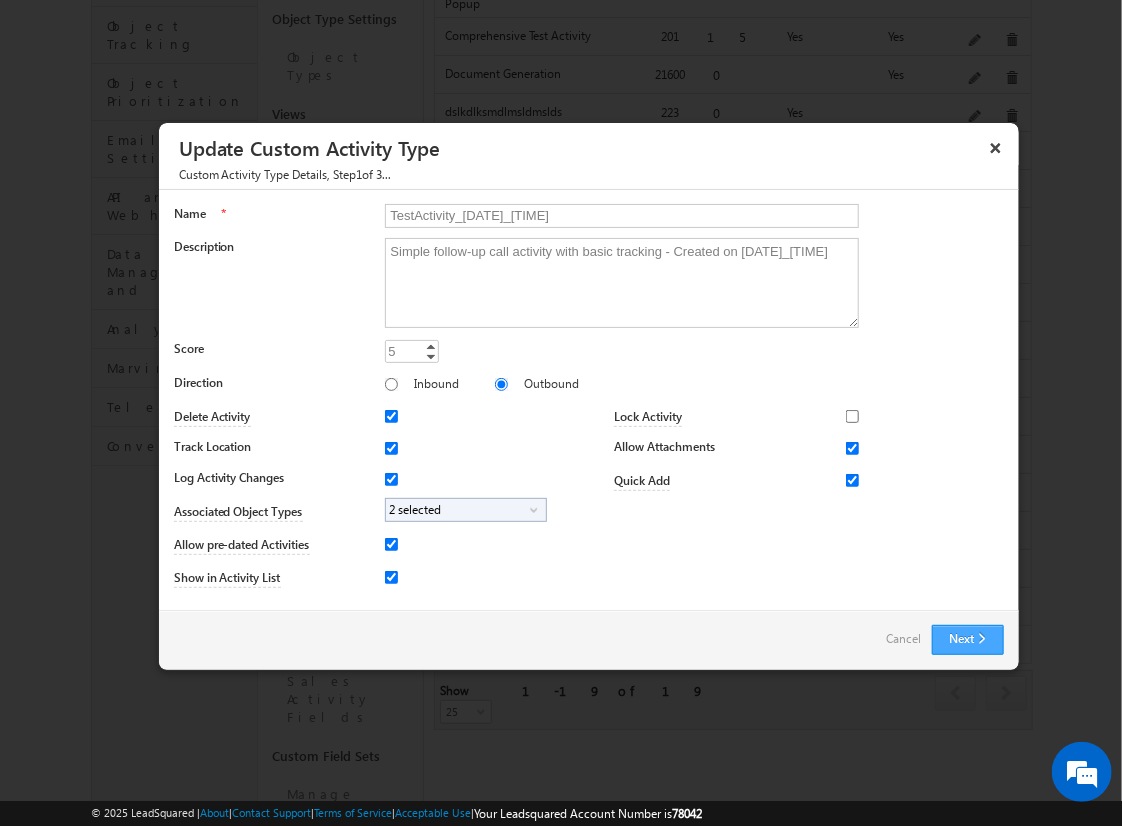 click on "Next" at bounding box center [968, 640] 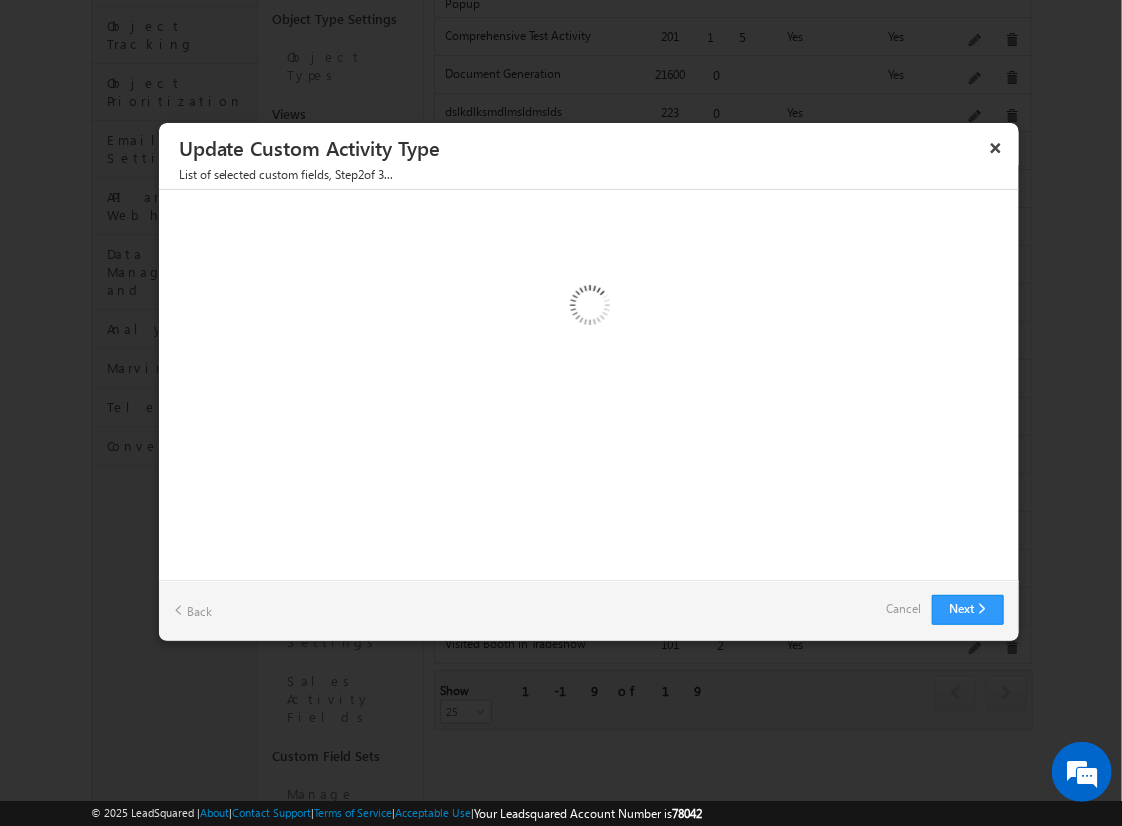 scroll, scrollTop: 0, scrollLeft: 0, axis: both 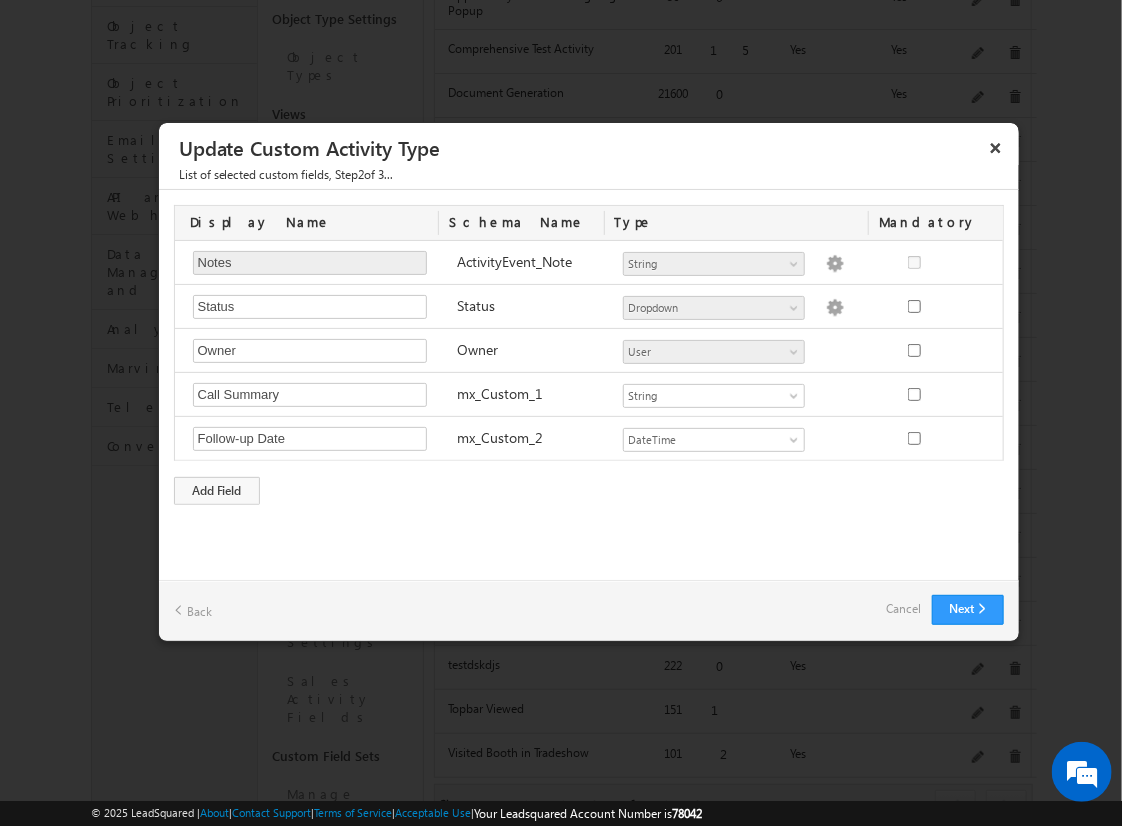 click on "Cancel" at bounding box center (904, 609) 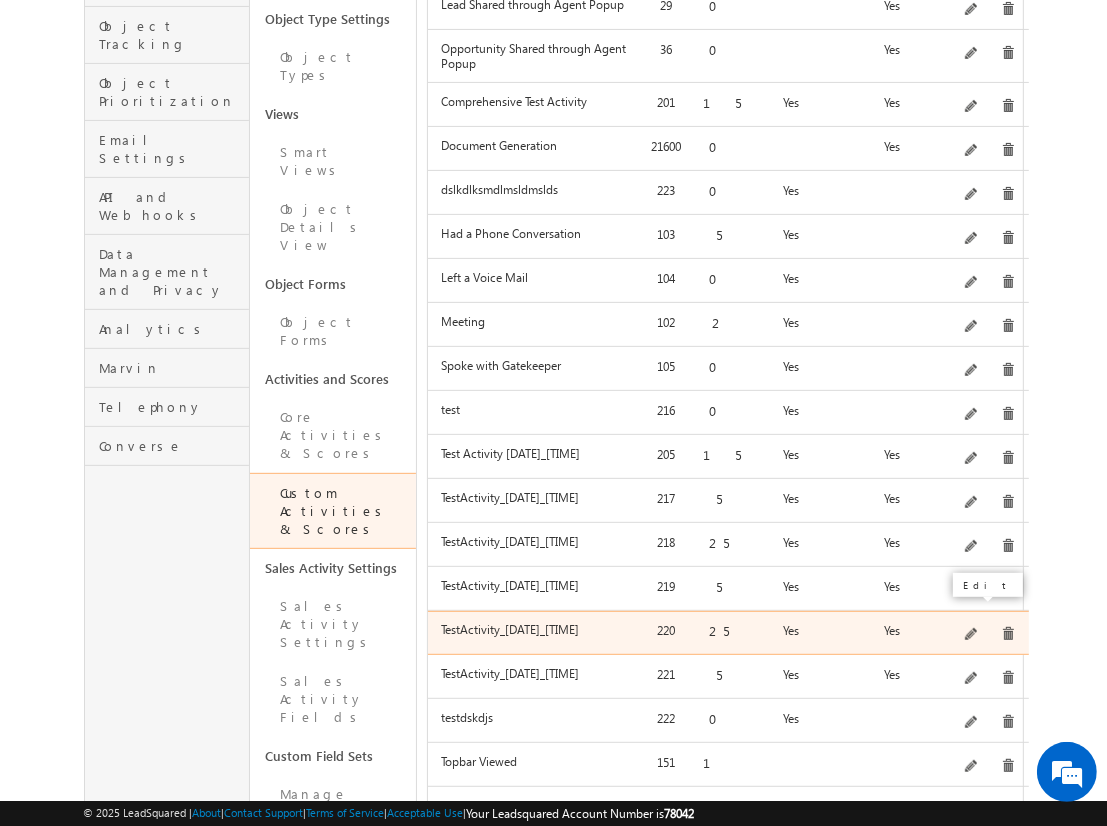 click at bounding box center (972, 635) 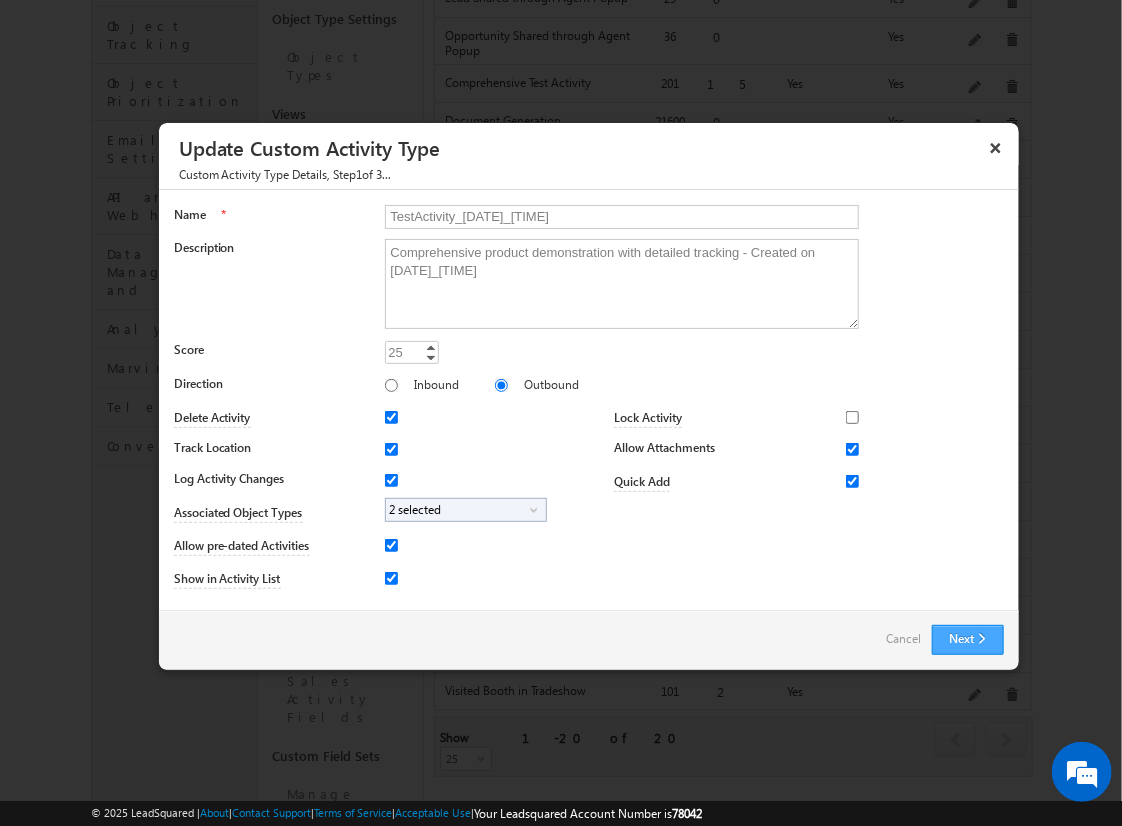 click on "Next" at bounding box center [968, 640] 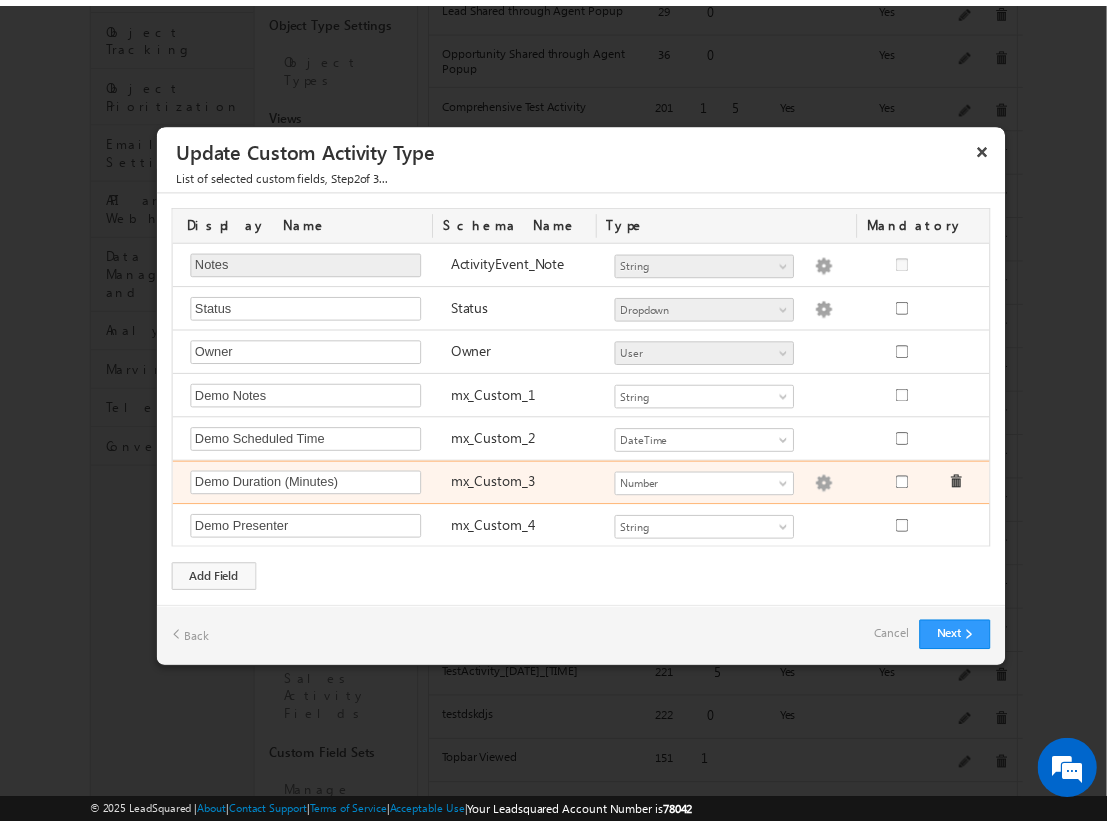 scroll, scrollTop: 85, scrollLeft: 0, axis: vertical 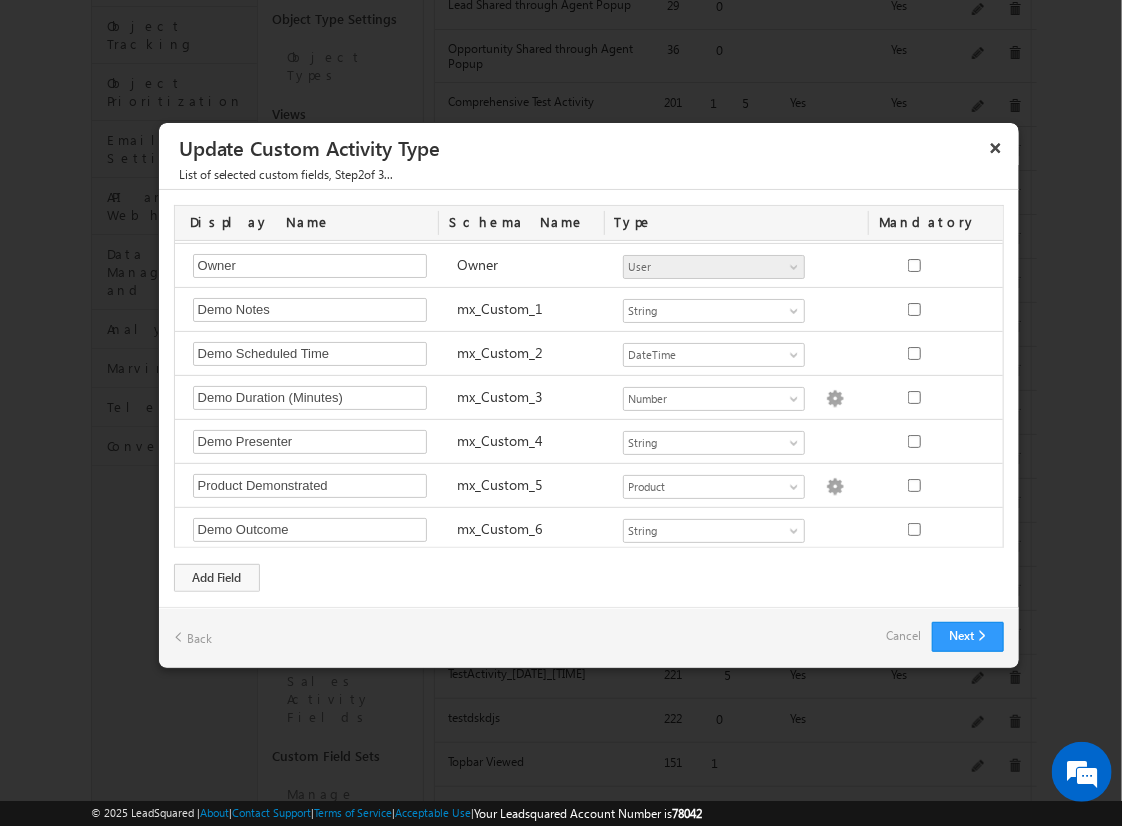click on "Cancel" at bounding box center (904, 636) 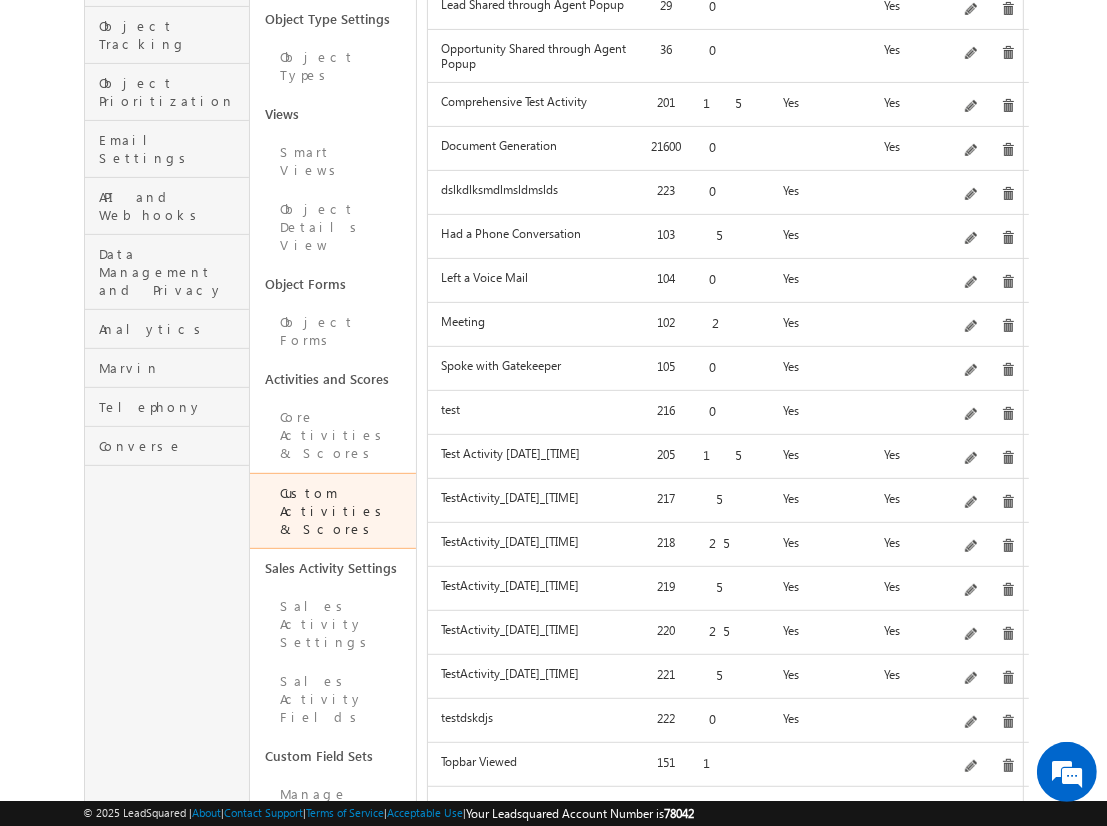 click on "Add" at bounding box center (983, -164) 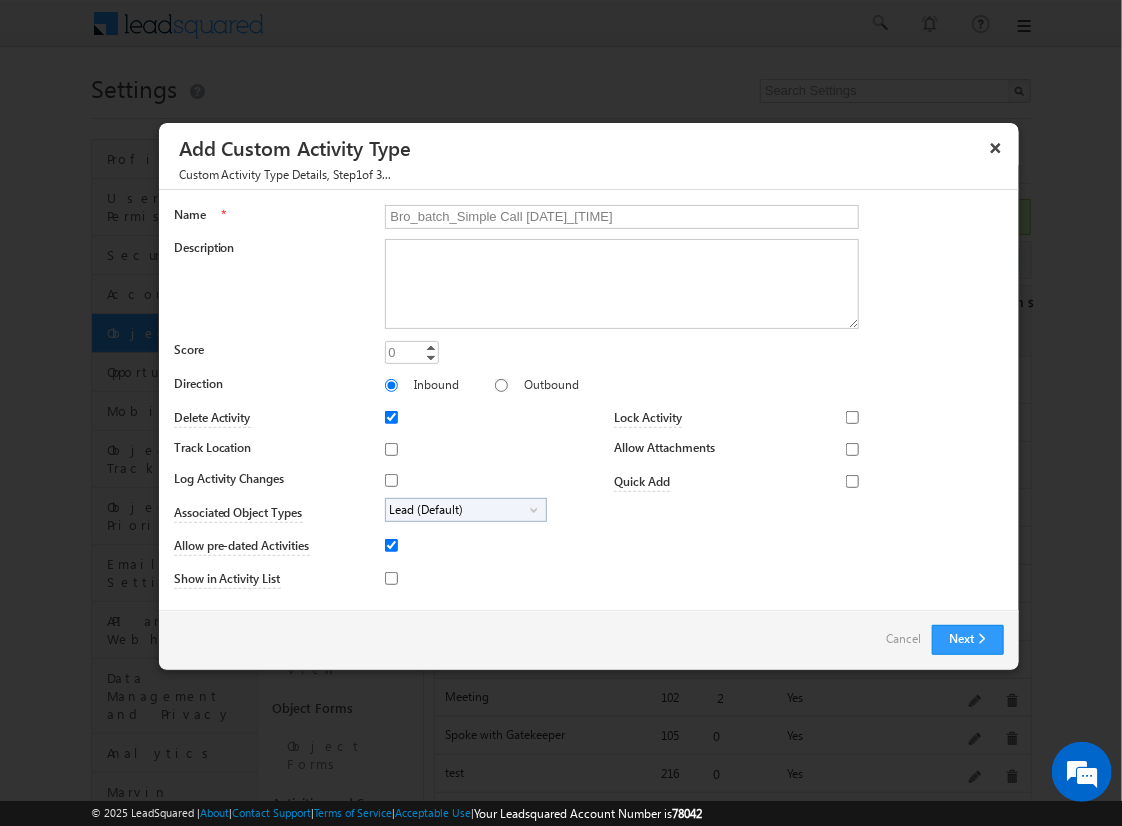 type on "Bro_batch_Simple Call [DATE]_[TIME]" 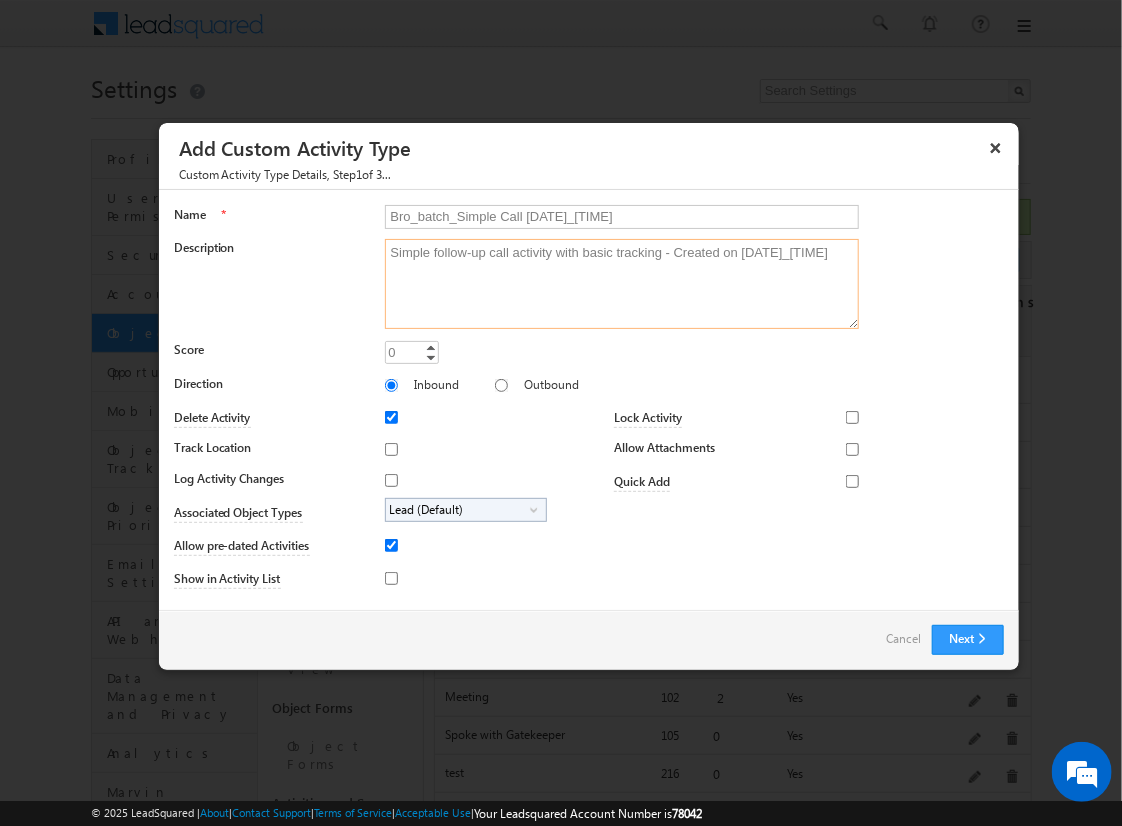 type on "Simple follow-up call activity with basic tracking - Created on [DATE]_[TIME]" 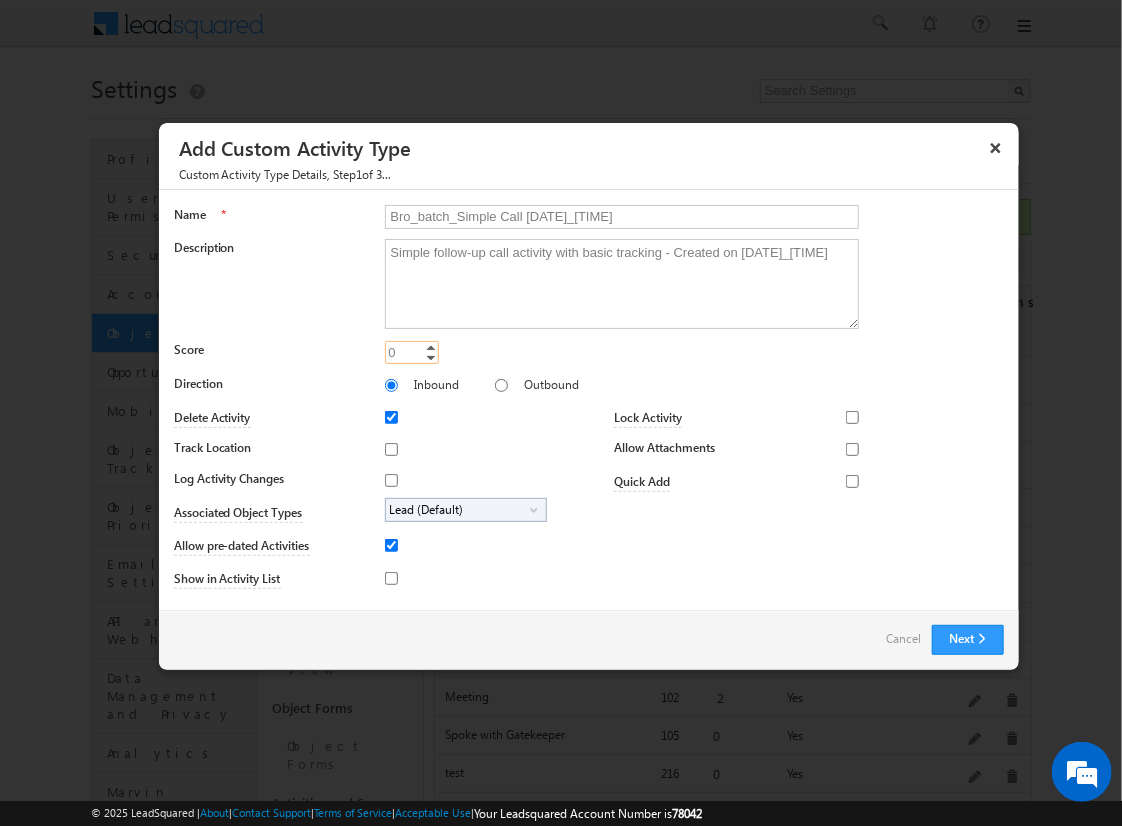 type on "5" 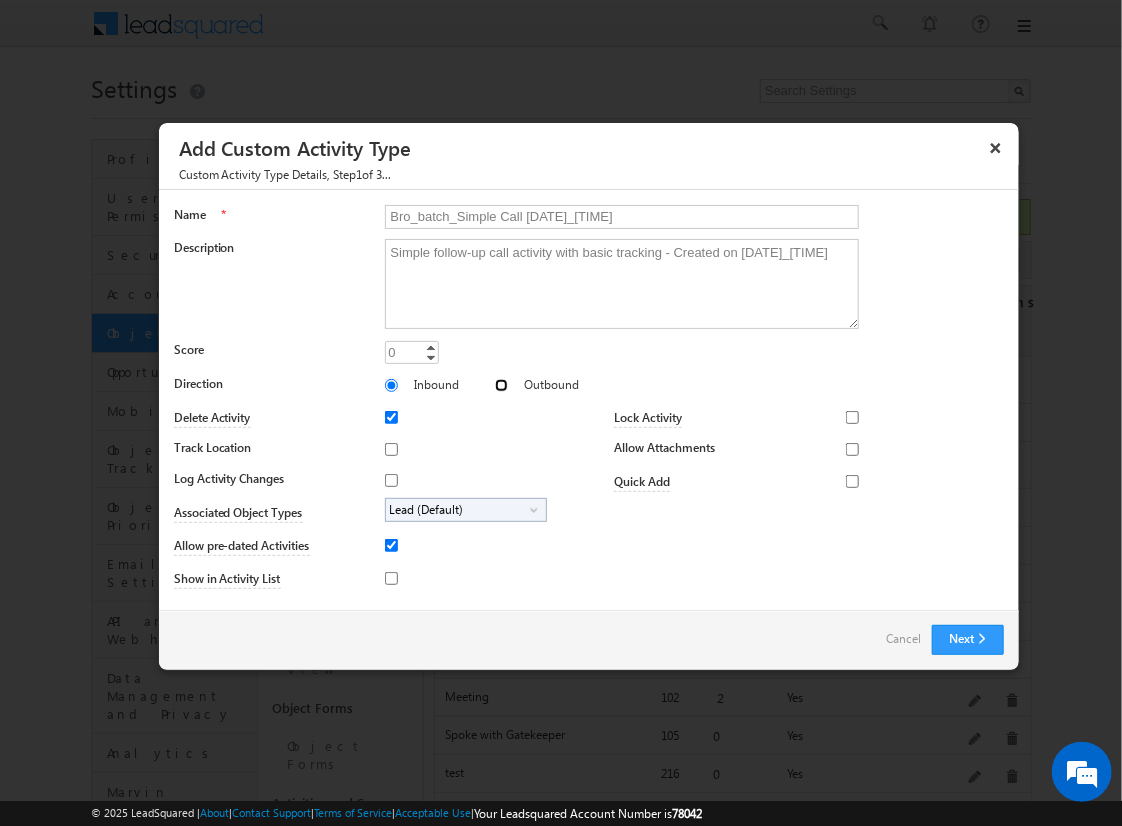 click on "Outbound" at bounding box center (501, 385) 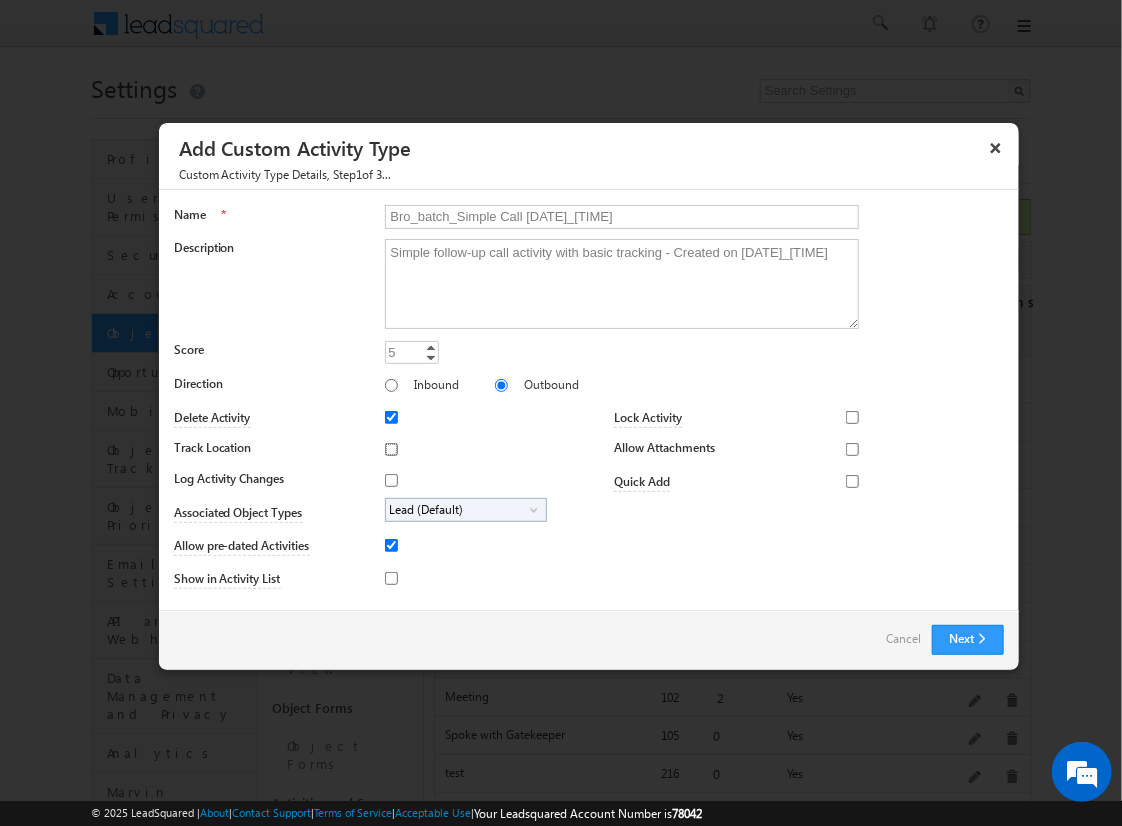 click on "Track Location" at bounding box center [391, 449] 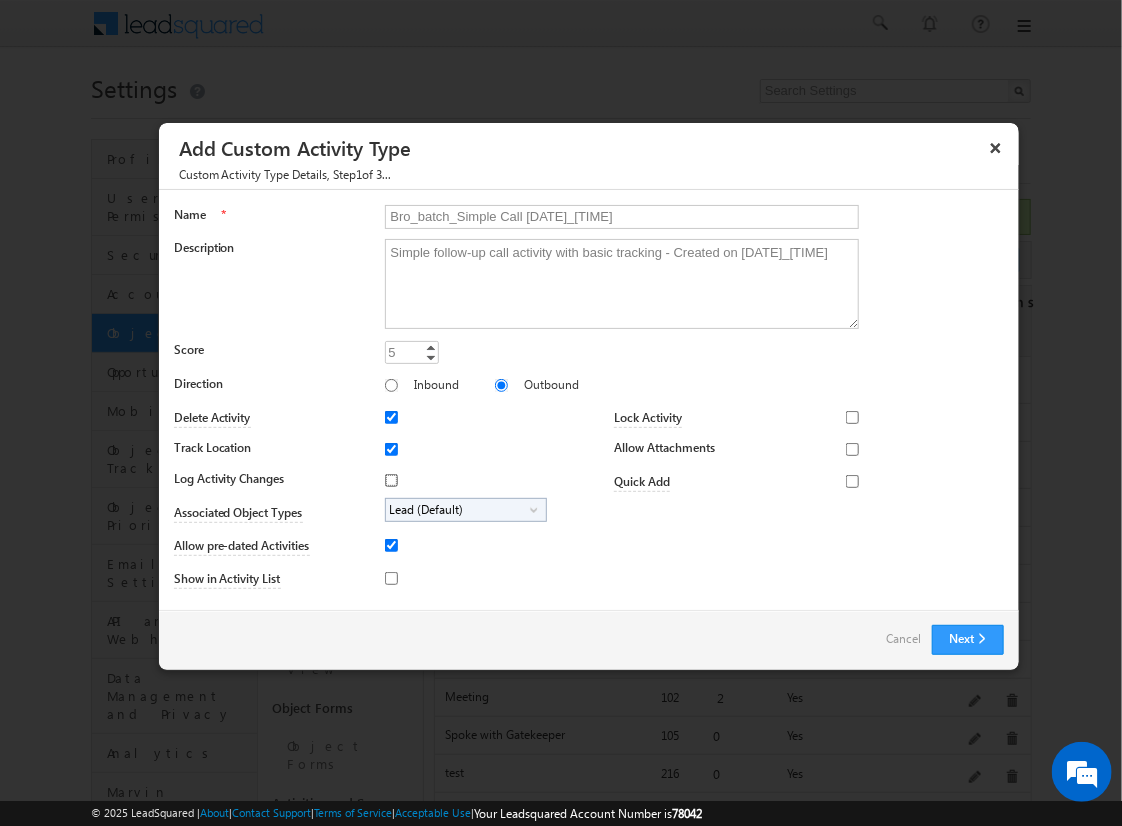 click on "Log Activity Changes" at bounding box center (391, 480) 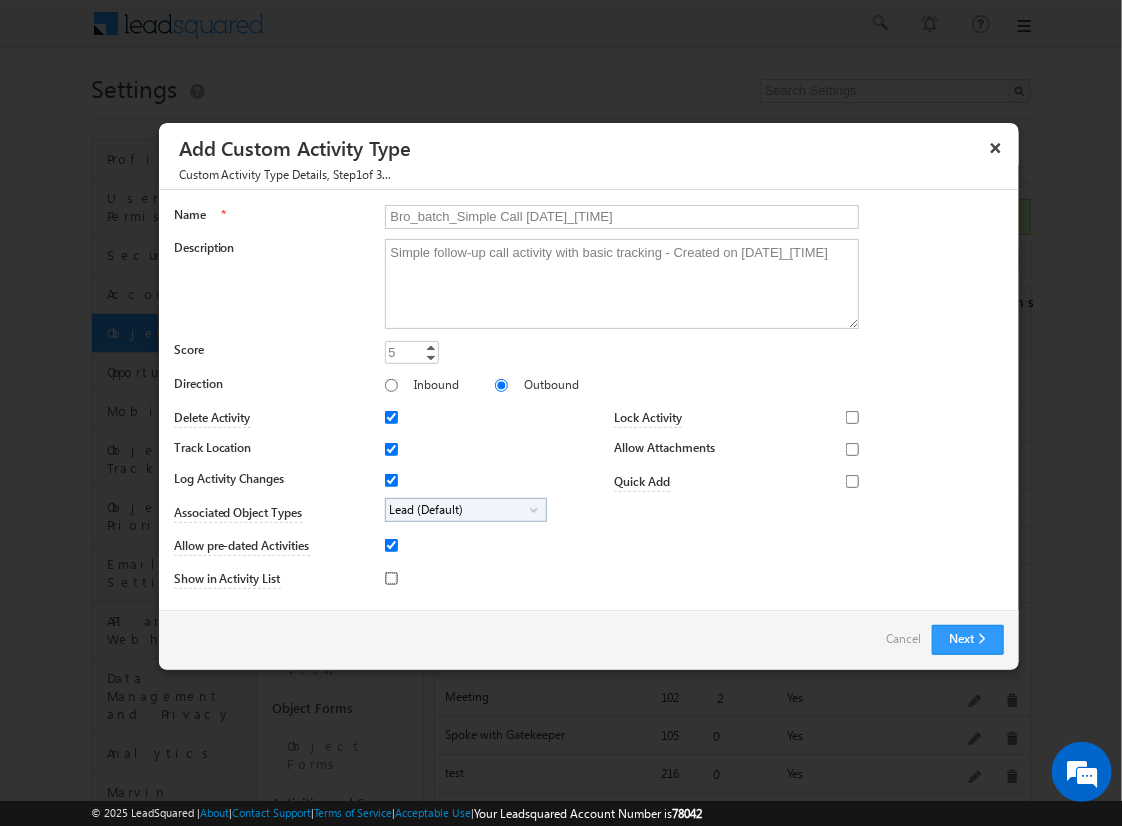 click on "Show in Activity List" at bounding box center [391, 578] 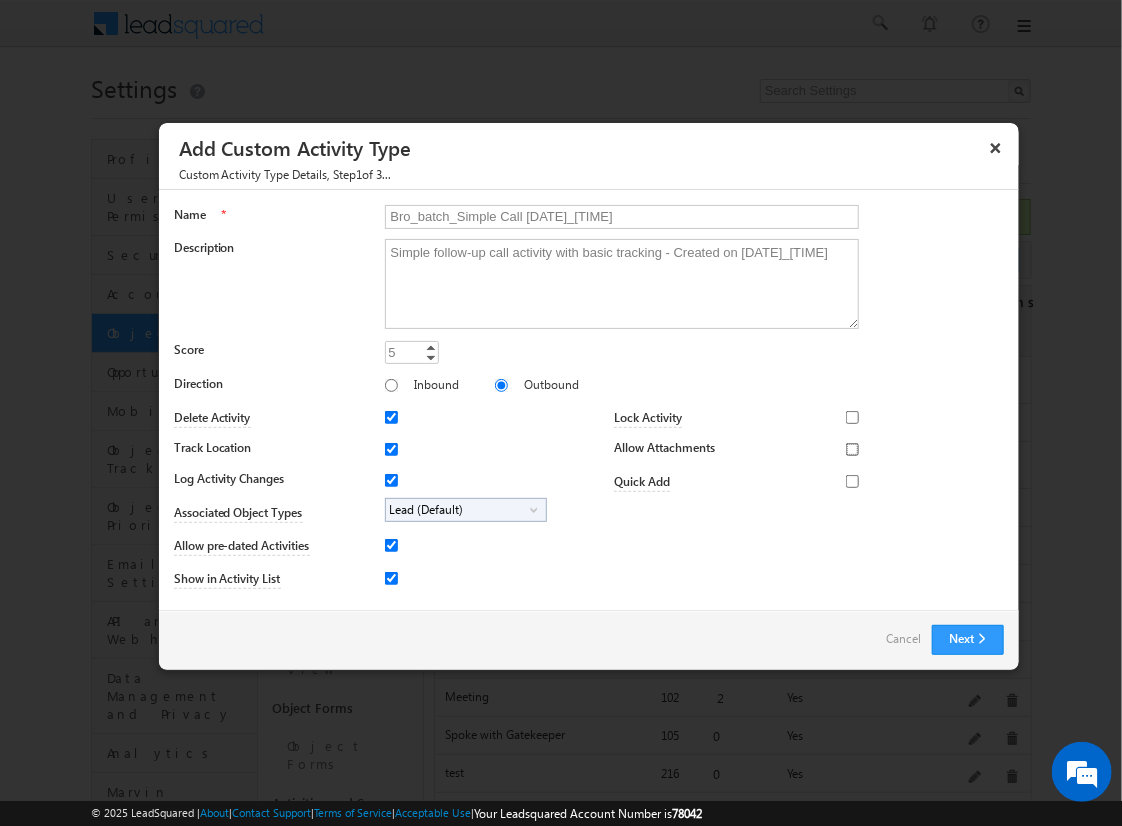click on "Allow Attachments" at bounding box center (852, 449) 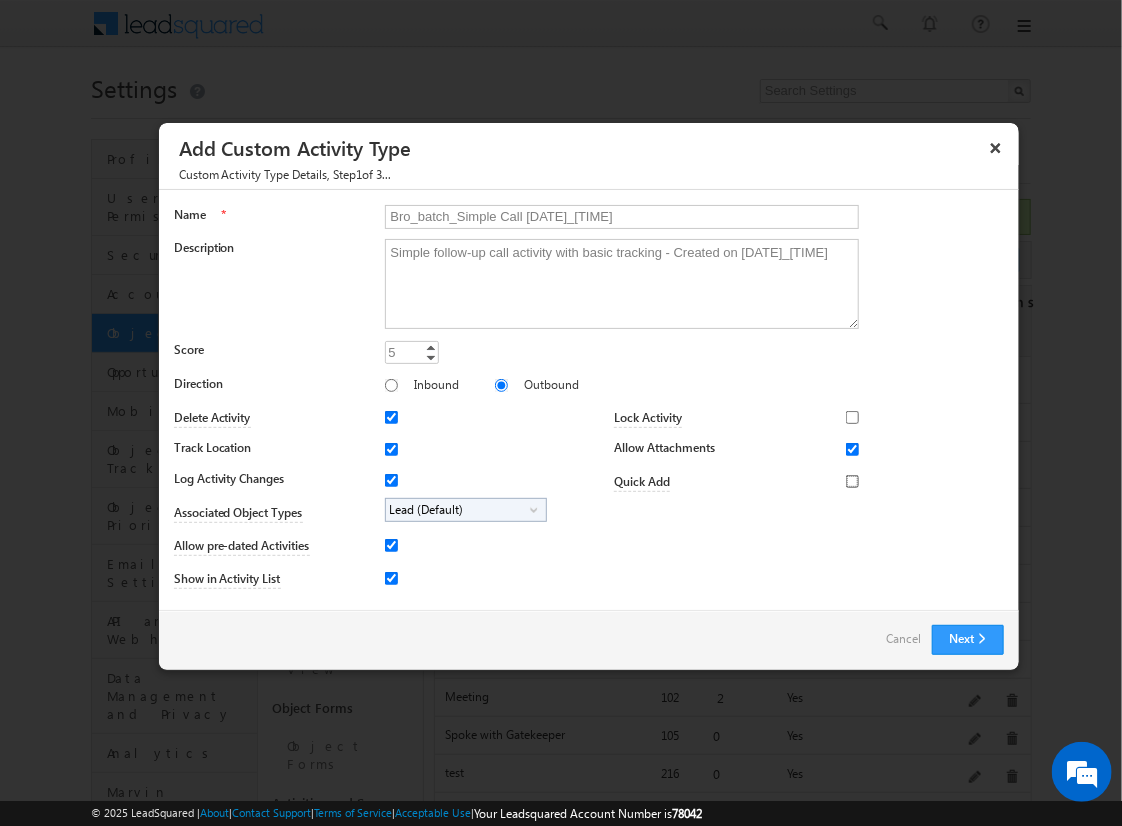click on "Quick Add" at bounding box center [852, 481] 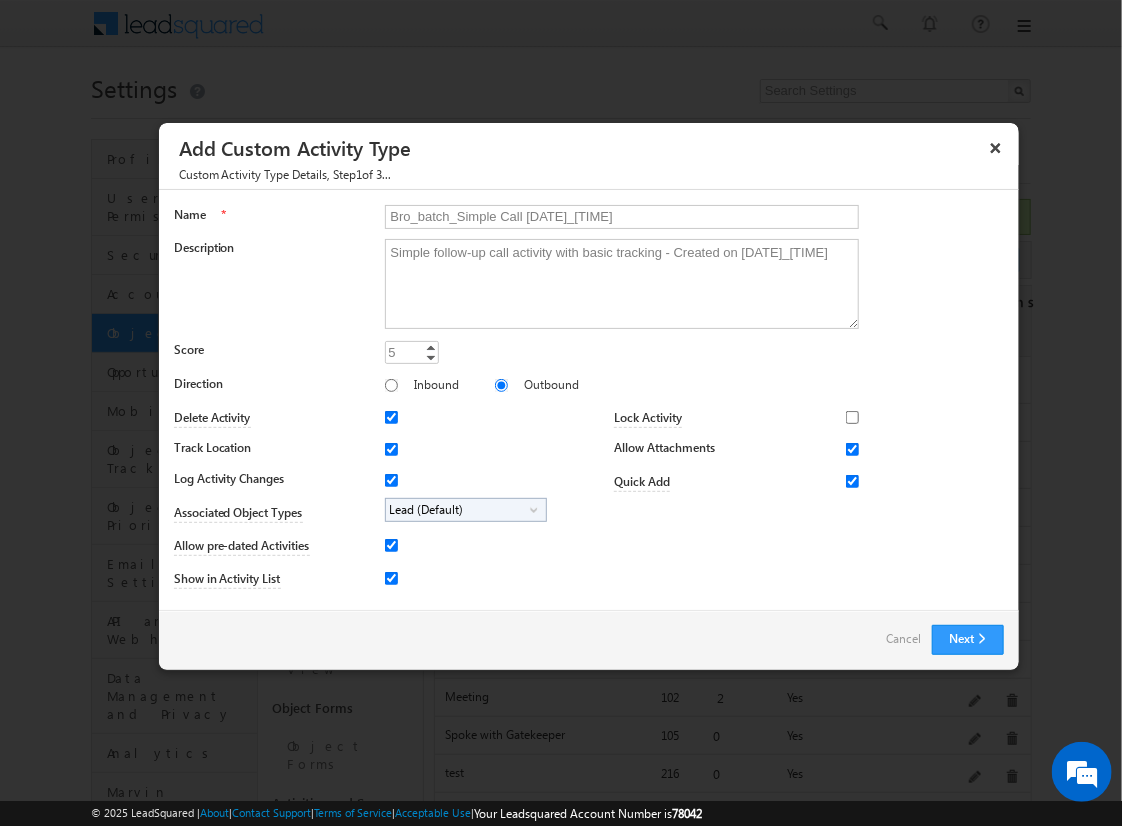 click on "Lead (Default)" at bounding box center [458, 510] 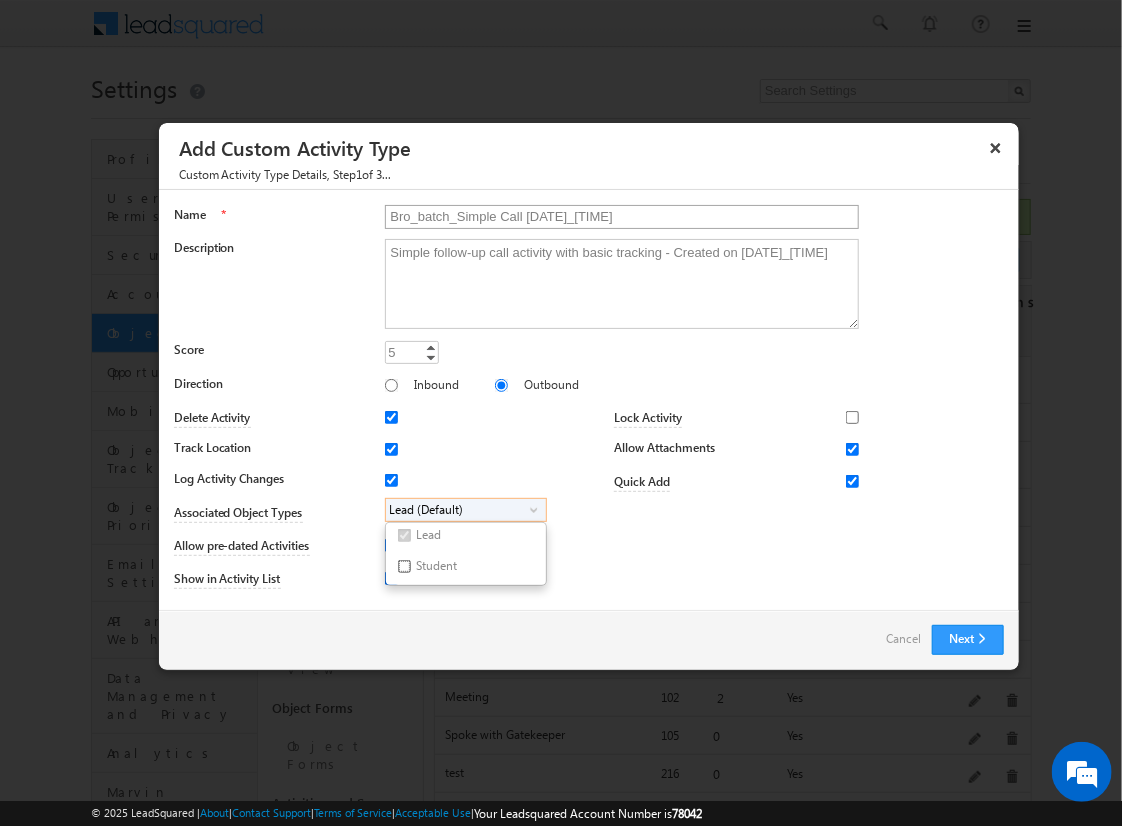 click on "Student" at bounding box center (404, 566) 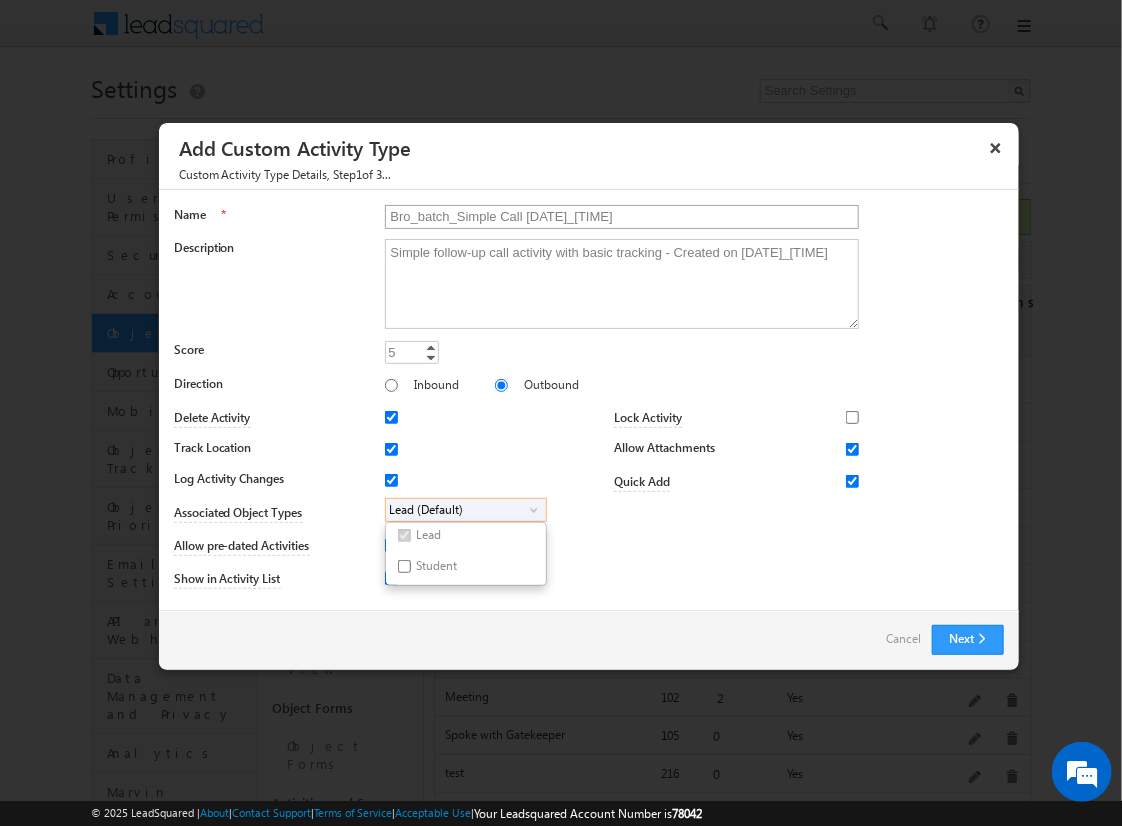 checkbox on "true" 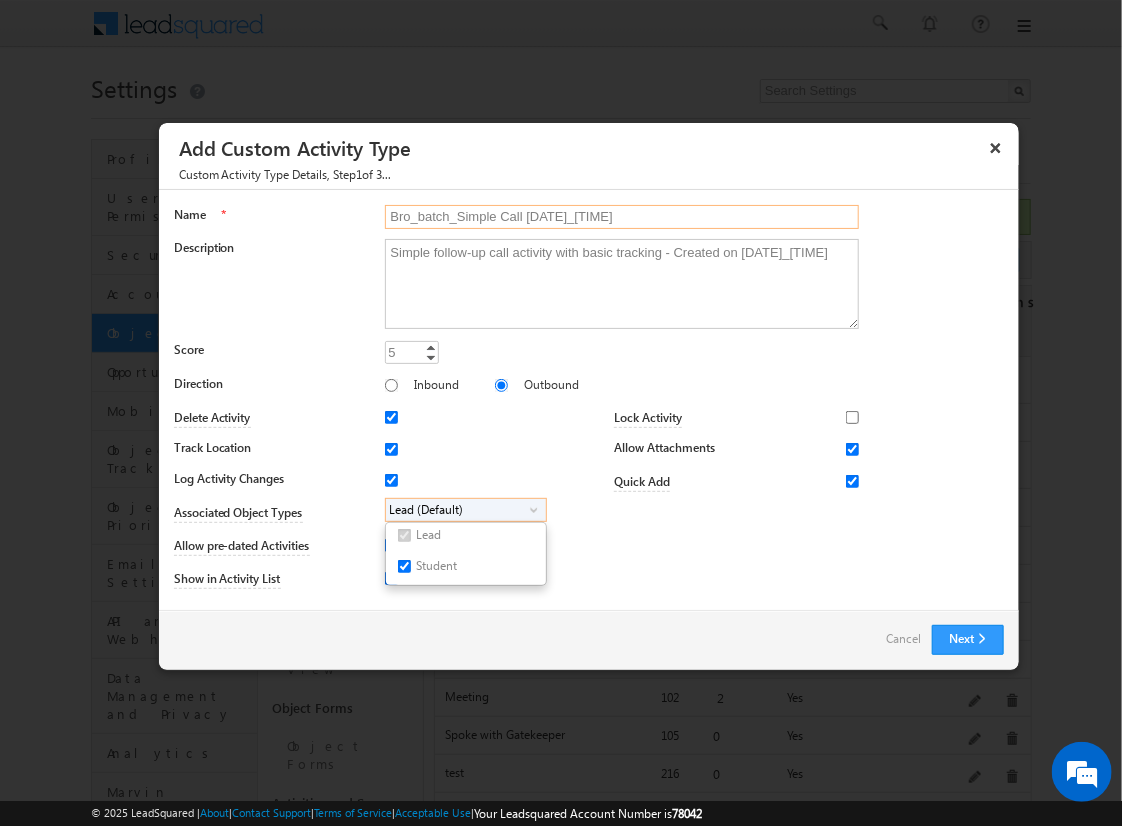 click on "Bro_batch_Simple Call [DATE]_[TIME]" at bounding box center [622, 217] 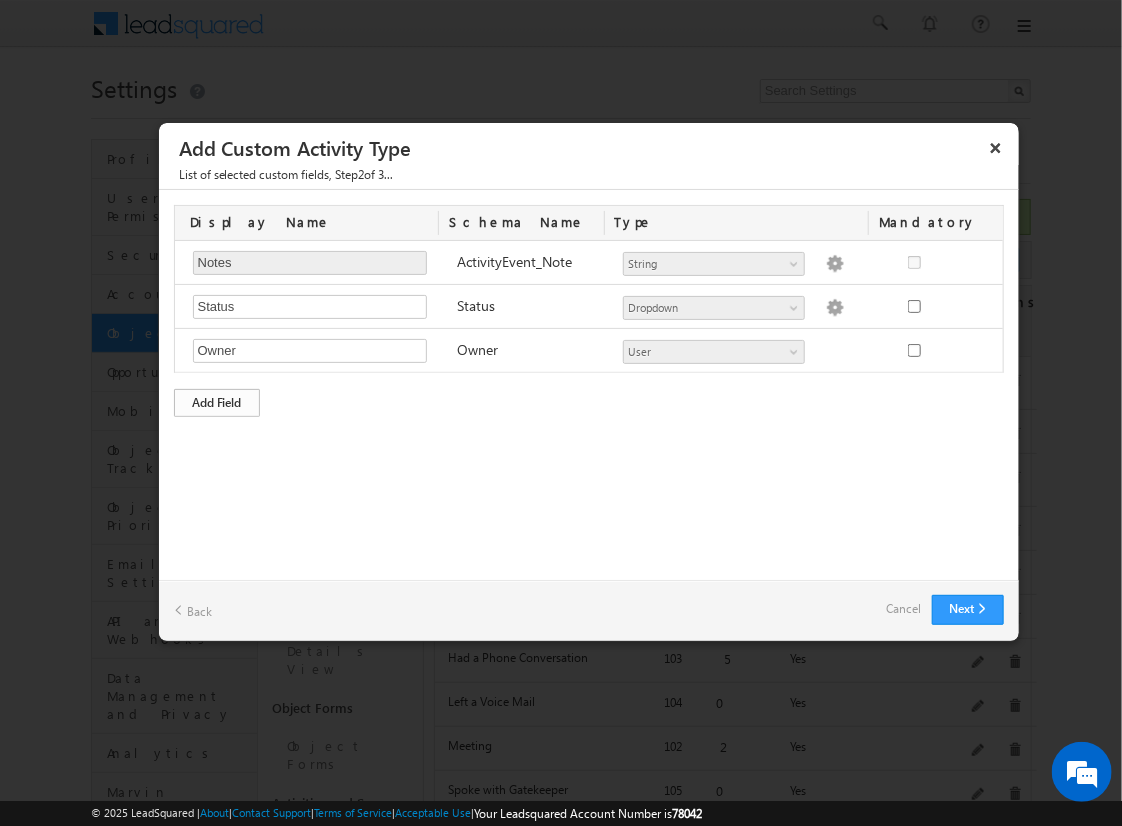 click on "Add Field" at bounding box center [217, 403] 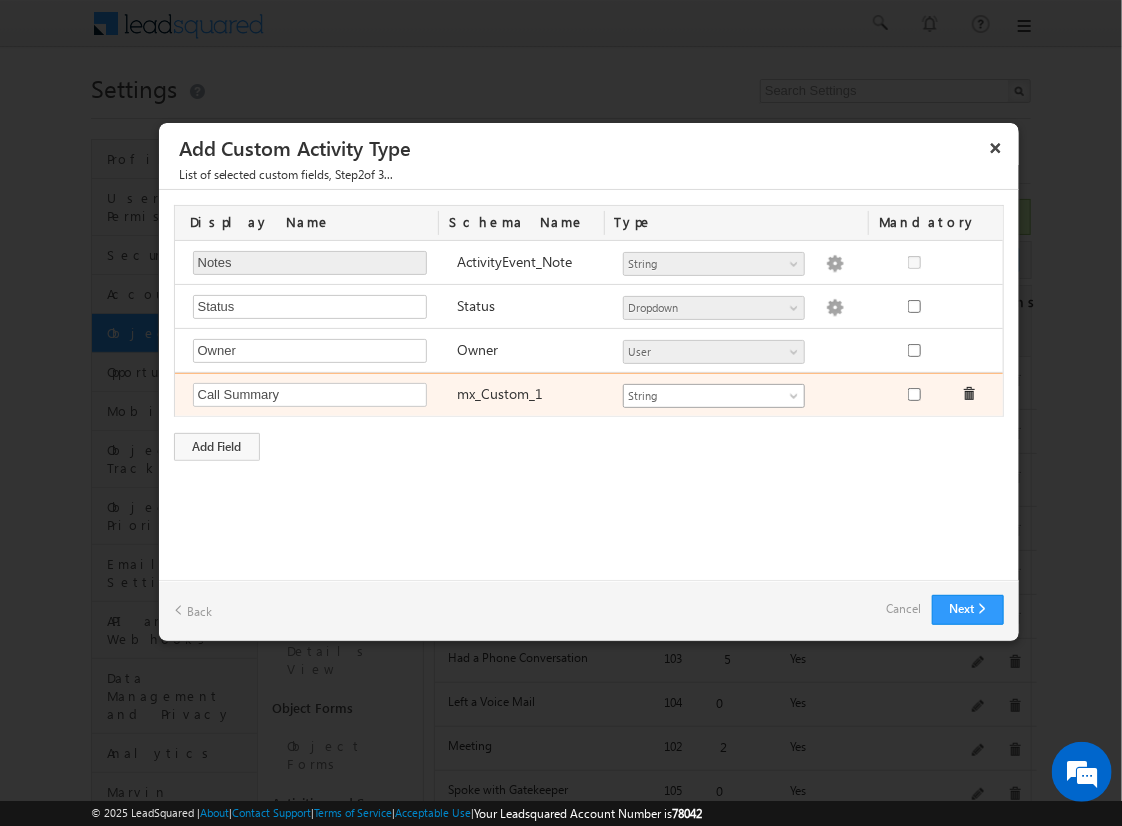 type on "Call Summary" 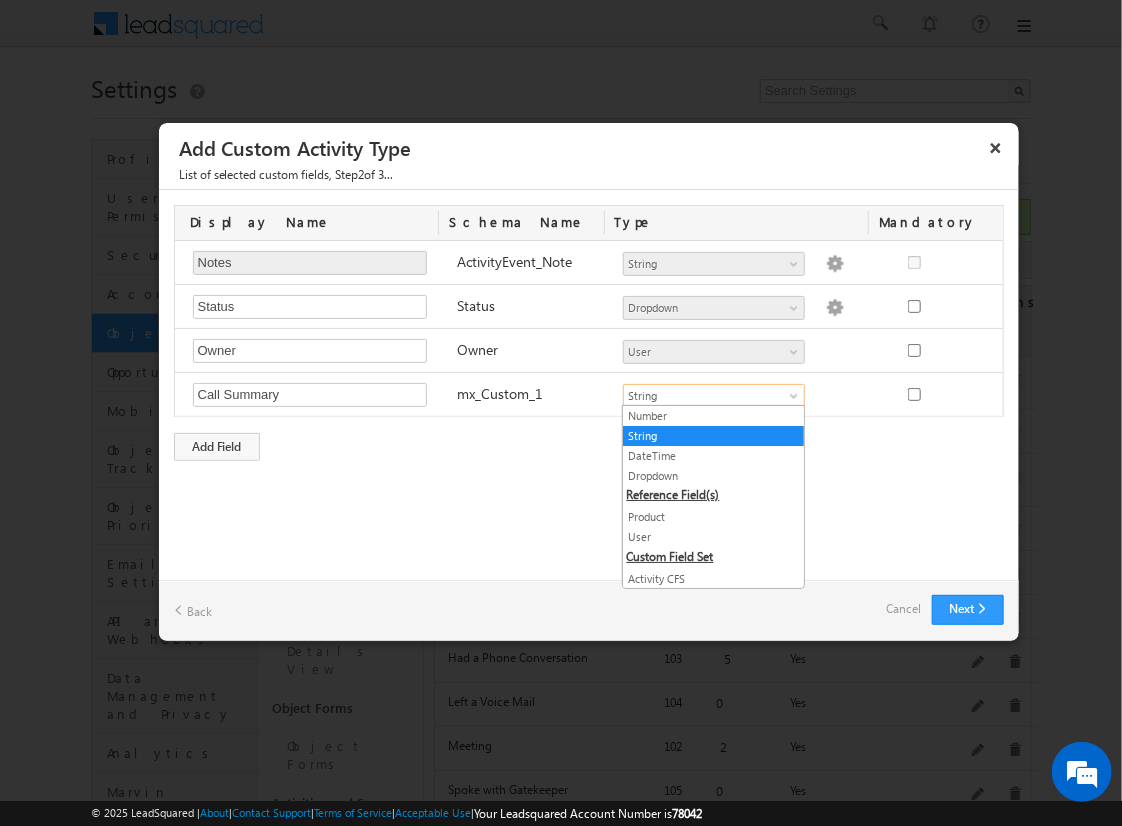 click on "String" at bounding box center [713, 436] 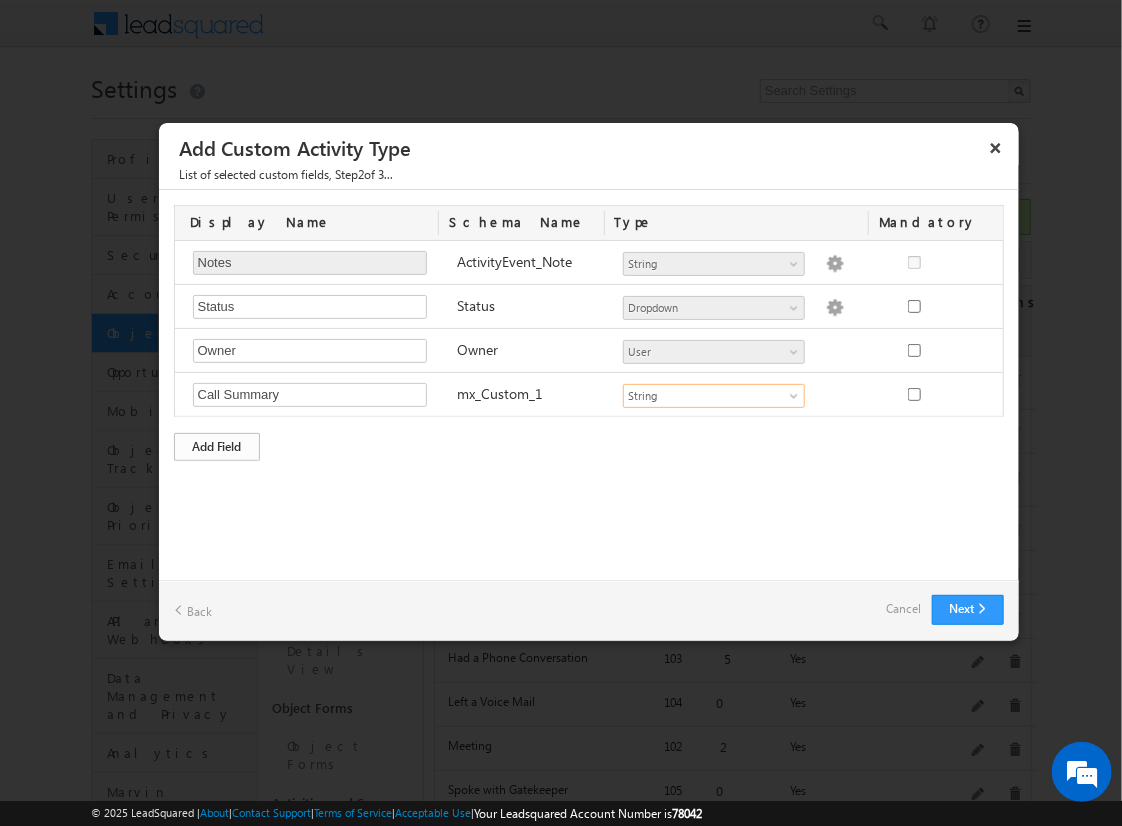 click on "Add Field" at bounding box center [217, 447] 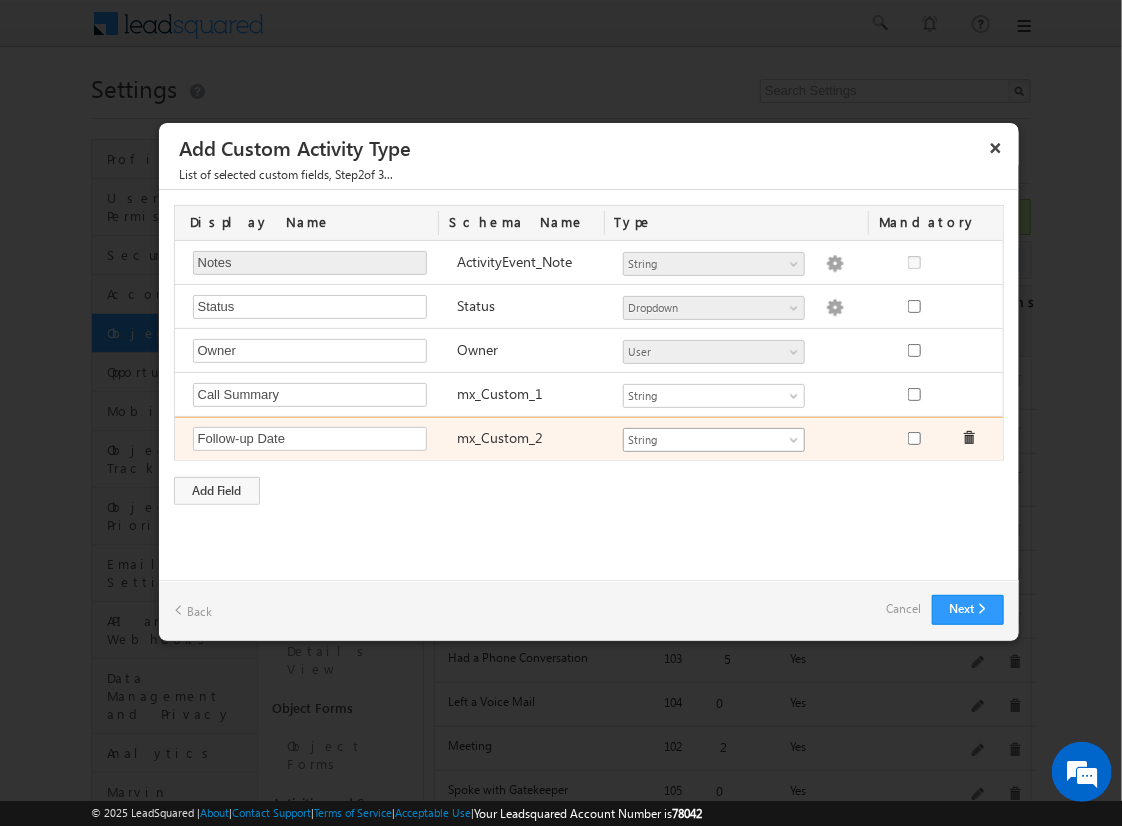 type on "Follow-up Date" 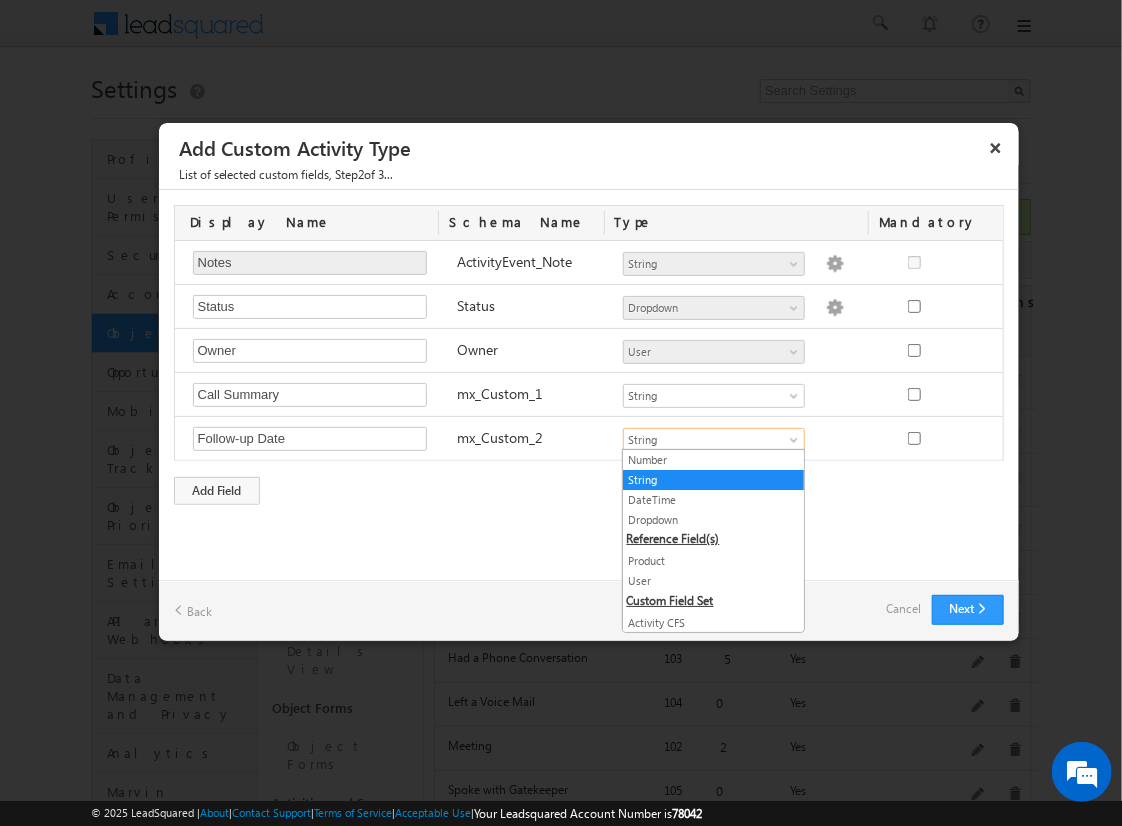 click on "DateTime" at bounding box center [713, 500] 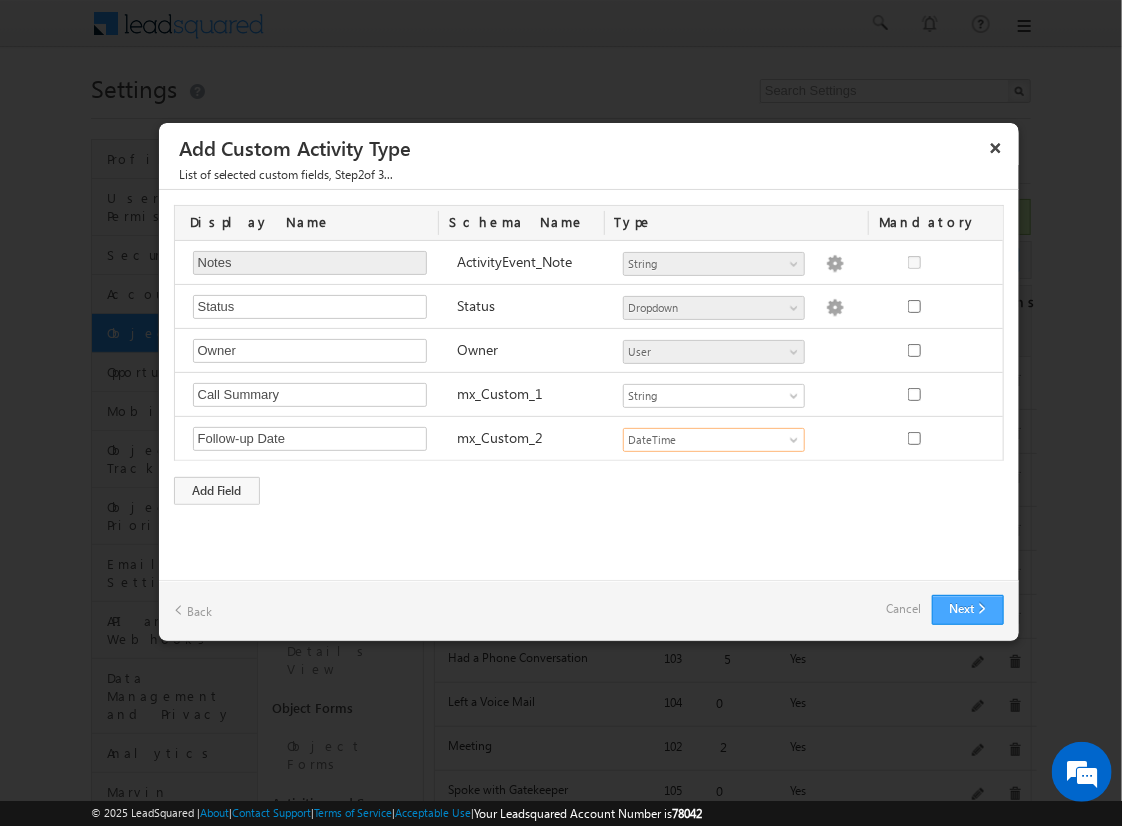click on "Next" at bounding box center [968, 610] 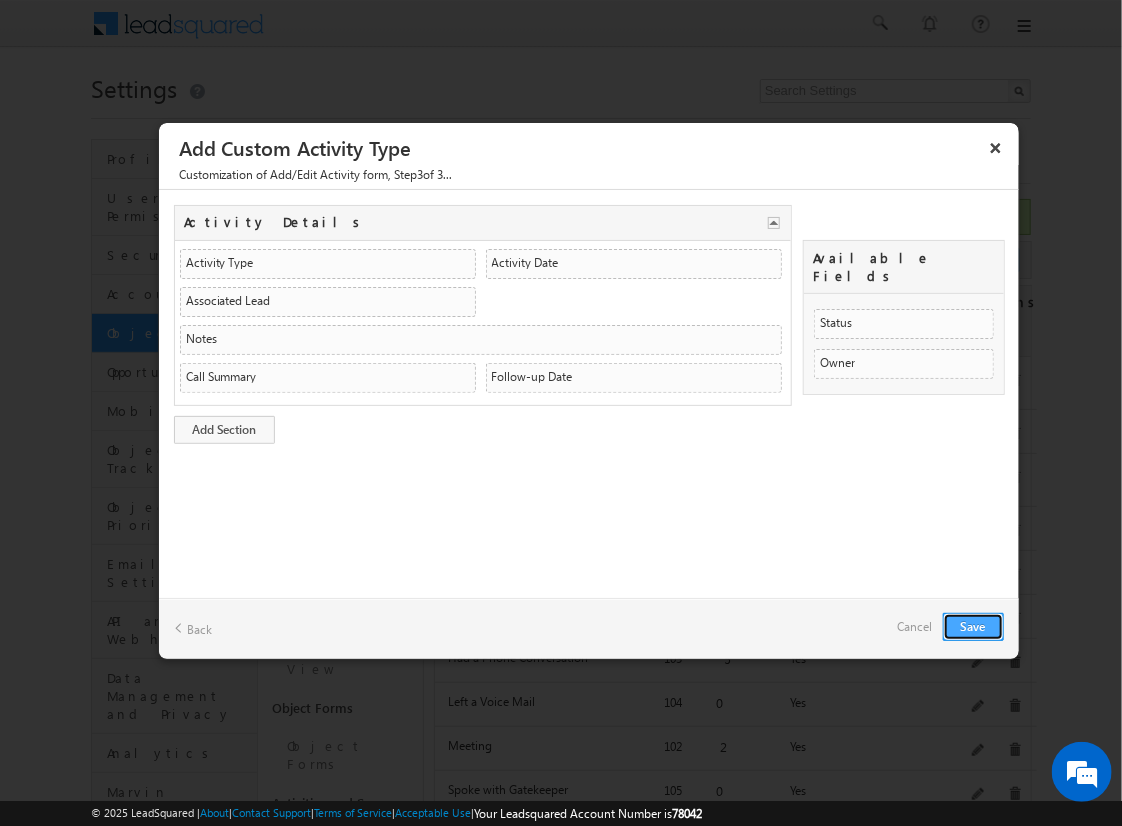 click on "Save" at bounding box center [973, 627] 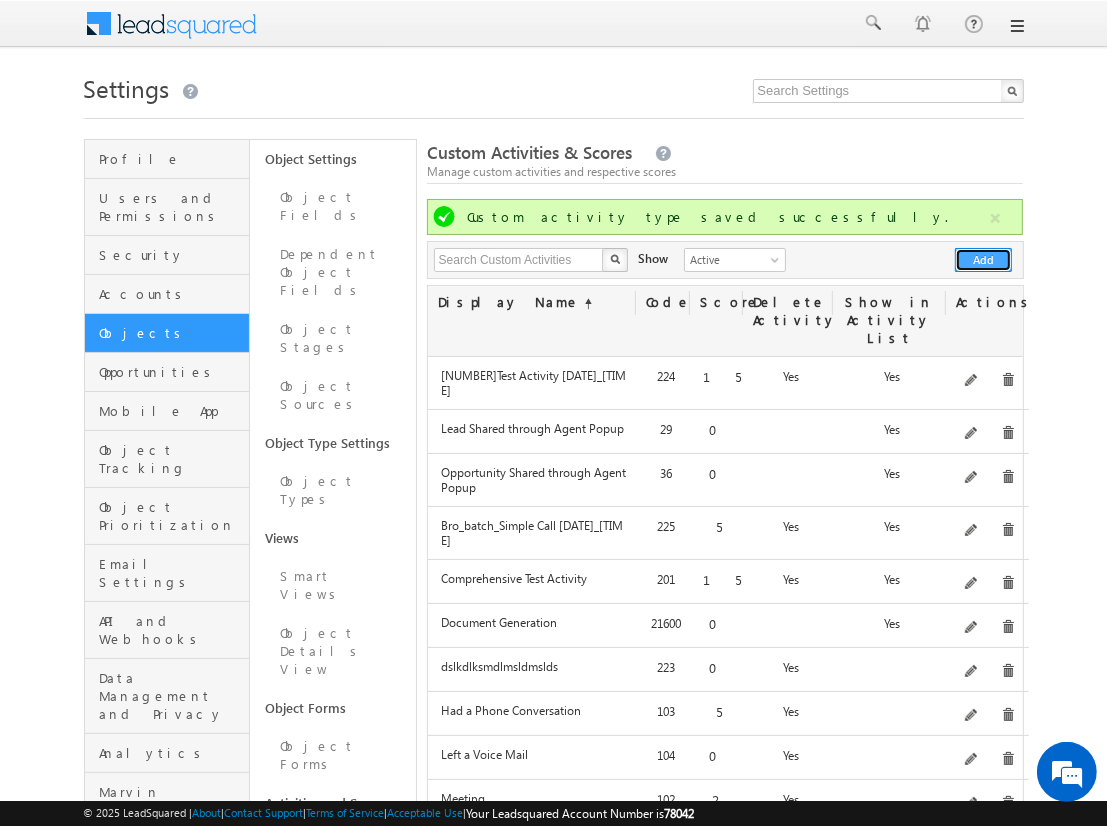 click on "Add" at bounding box center (983, 260) 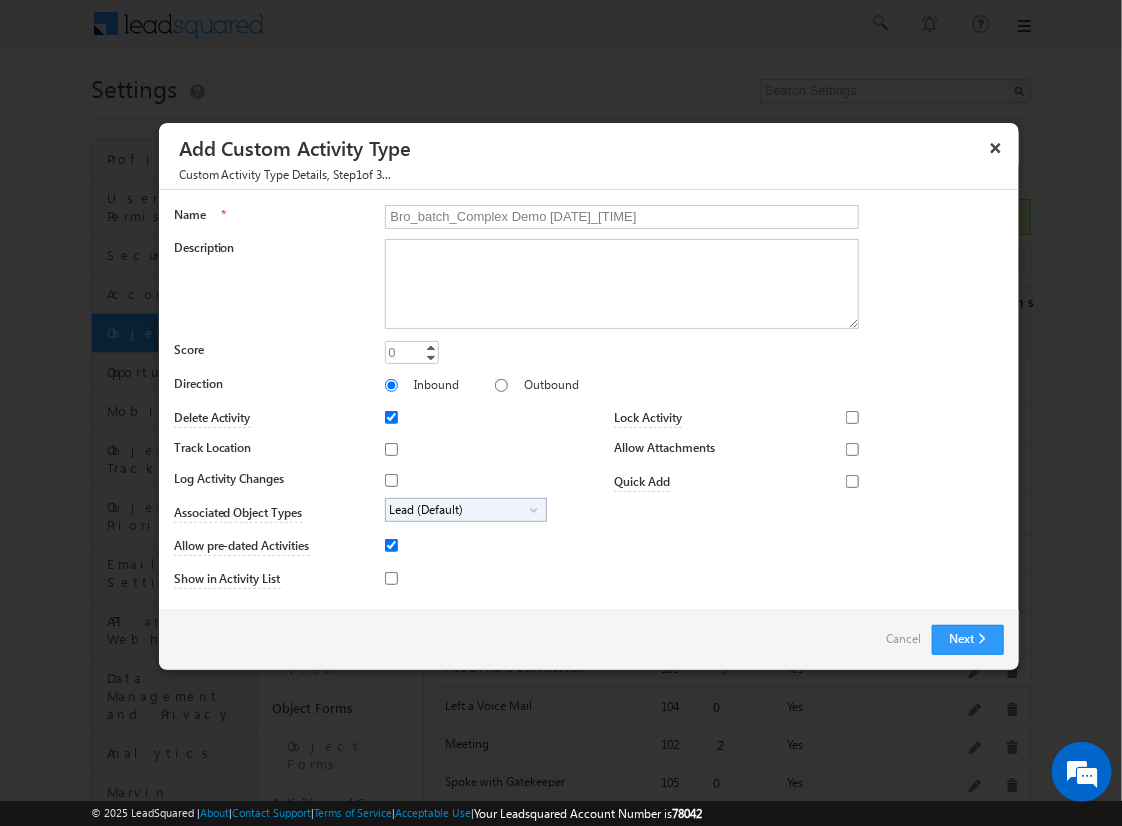 type on "Bro_batch_Complex Demo [DATE]_[TIME]" 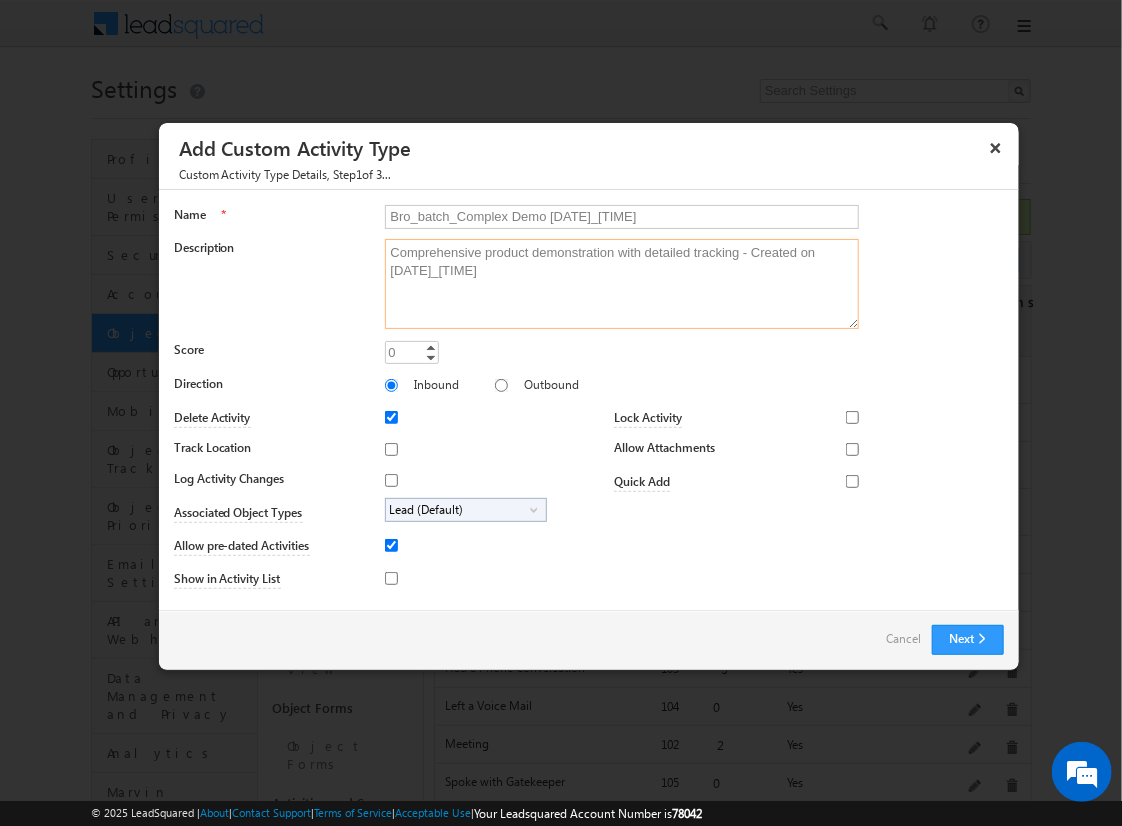 type on "Comprehensive product demonstration with detailed tracking - Created on [DATE]_[TIME]" 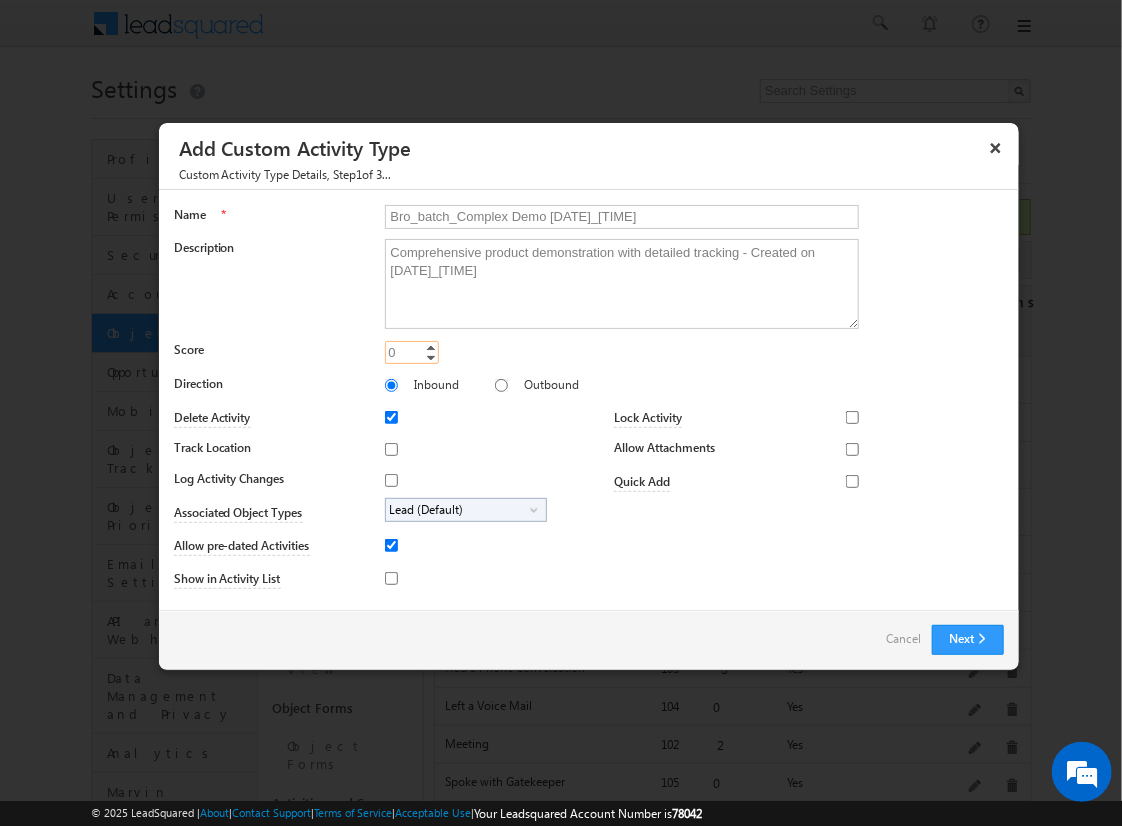 type on "25" 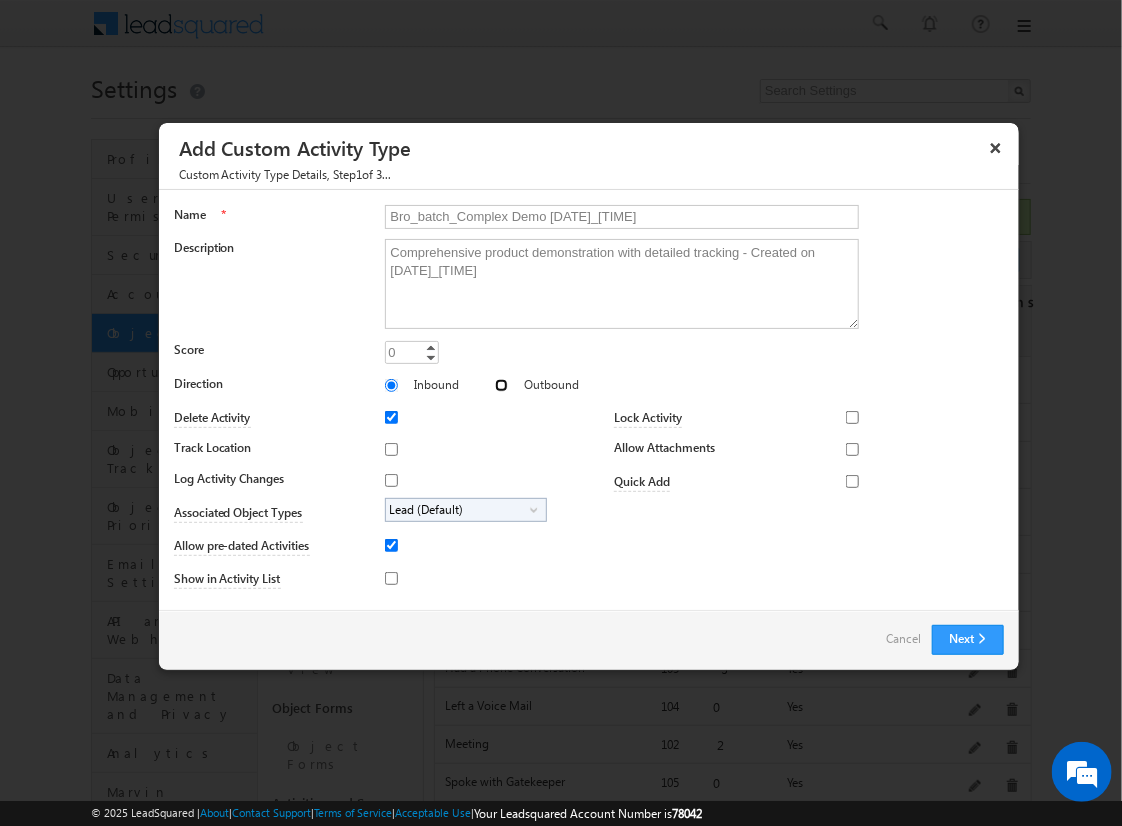 click on "Outbound" at bounding box center [501, 385] 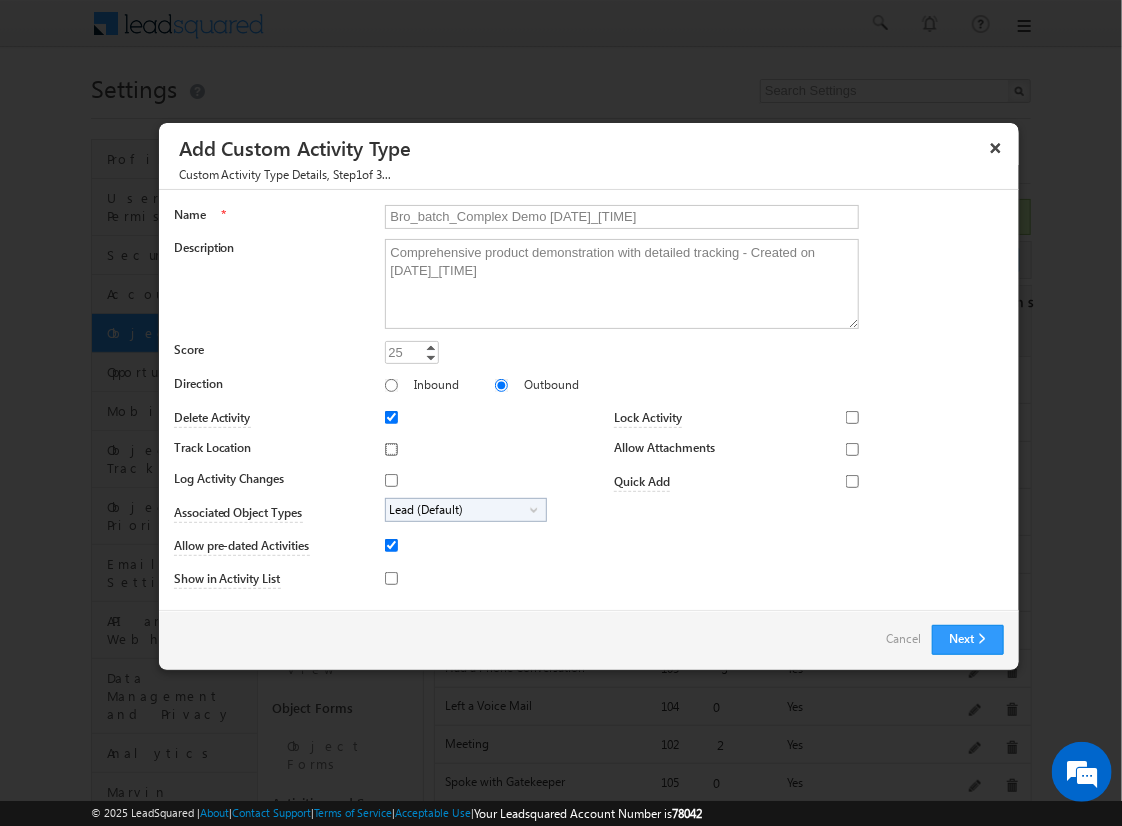 click on "Track Location" at bounding box center (391, 449) 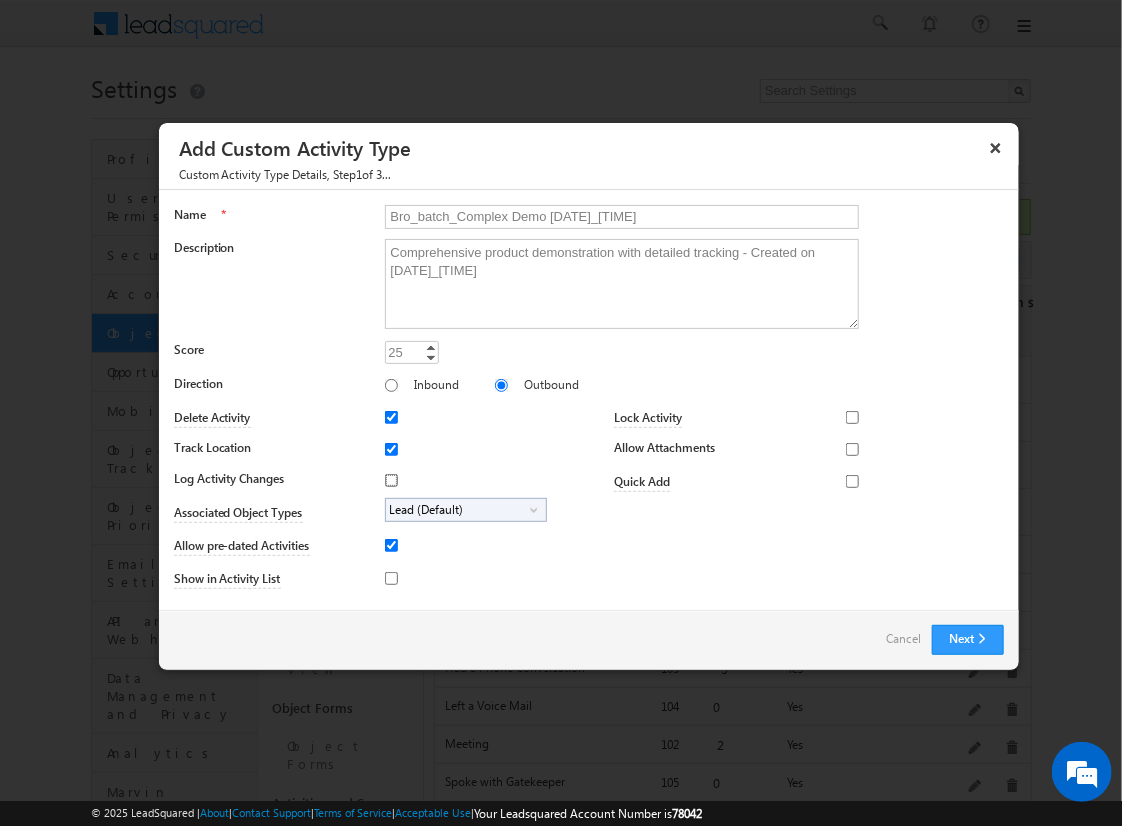 click on "Log Activity Changes" at bounding box center (391, 480) 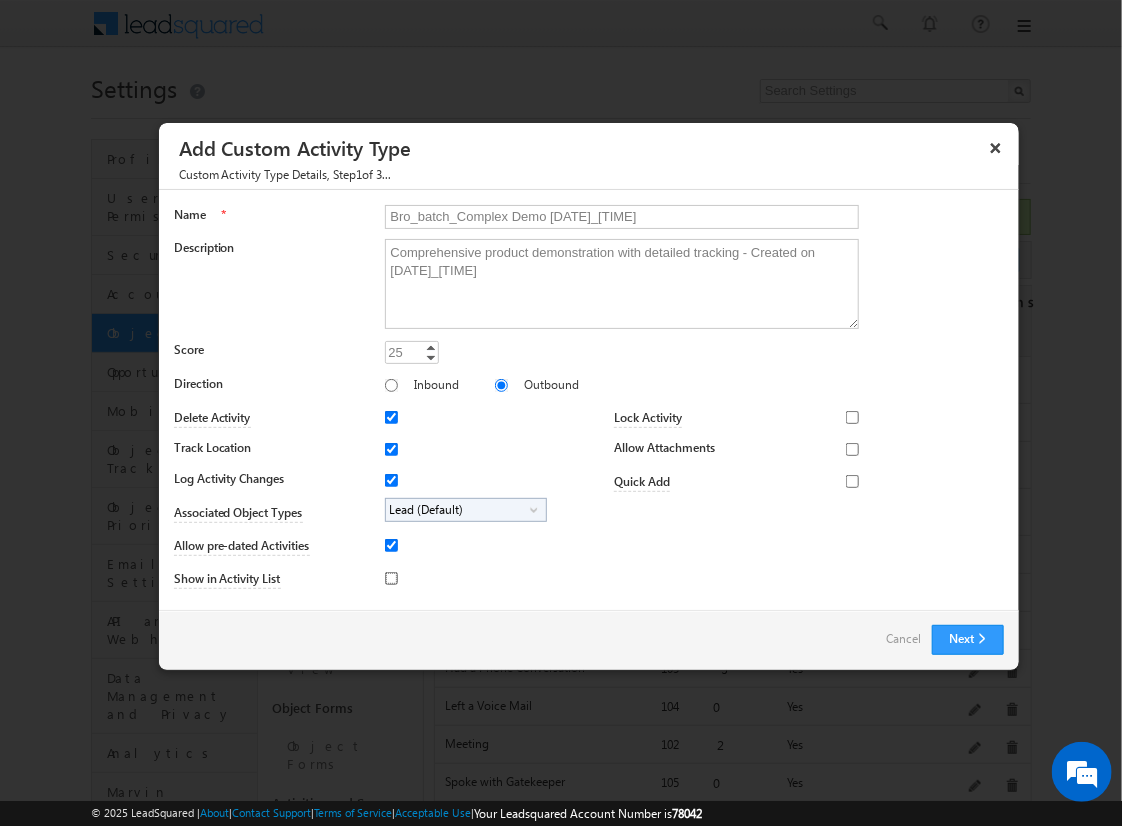 click on "Show in Activity List" at bounding box center [391, 578] 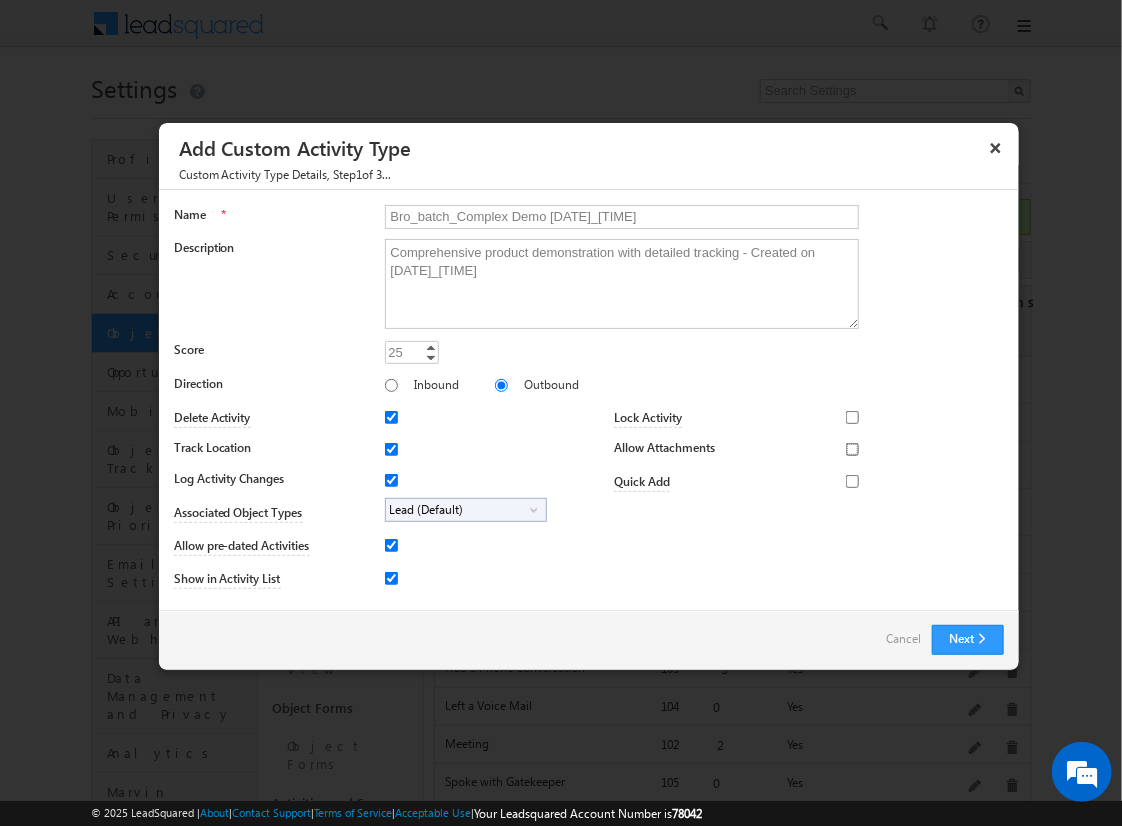 click on "Allow Attachments" at bounding box center [852, 449] 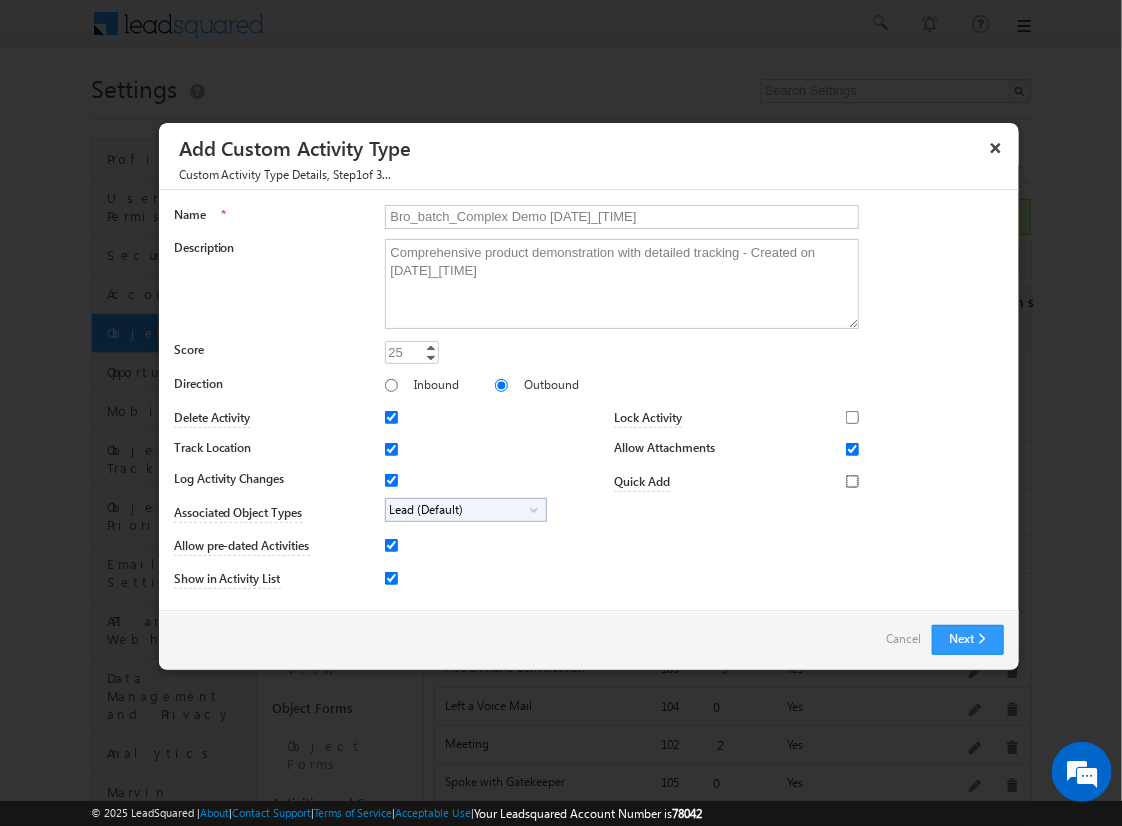 click on "Quick Add" at bounding box center (852, 481) 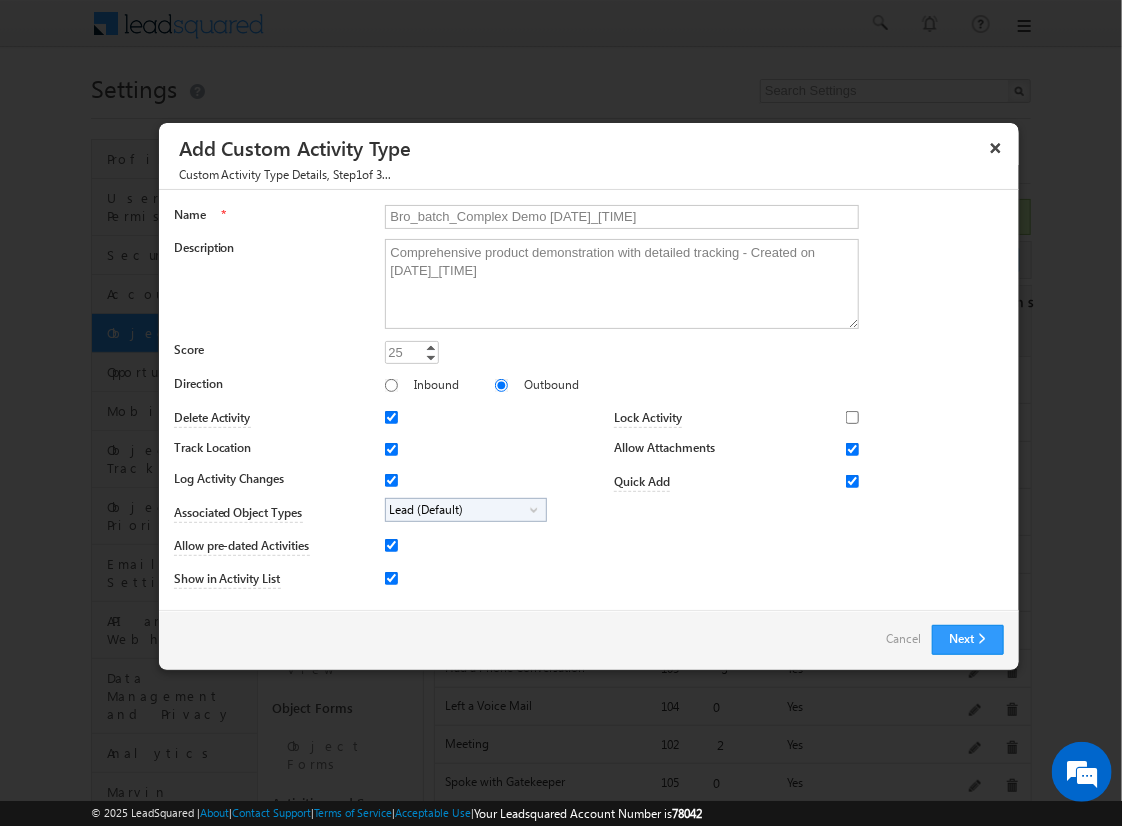 click on "Lead (Default)" at bounding box center (458, 510) 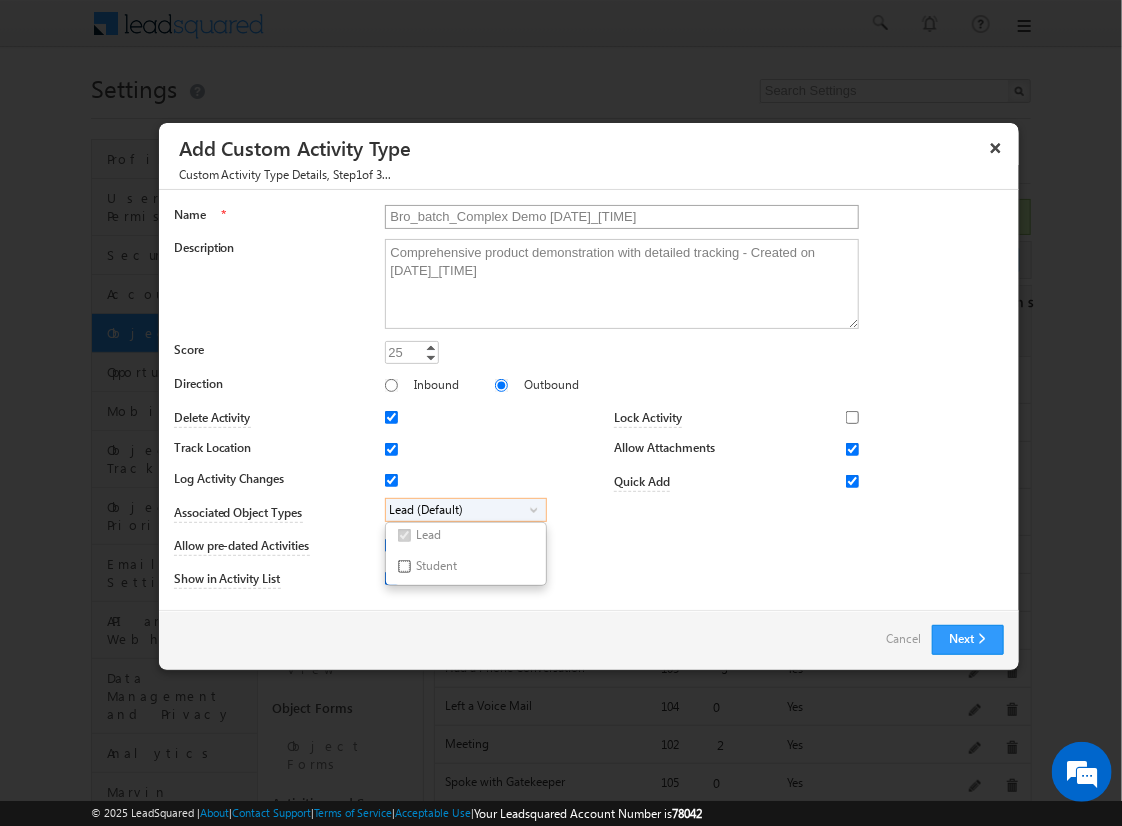 click on "Student" at bounding box center (404, 566) 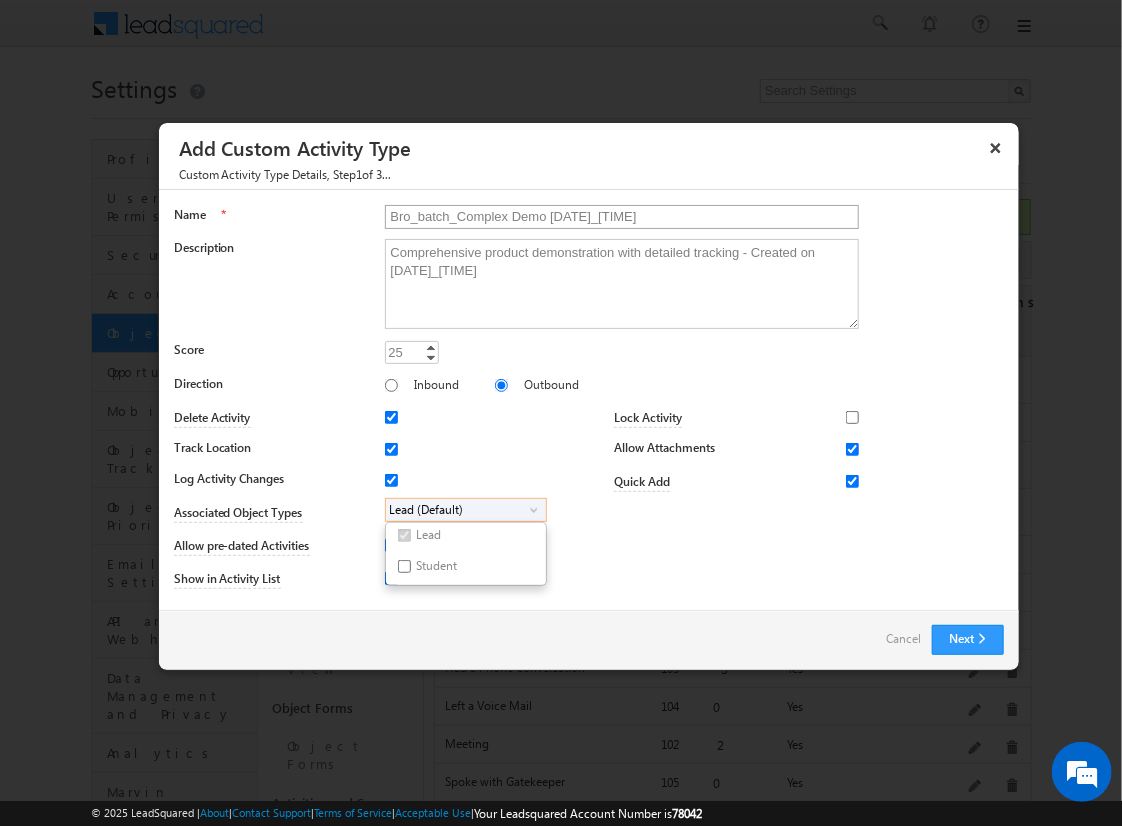 checkbox on "true" 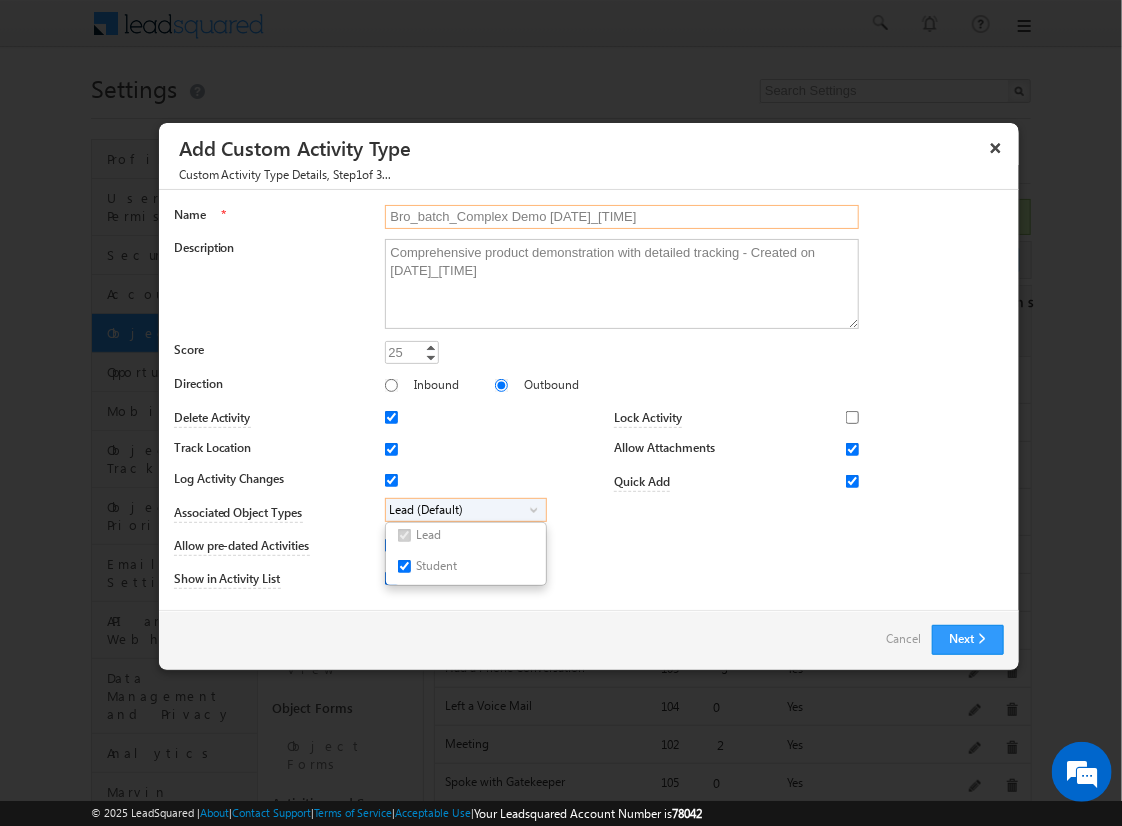 click on "Bro_batch_Complex Demo [DATE]_[TIME]" at bounding box center (622, 217) 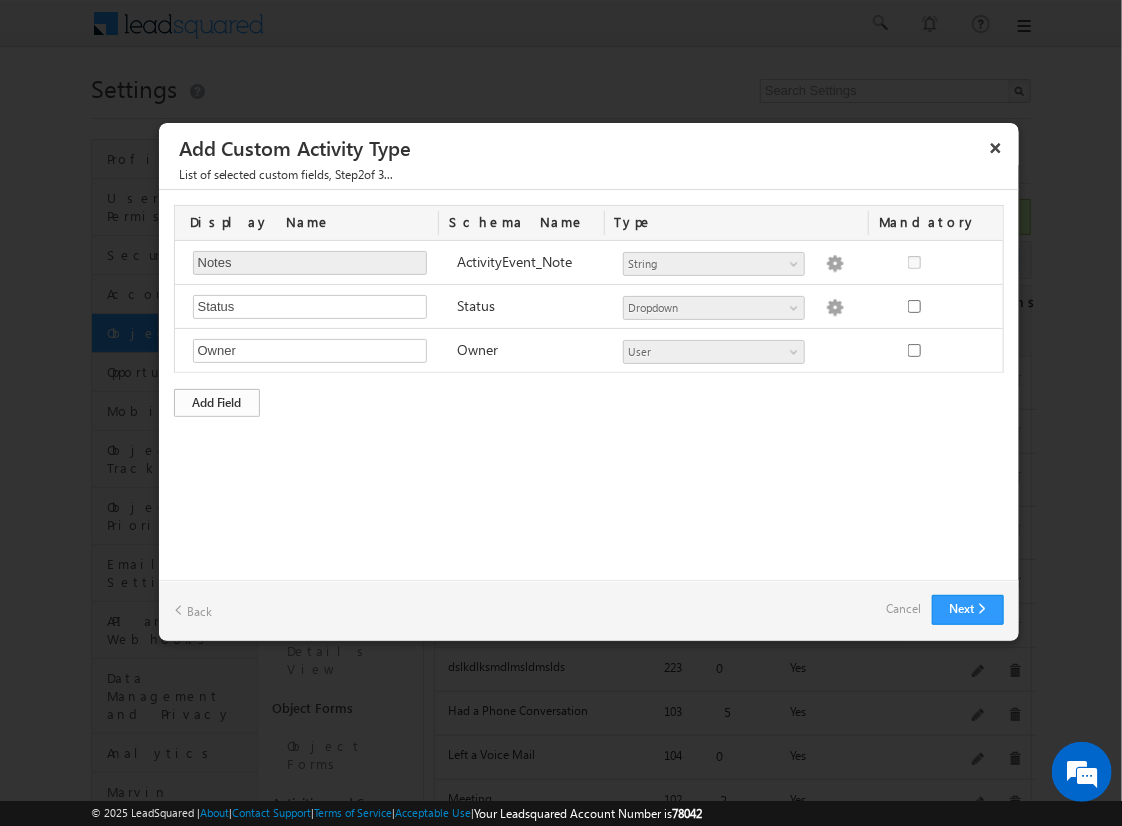 click on "Add Field" at bounding box center [217, 403] 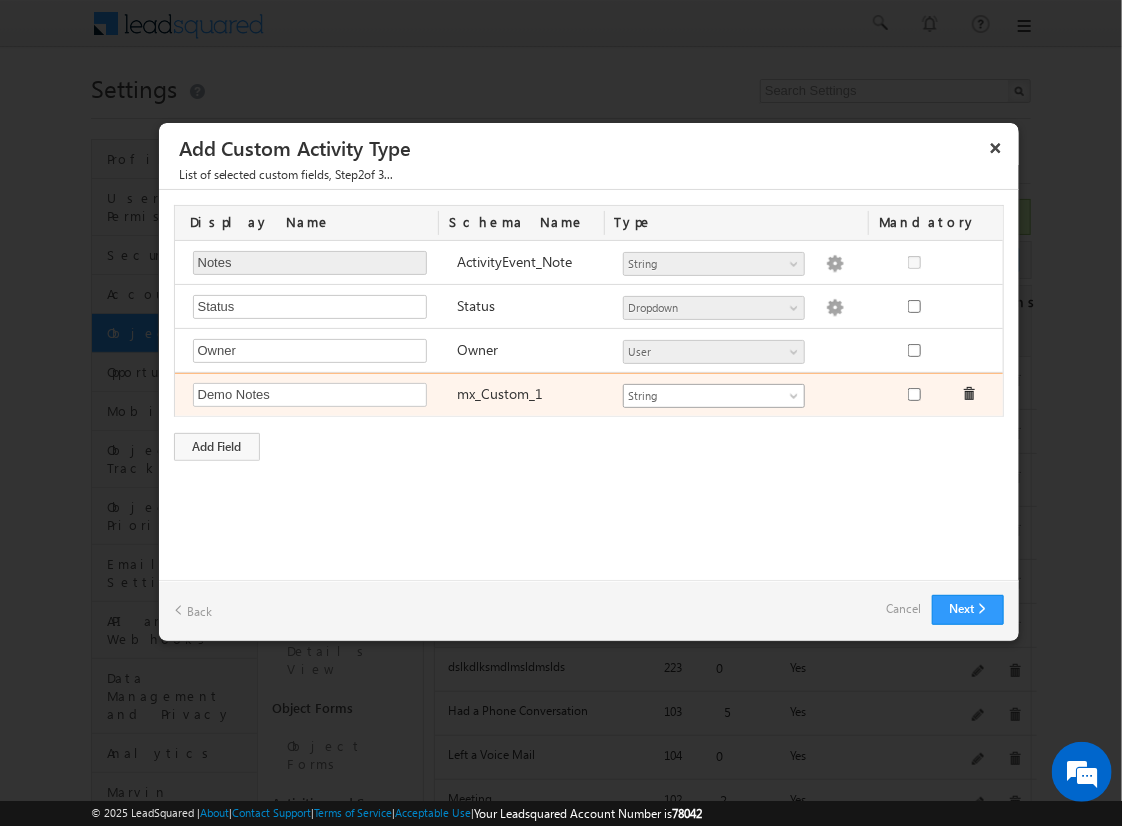 type on "Demo Notes" 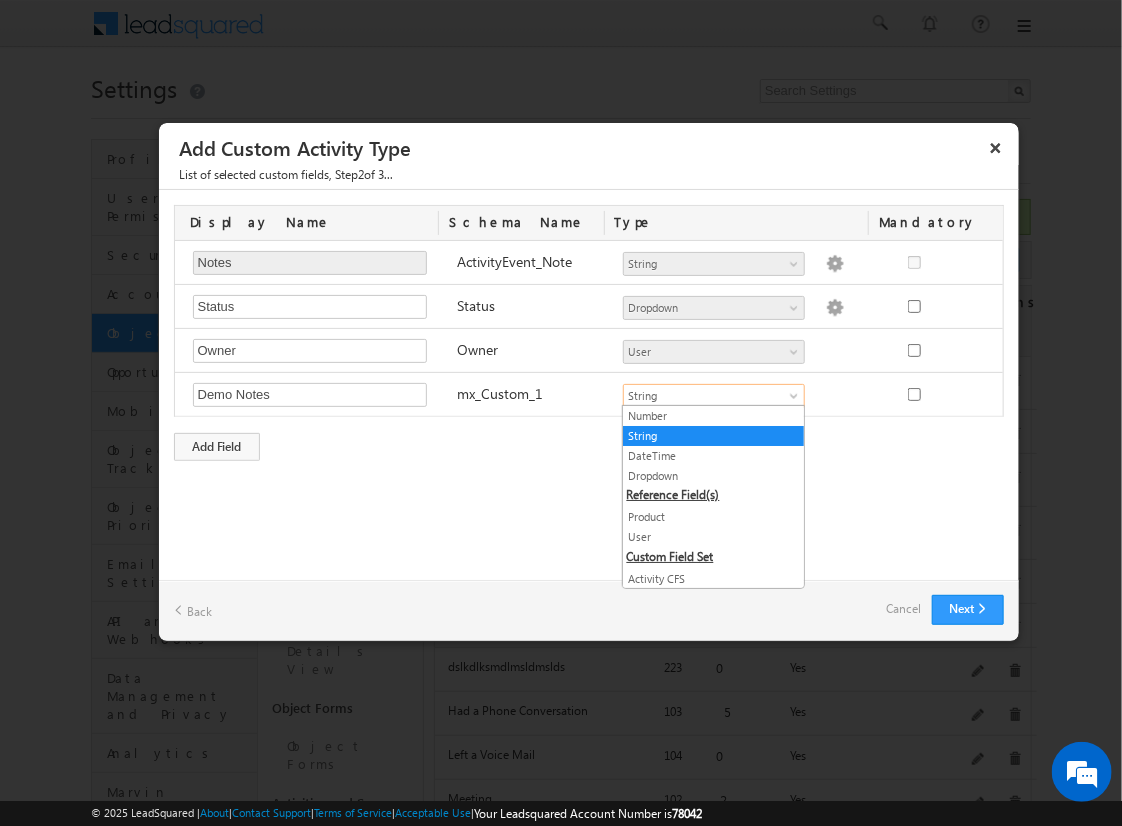 click on "String" at bounding box center (713, 436) 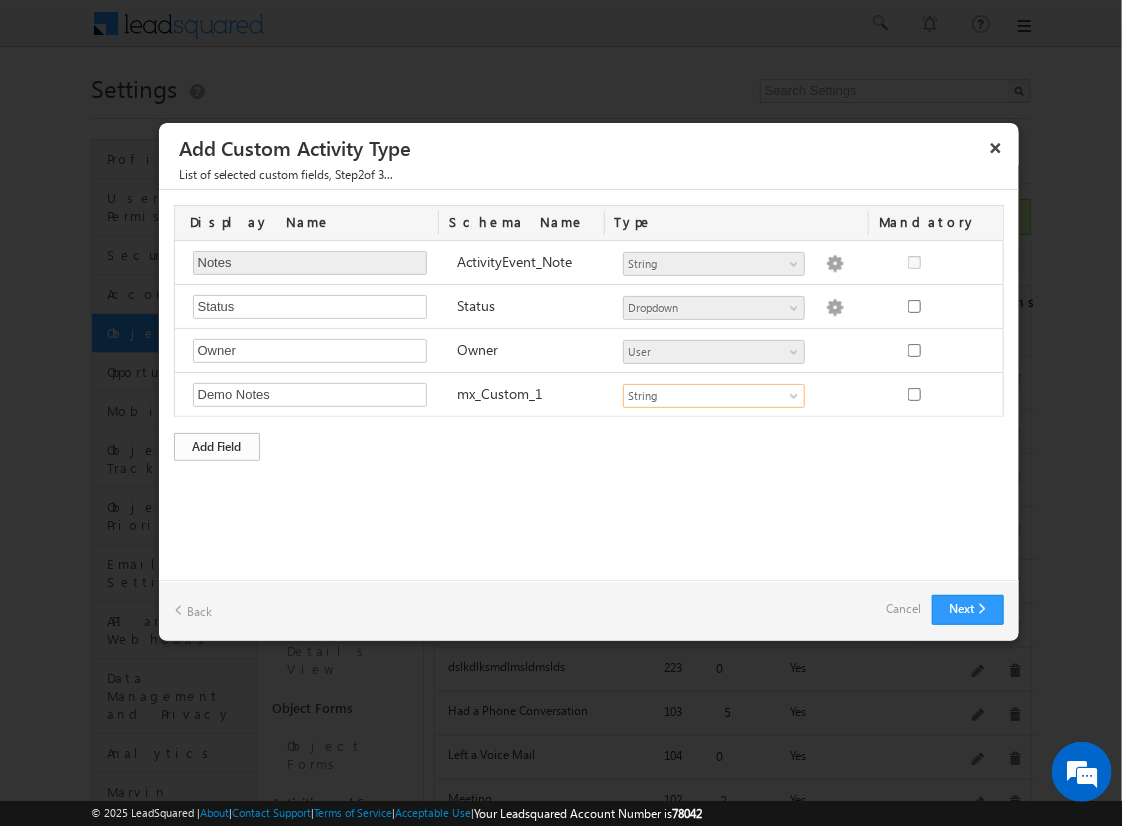 click on "Add Field" at bounding box center [217, 447] 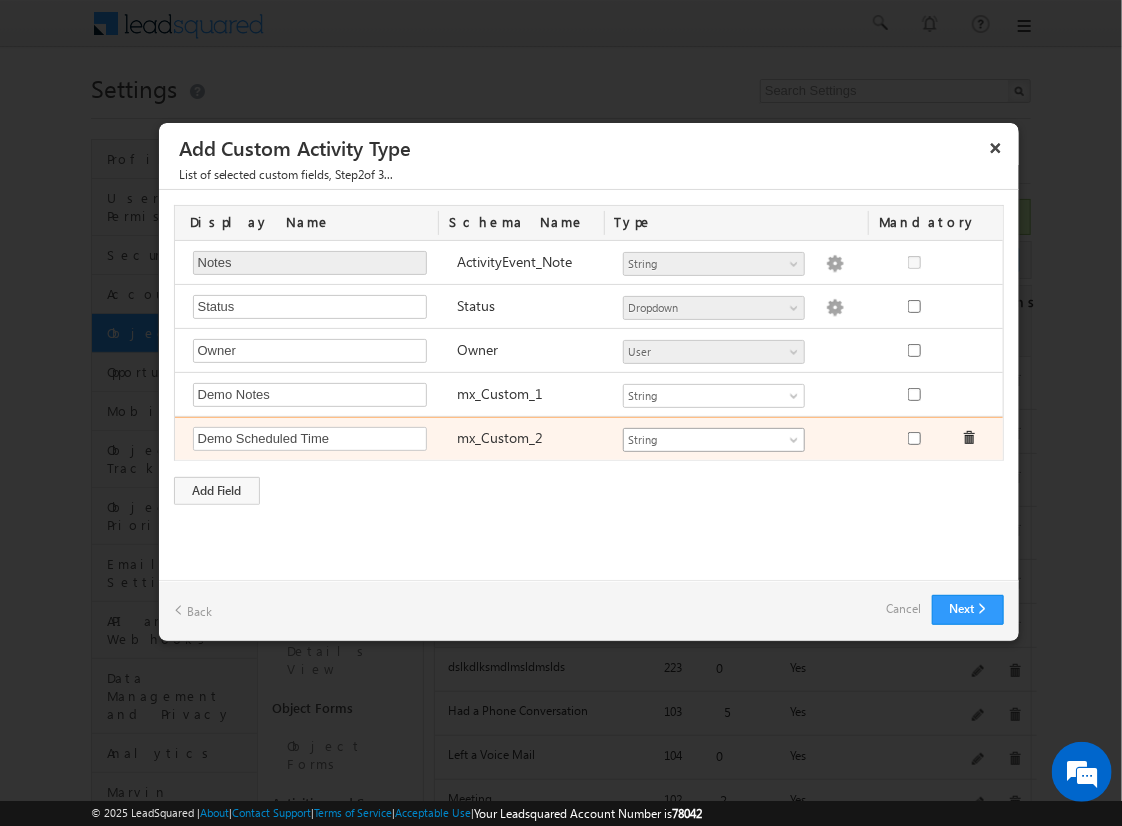 type on "Demo Scheduled Time" 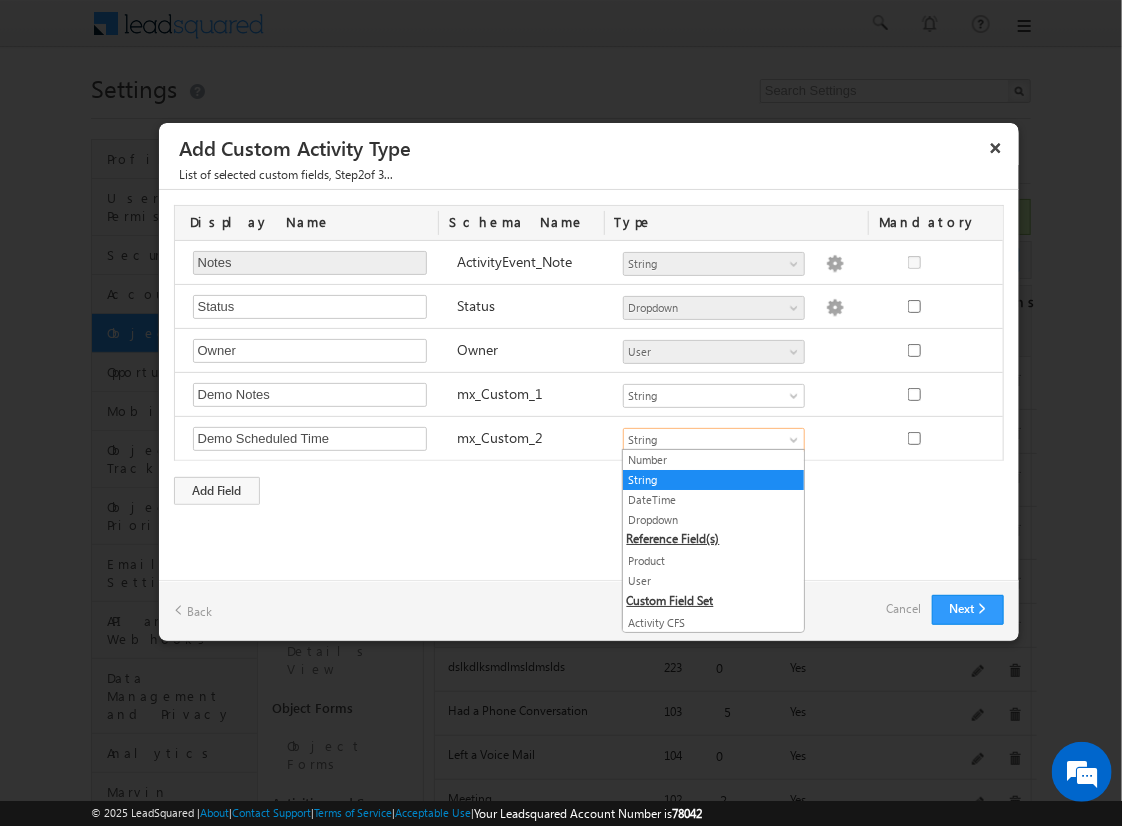 click on "DateTime" at bounding box center [713, 500] 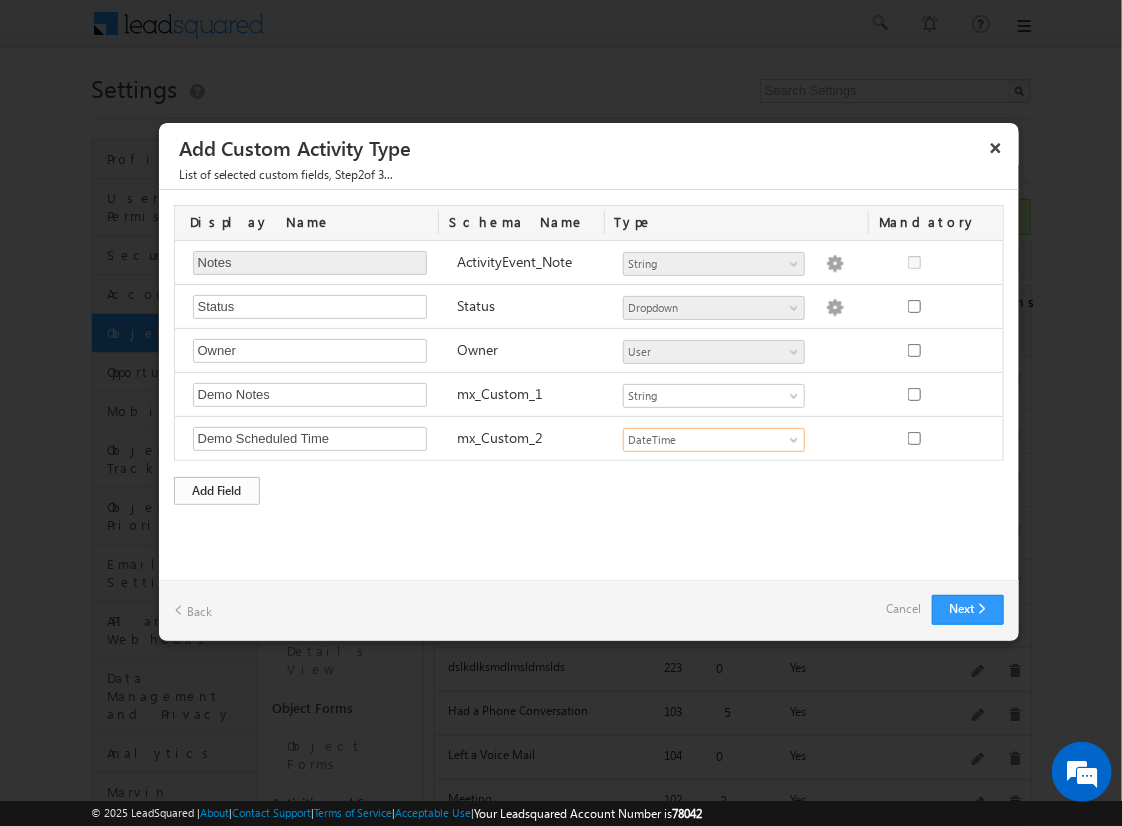 click on "Add Field" at bounding box center [217, 491] 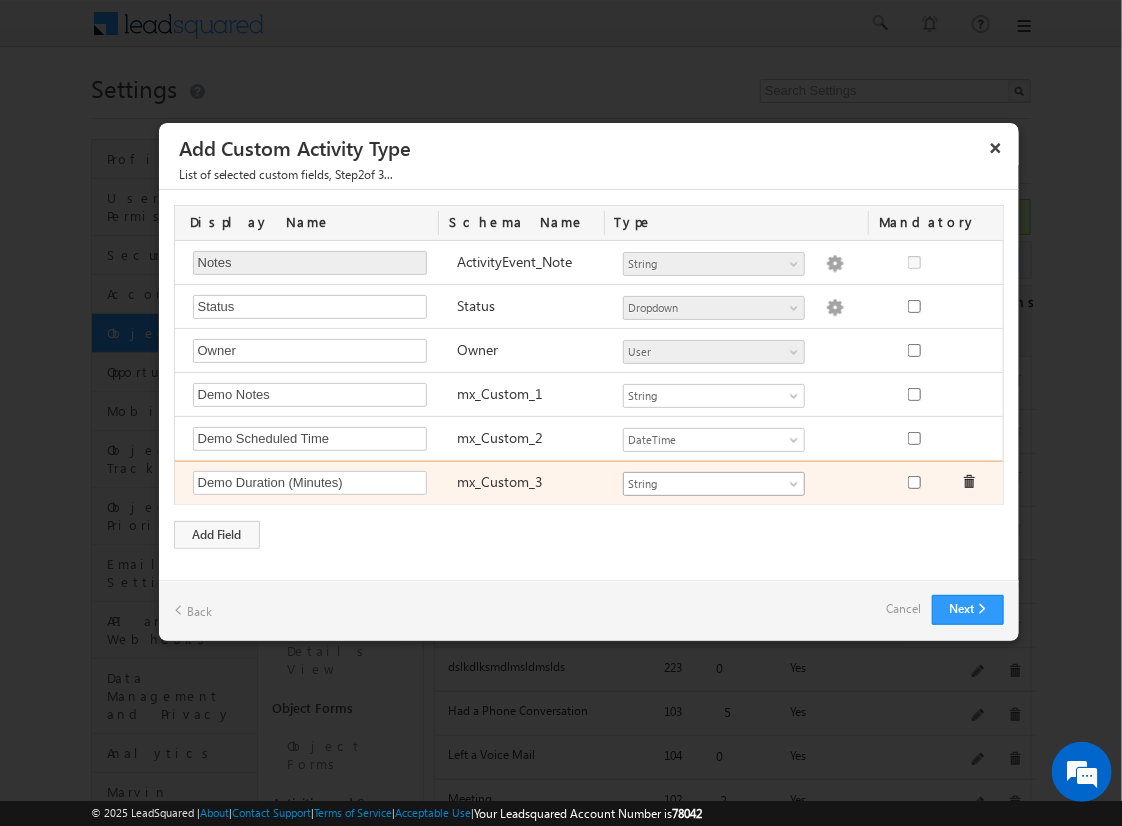type on "Demo Duration (Minutes)" 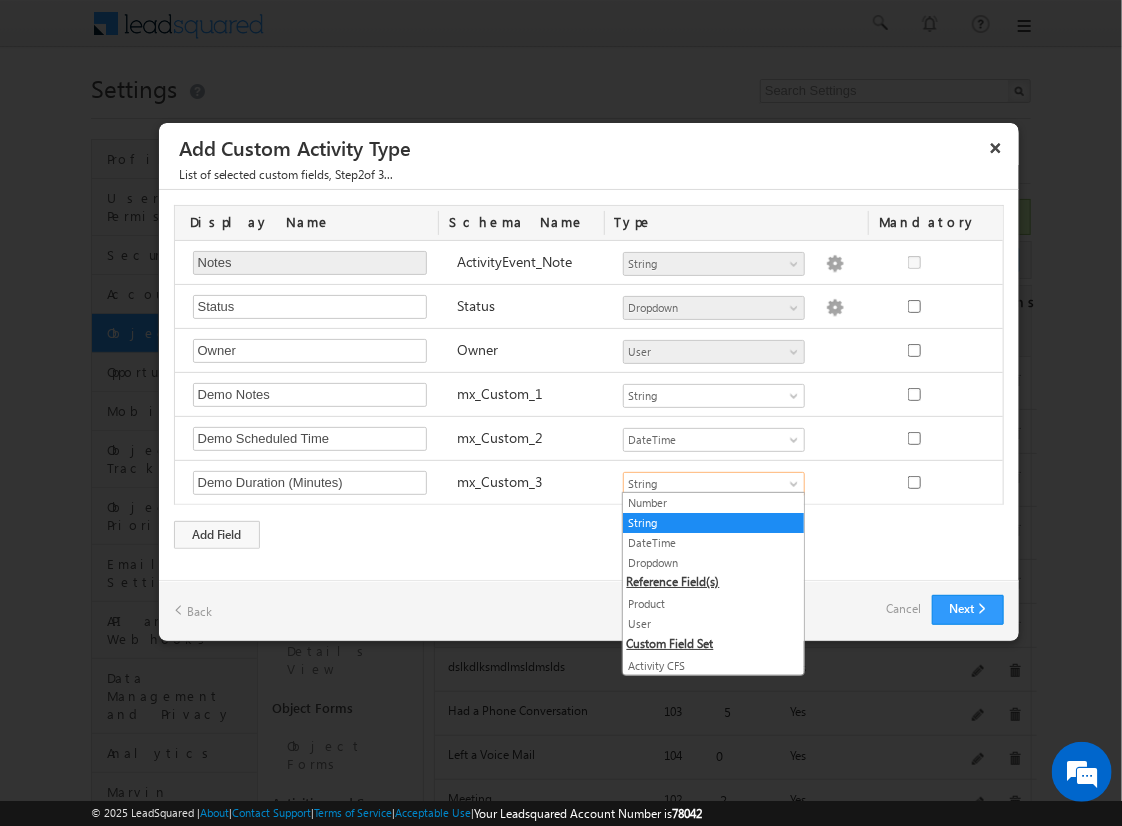 click on "Number" at bounding box center [713, 503] 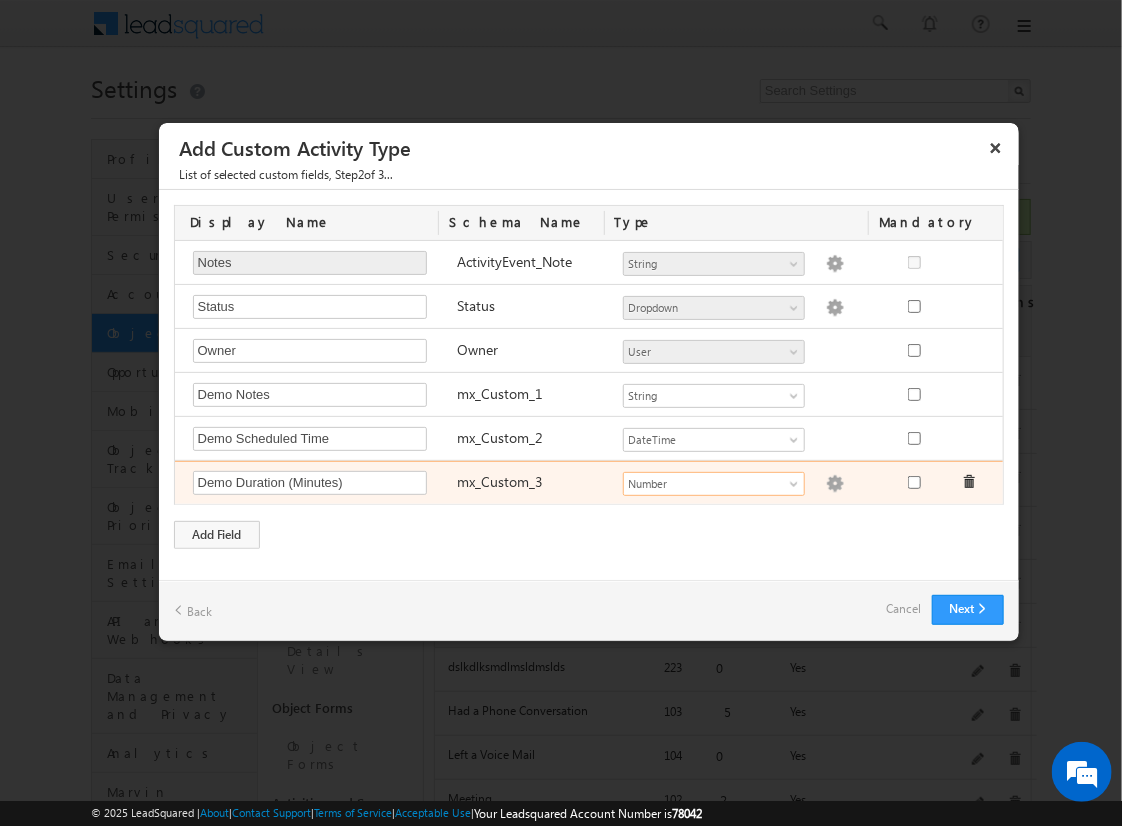 click at bounding box center (835, 484) 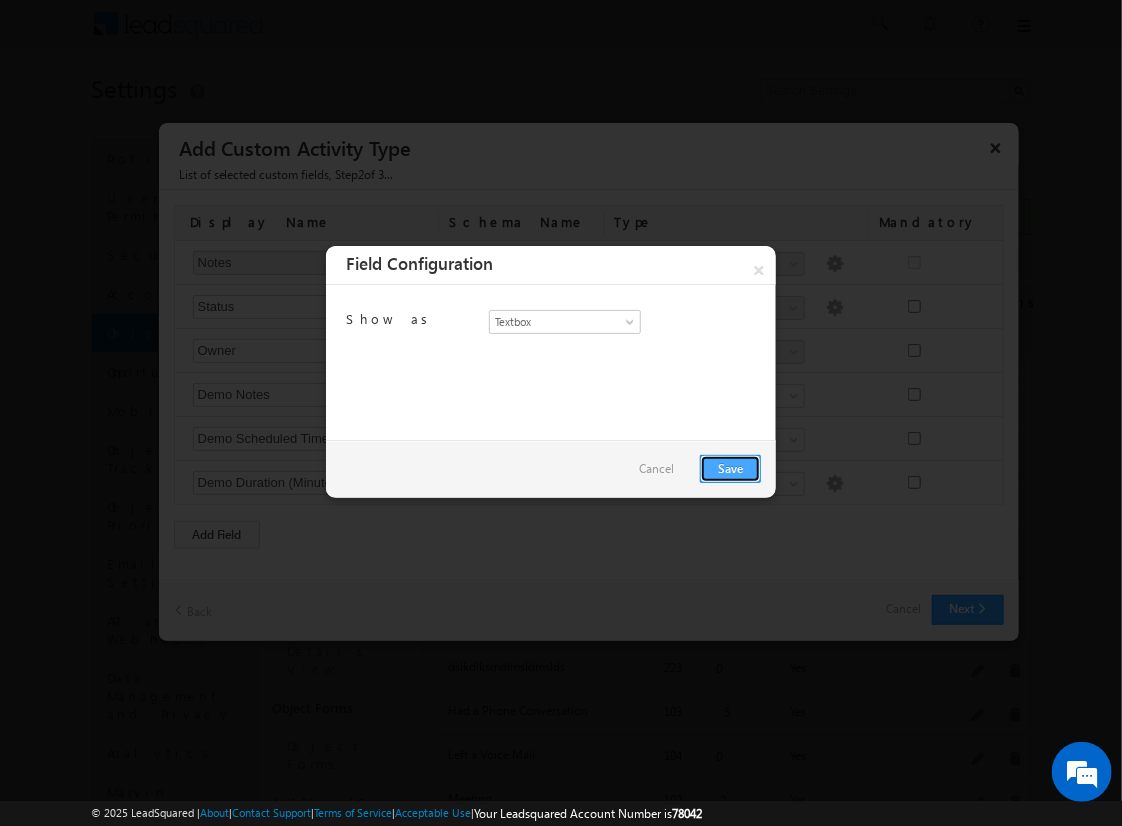 click on "Save" at bounding box center [730, 469] 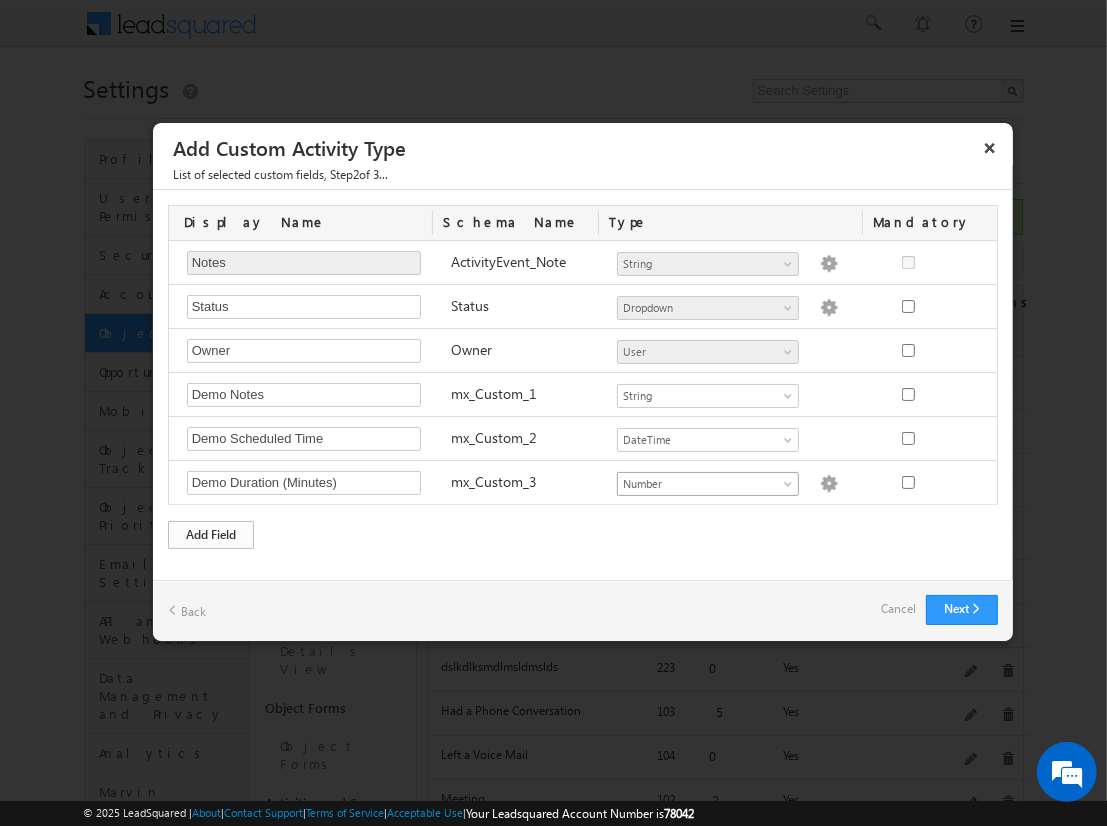 click on "Add Field" at bounding box center (211, 535) 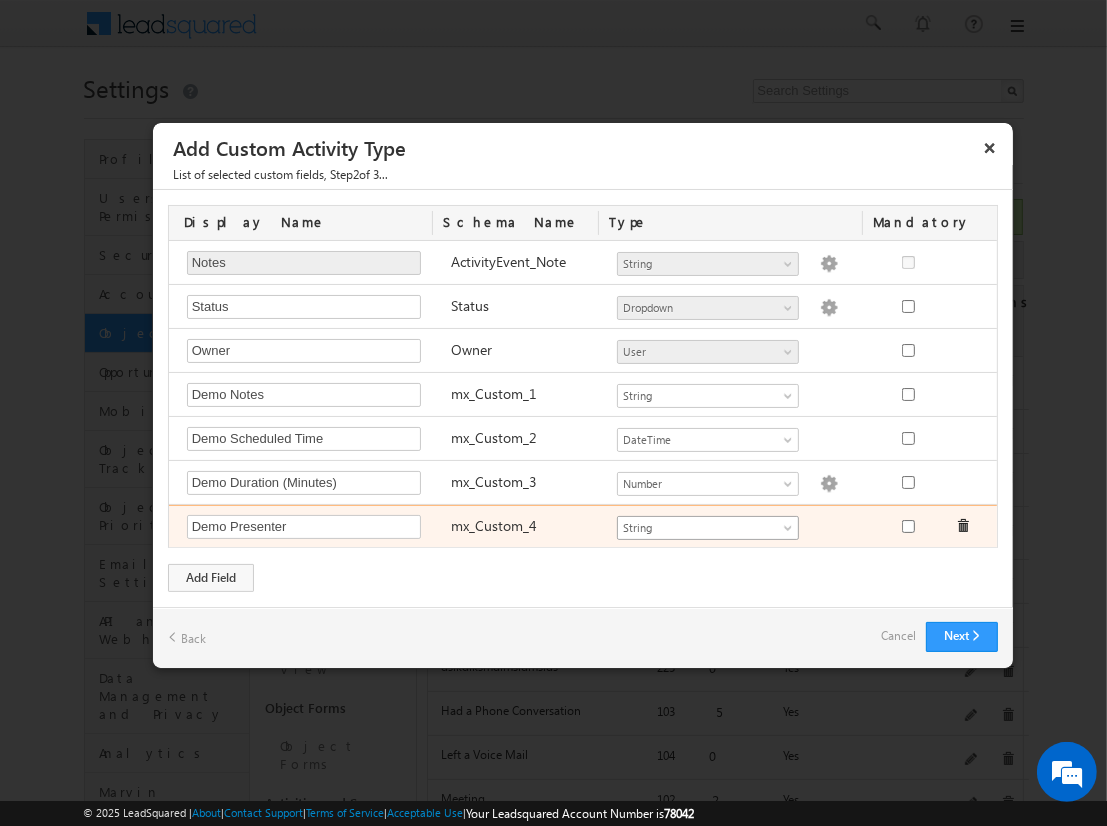 type on "Demo Presenter" 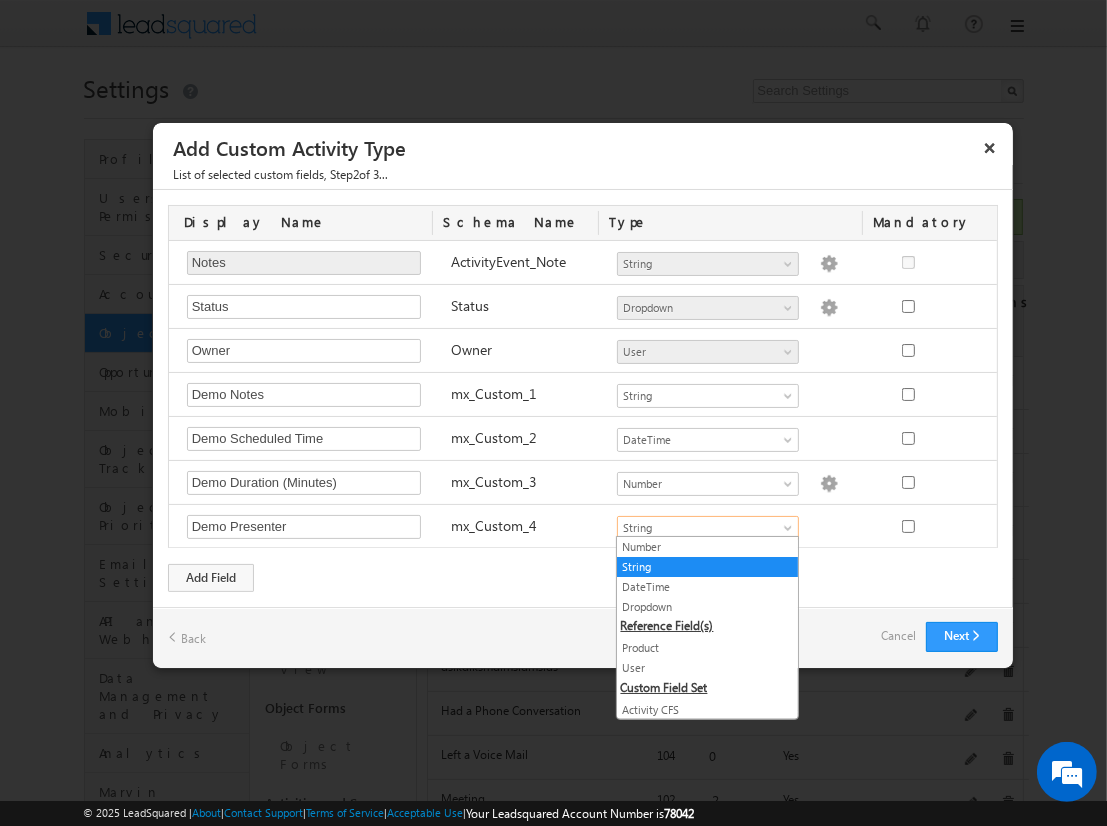 click on "User" at bounding box center [707, 668] 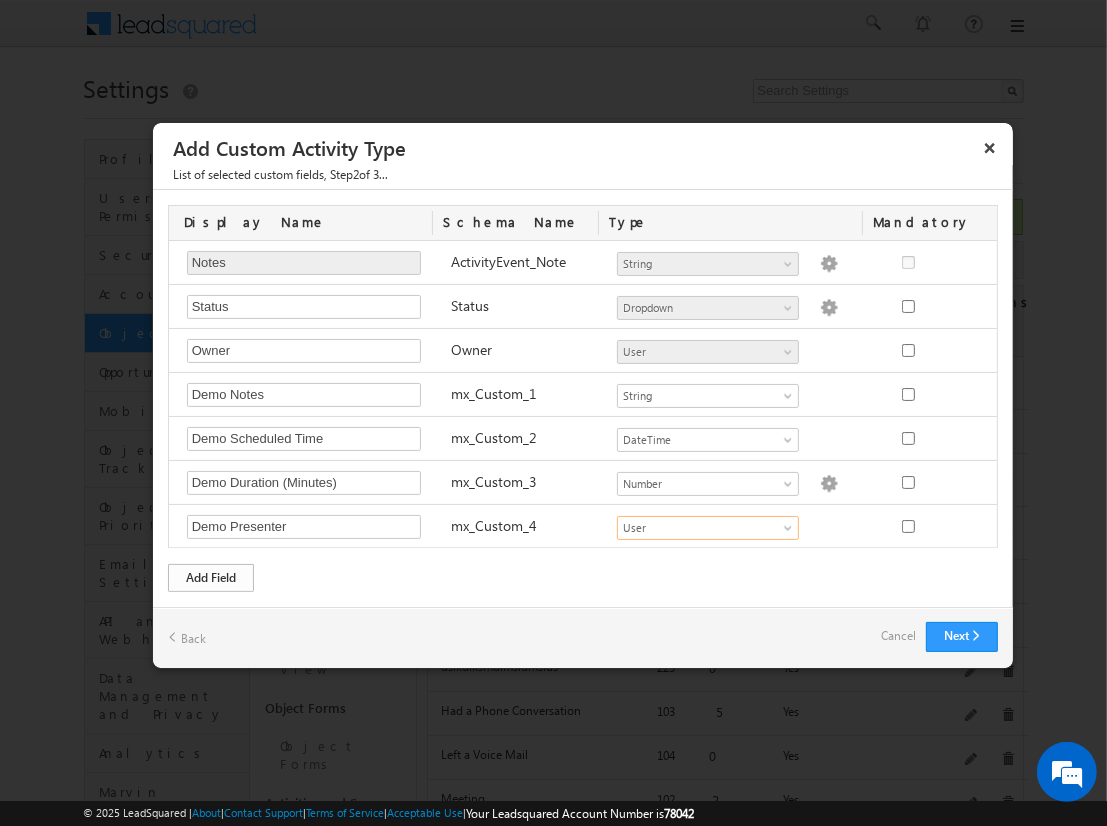 click on "Add Field" at bounding box center [211, 578] 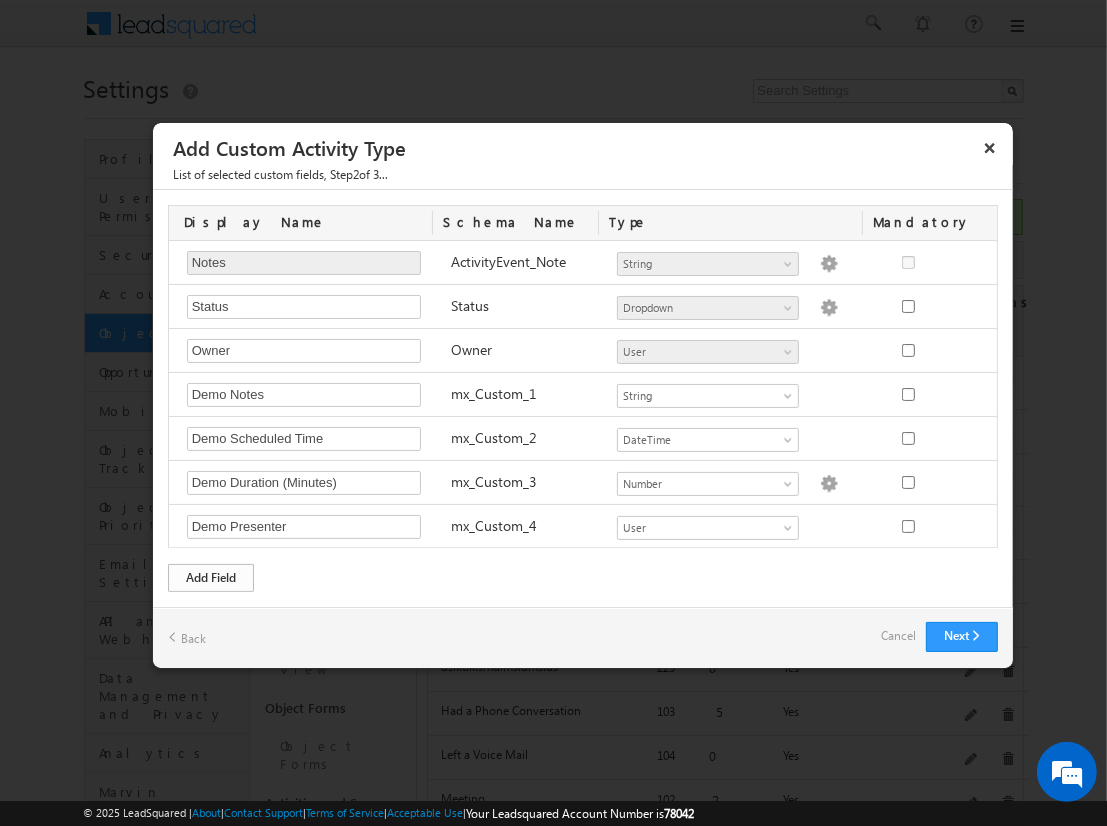 scroll, scrollTop: 41, scrollLeft: 0, axis: vertical 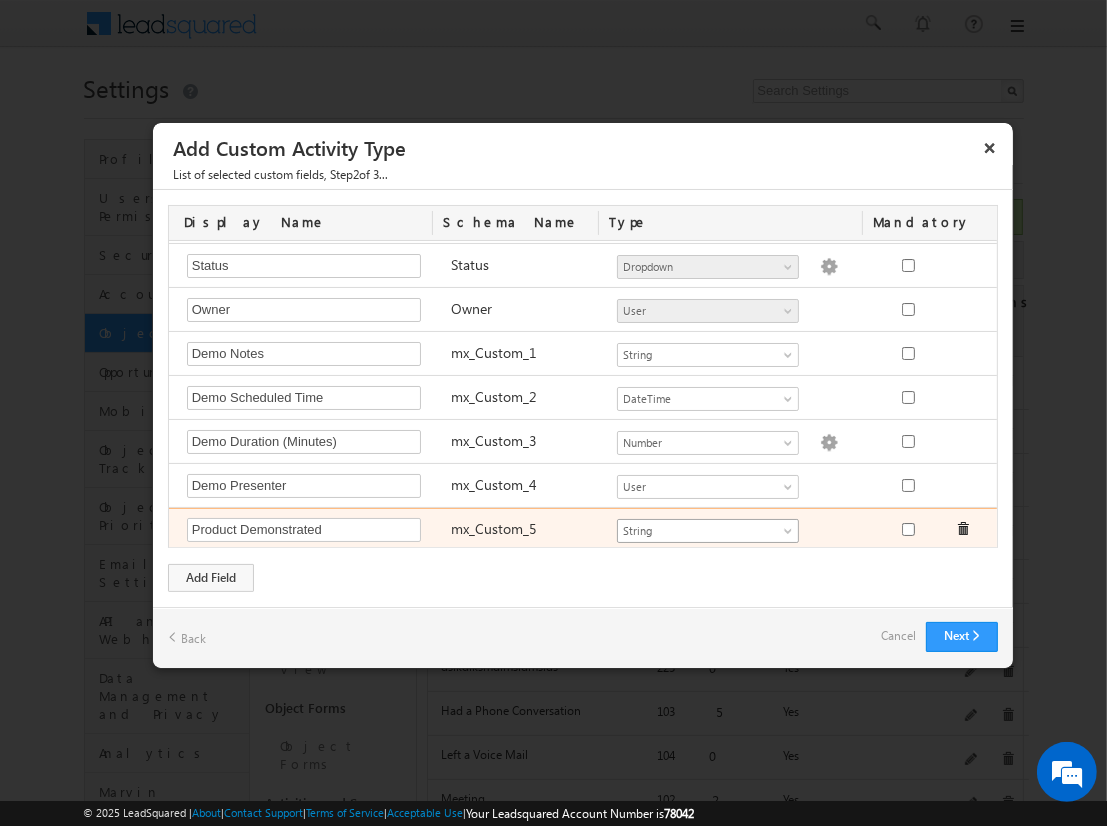 type on "Product Demonstrated" 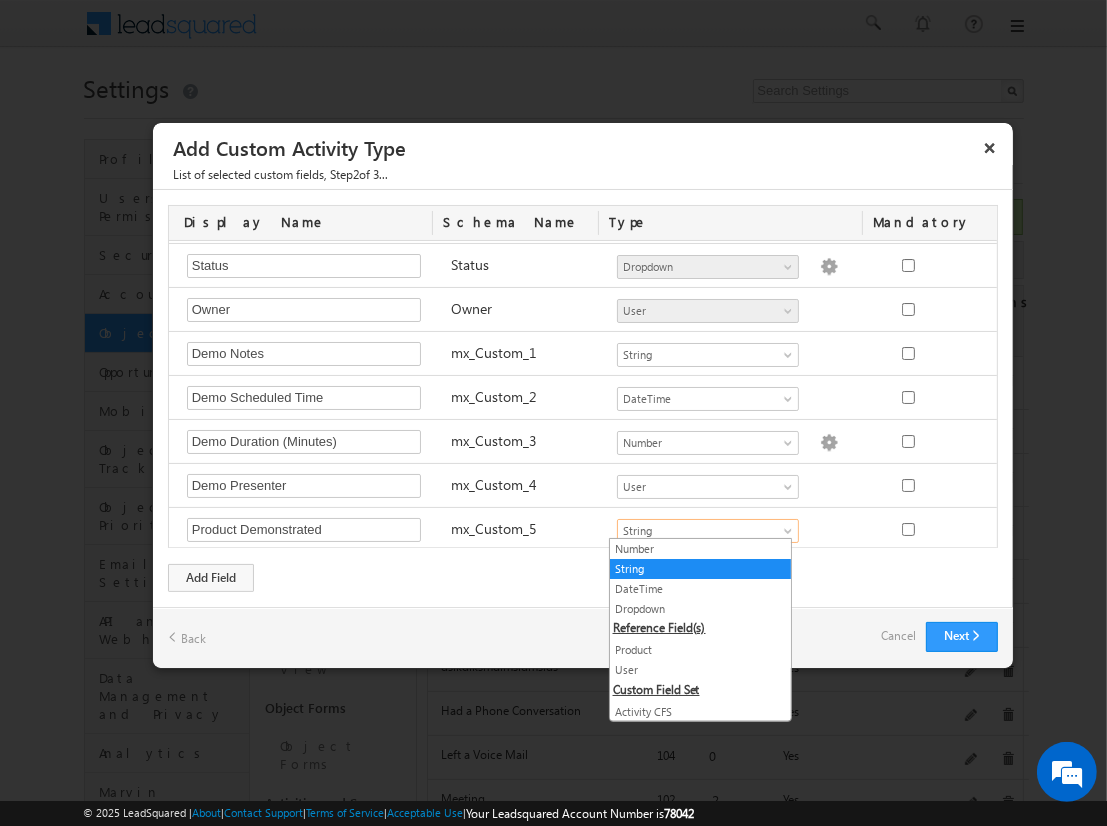 click on "Product" at bounding box center [700, 650] 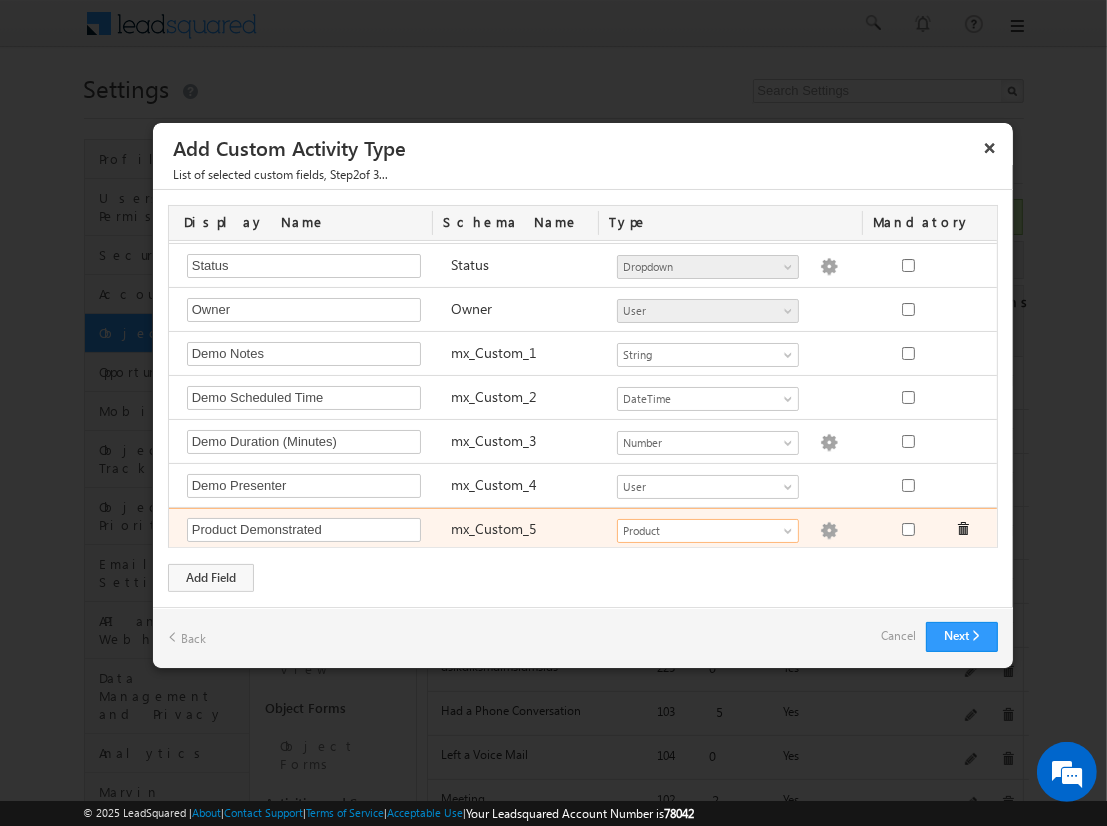 click at bounding box center (829, 531) 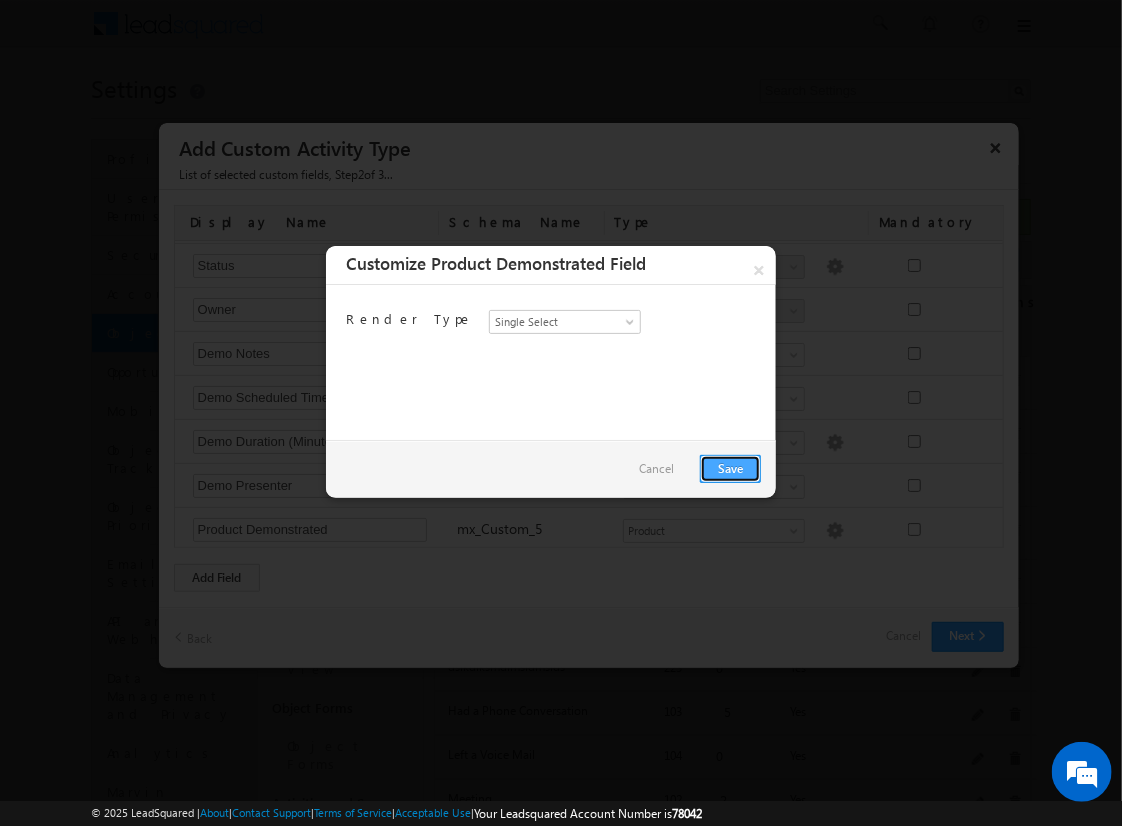 click on "Save" at bounding box center [730, 469] 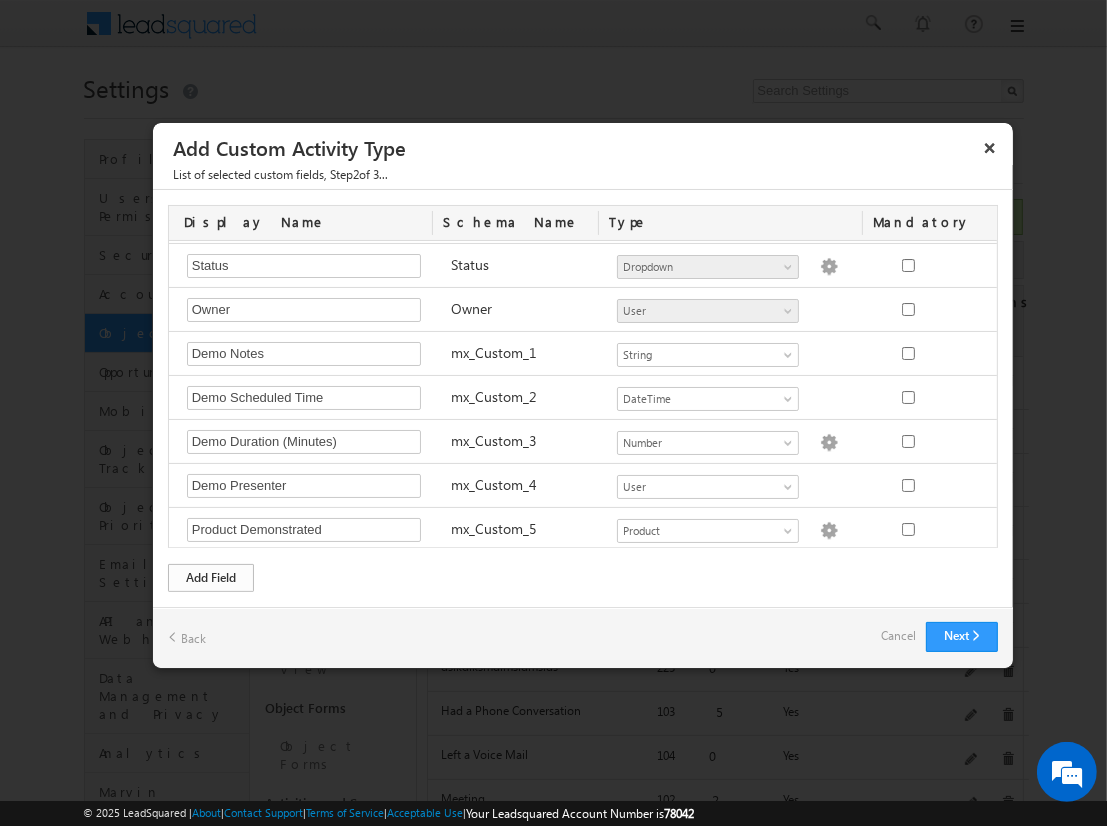 click on "Add Field" at bounding box center [211, 578] 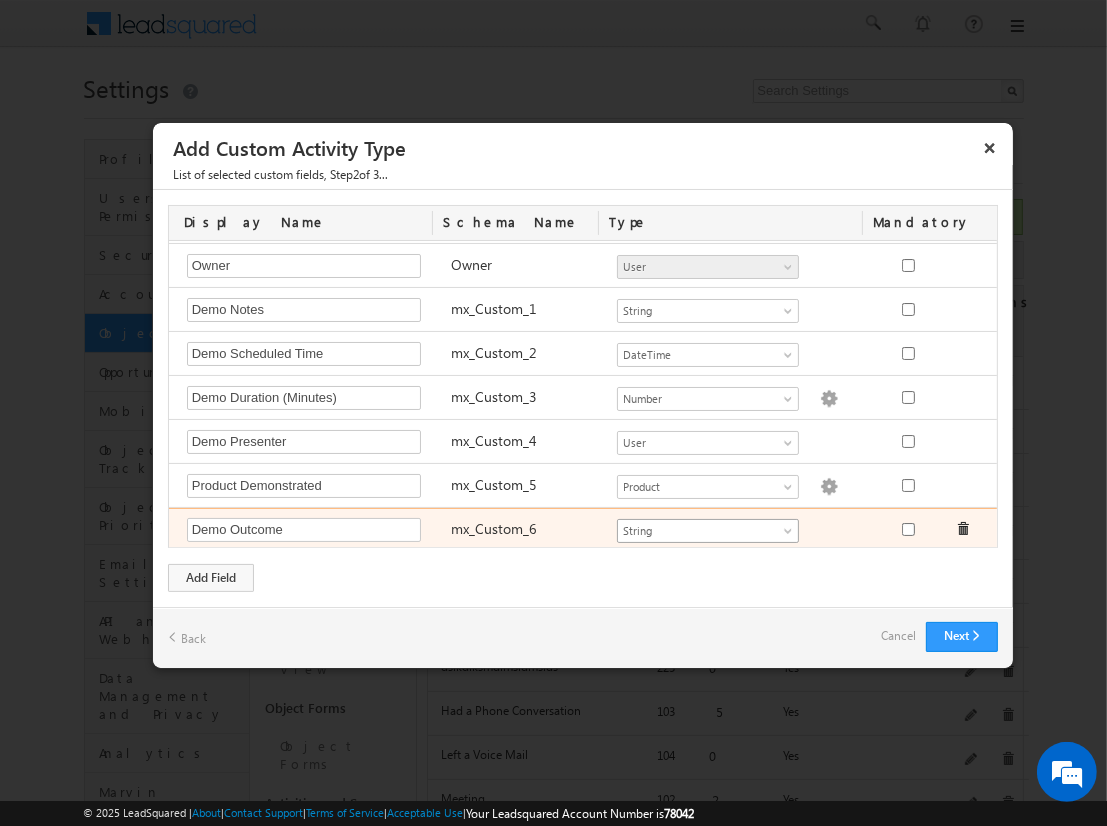 type on "Demo Outcome" 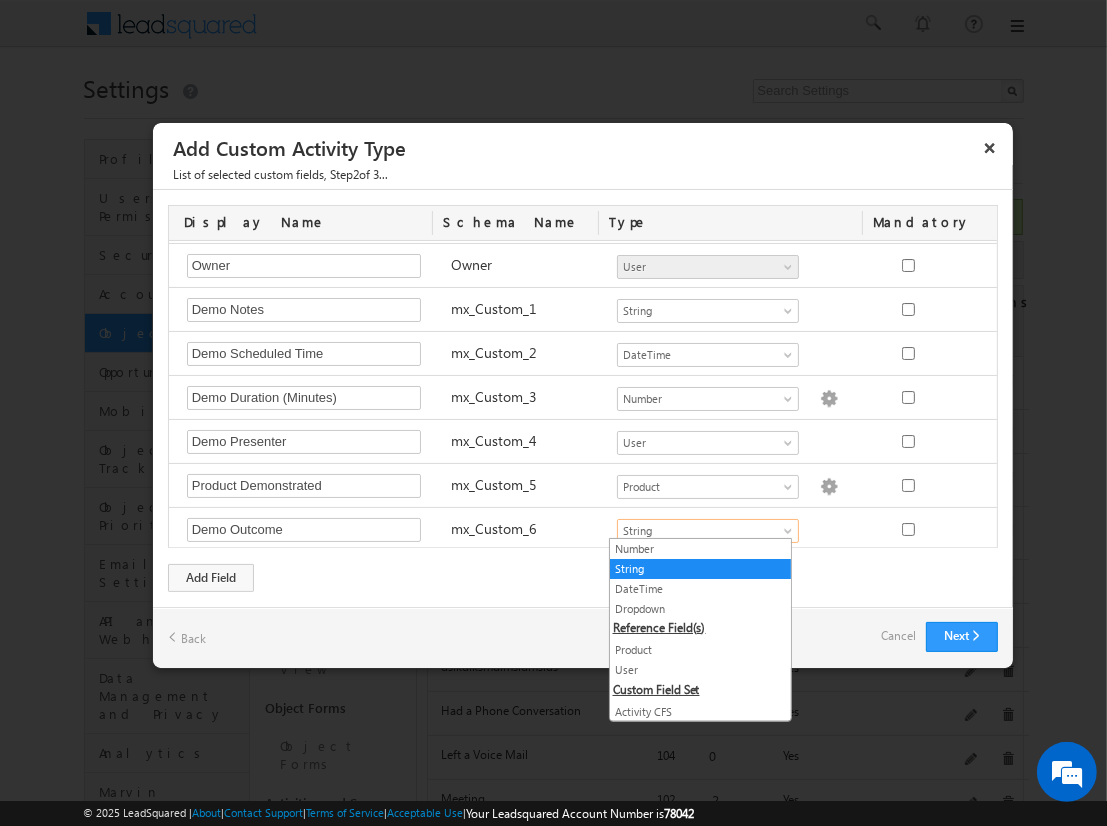 click on "String" at bounding box center [700, 569] 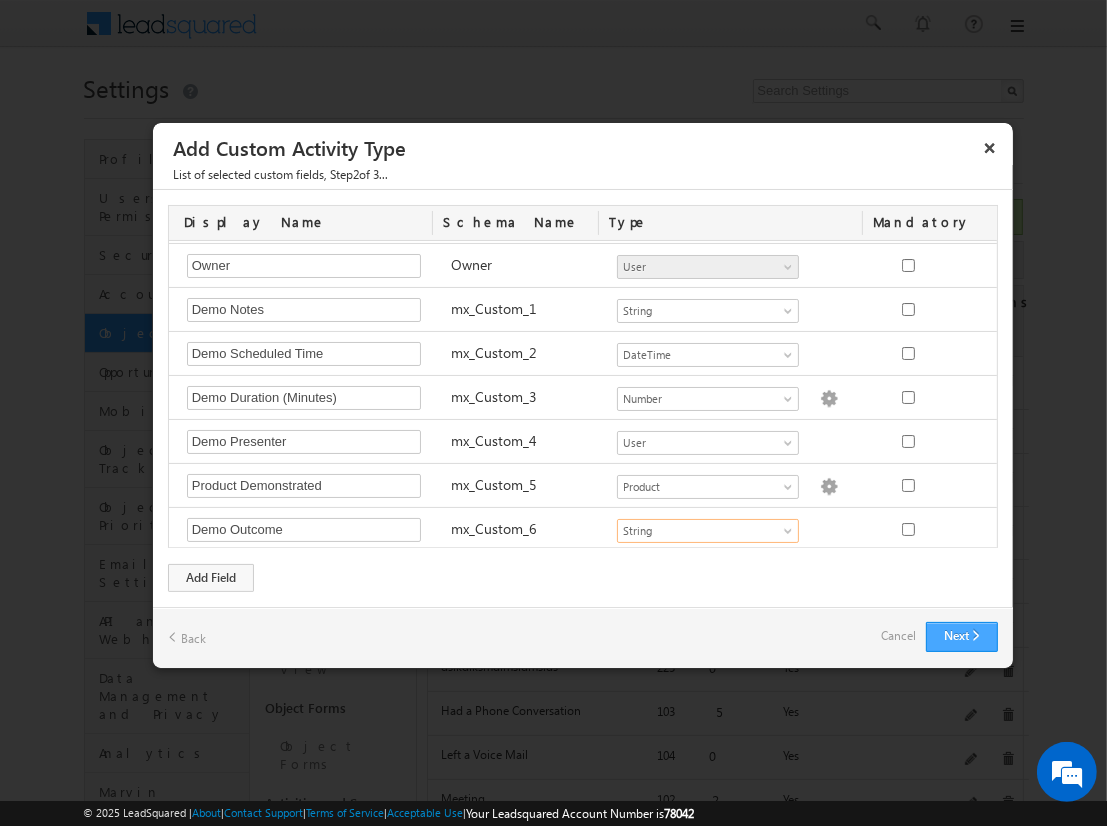 click on "Next" at bounding box center [962, 637] 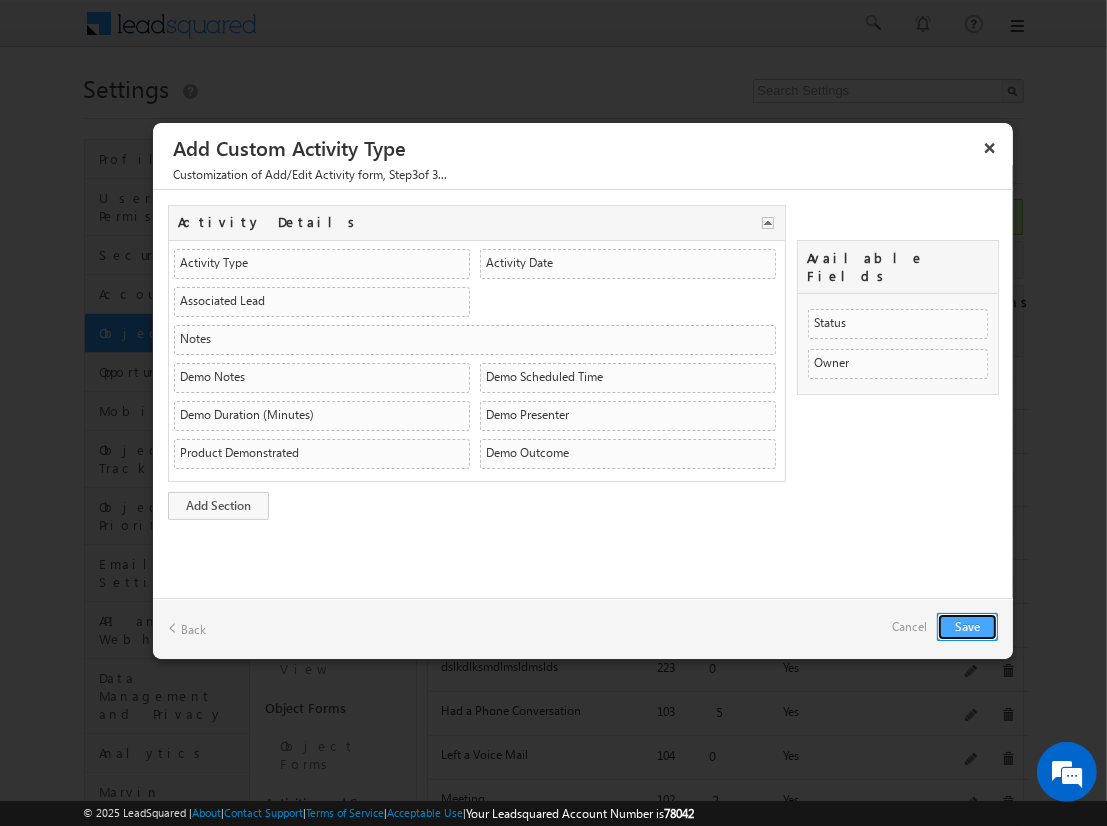 click on "Save" at bounding box center (967, 627) 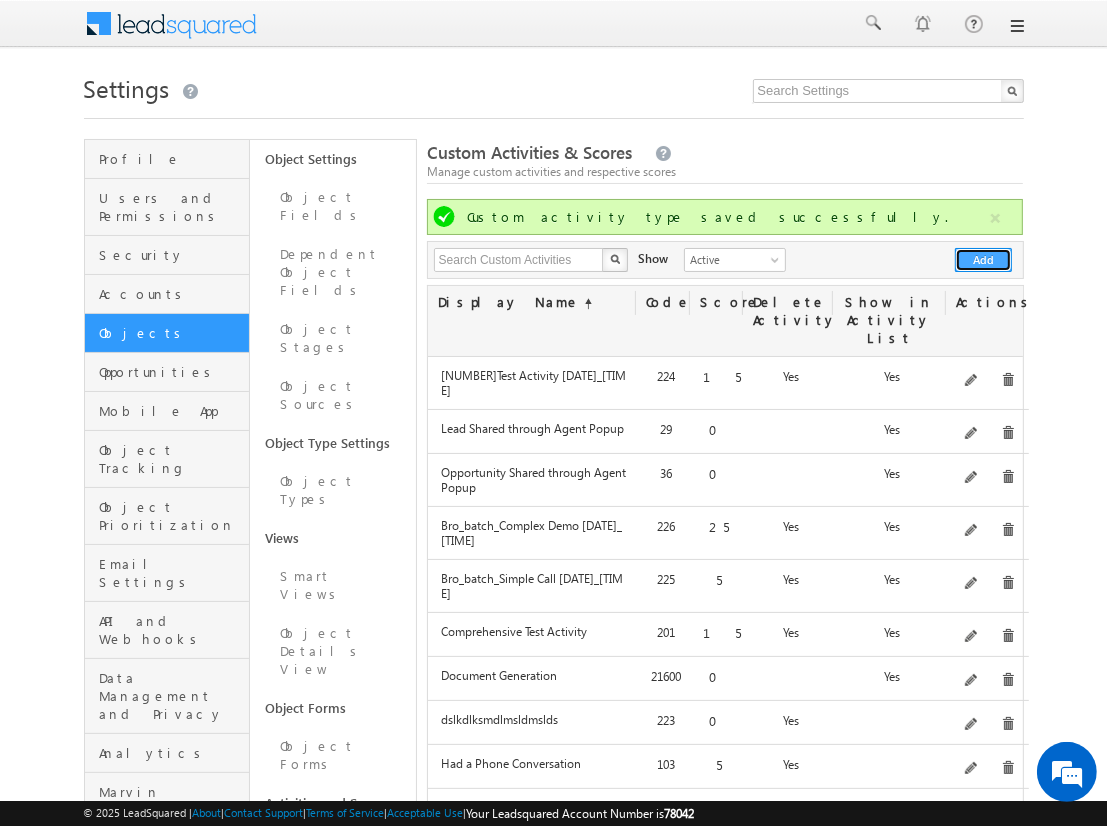 click on "Add" at bounding box center (983, 260) 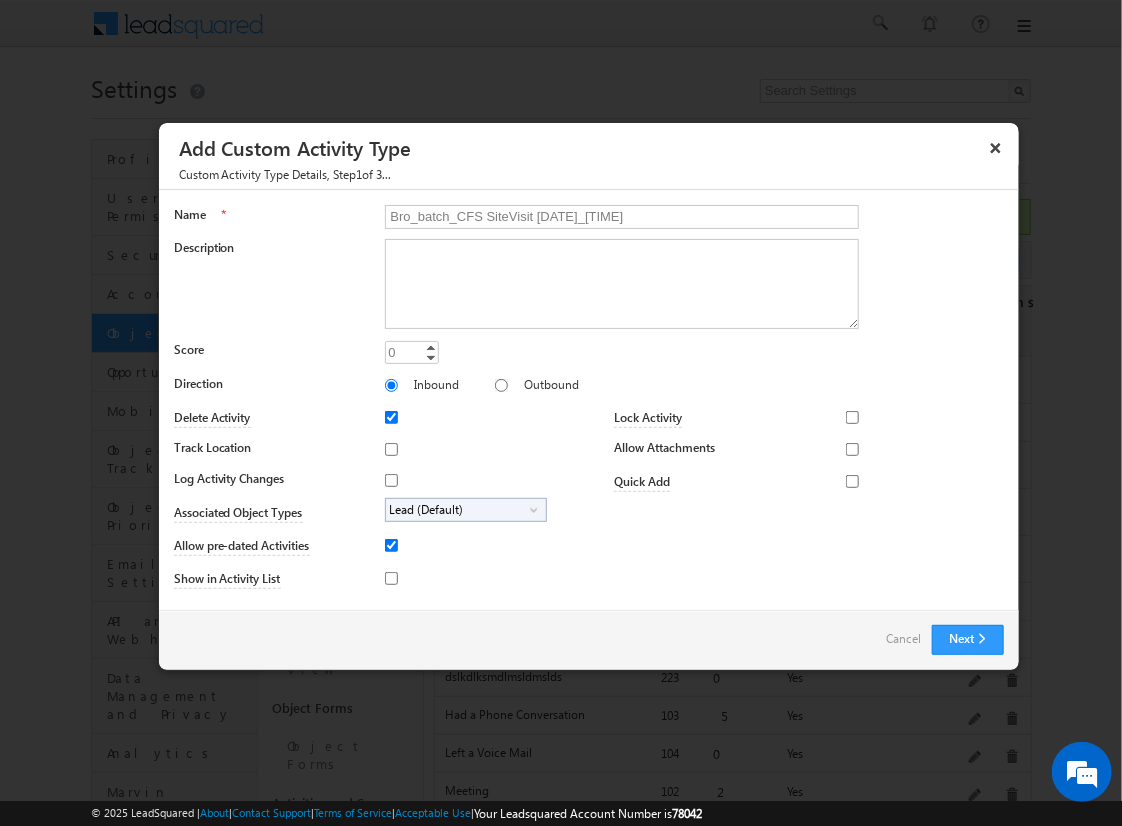 type on "Bro_batch_CFS SiteVisit [DATE]_[TIME]" 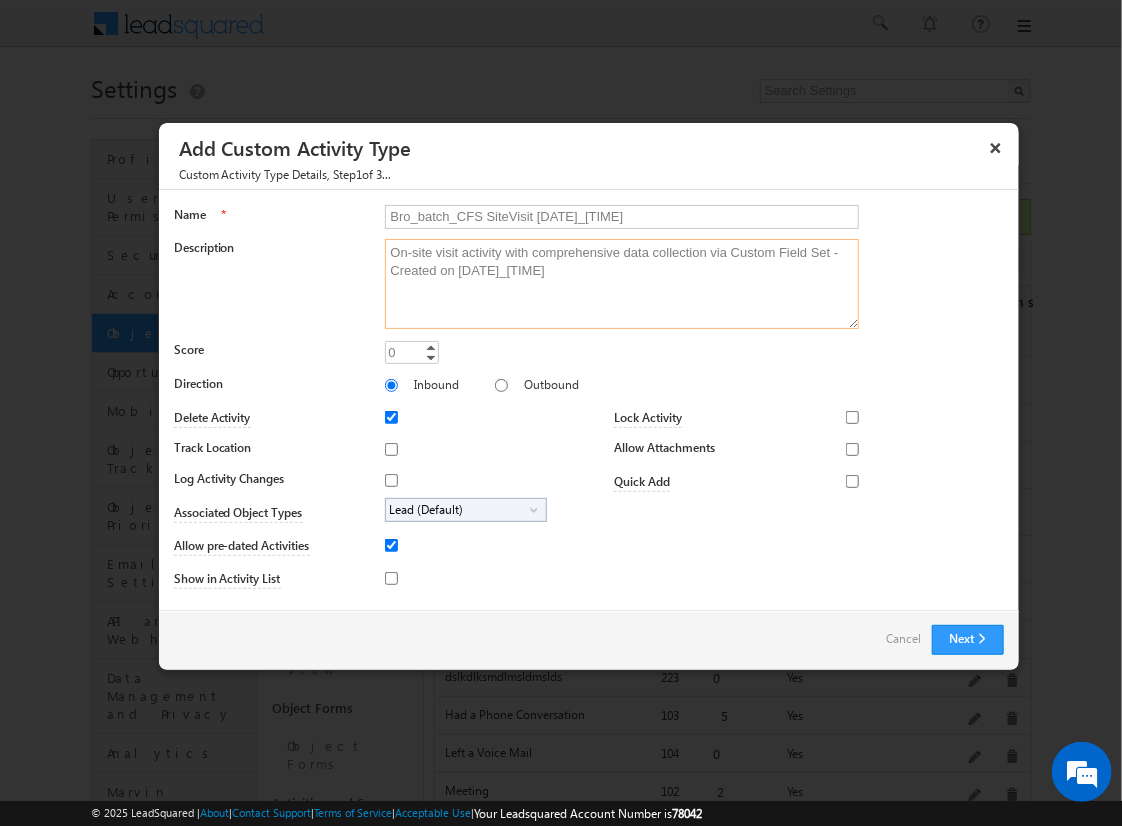 type on "On-site visit activity with comprehensive data collection via Custom Field Set - Created on [DATE]_[TIME]" 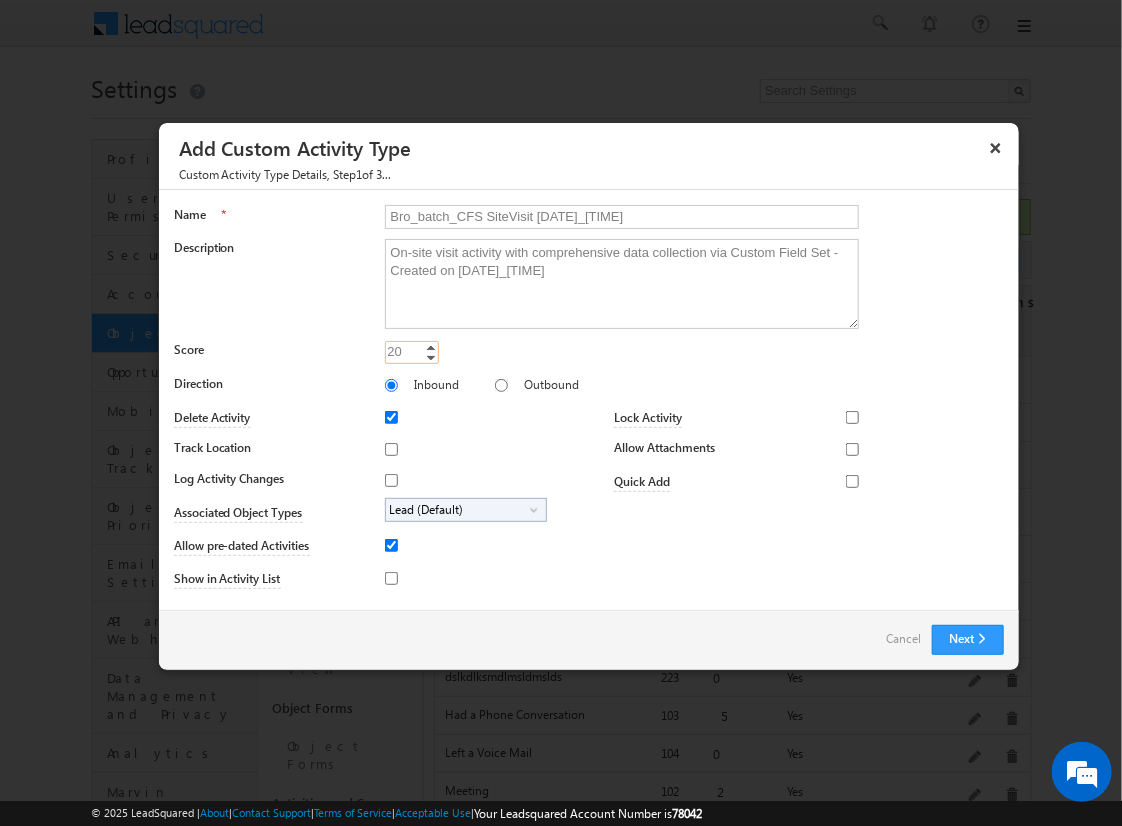 type on "20" 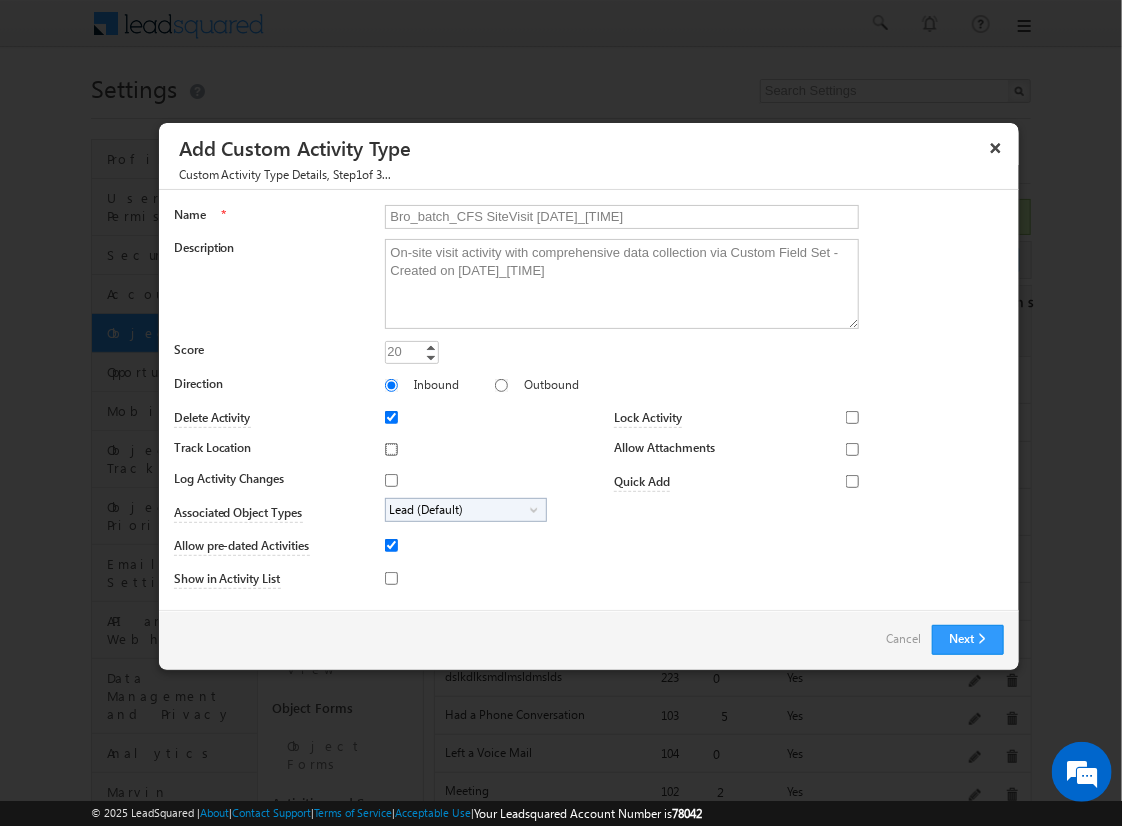 click on "Track Location" at bounding box center [391, 449] 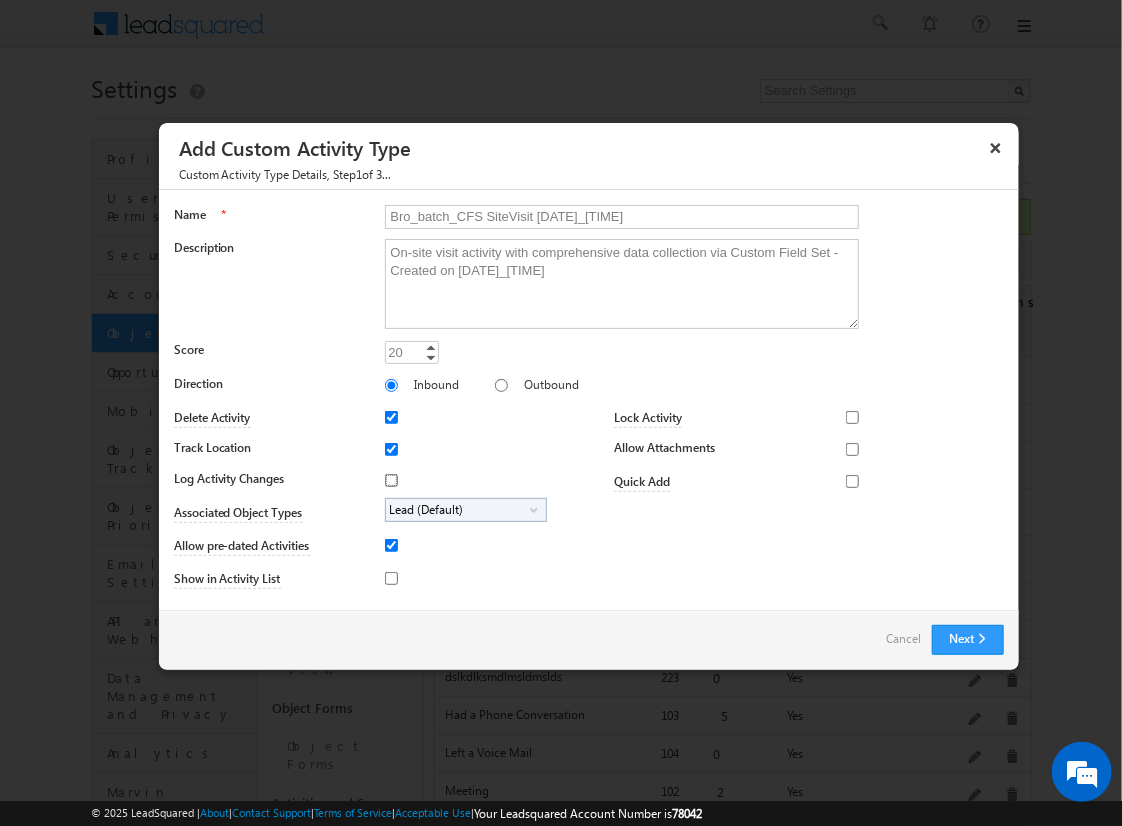 click on "Log Activity Changes" at bounding box center [391, 480] 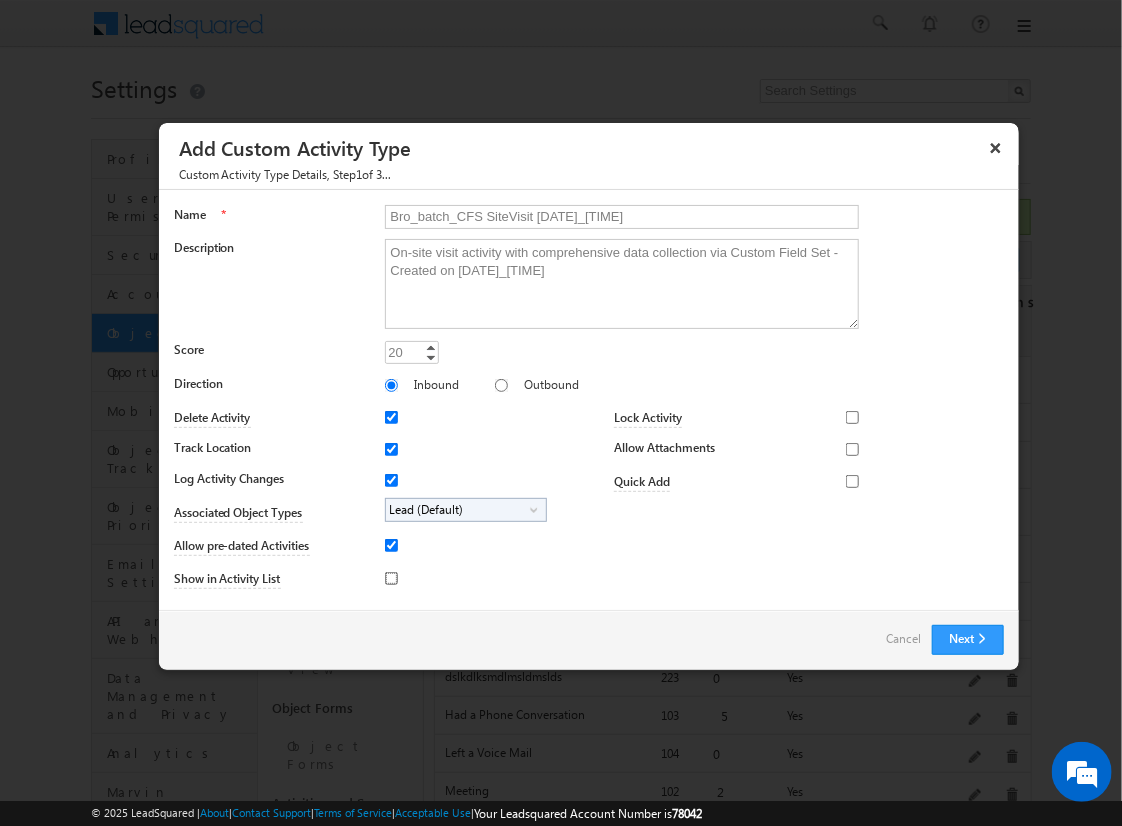 click on "Show in Activity List" at bounding box center [391, 578] 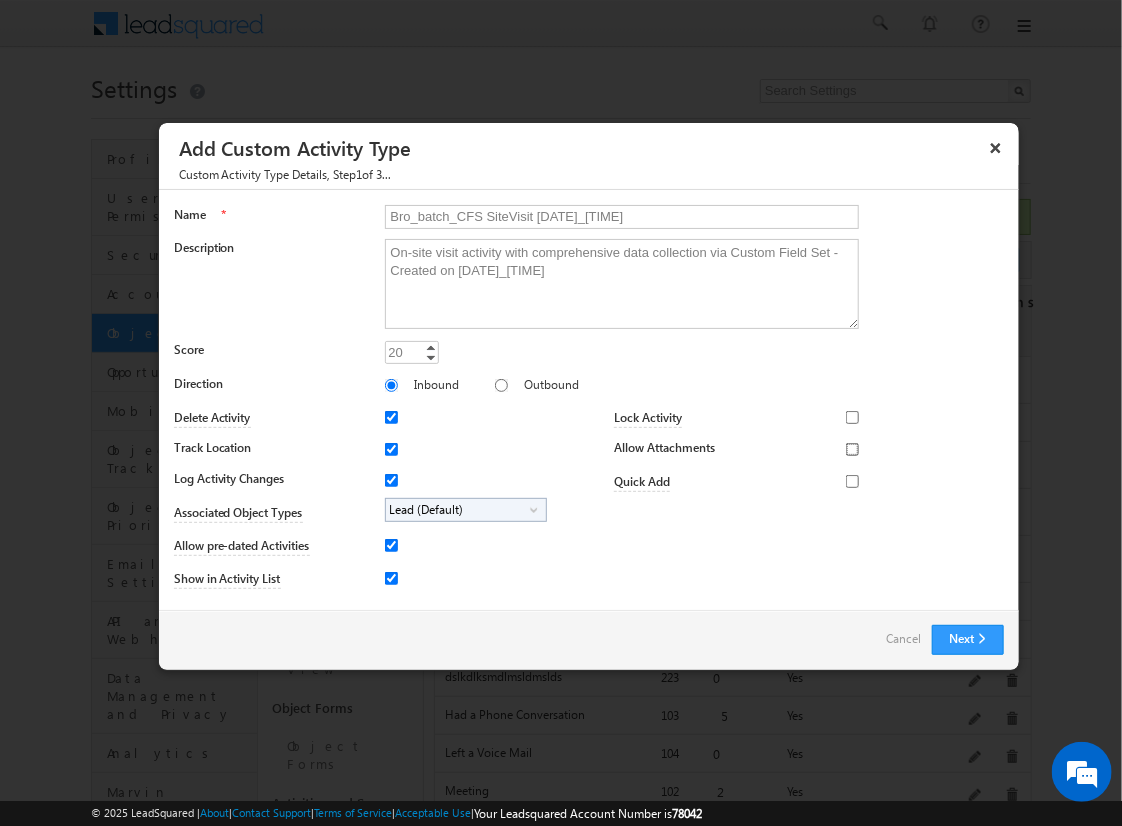click on "Allow Attachments" at bounding box center (852, 449) 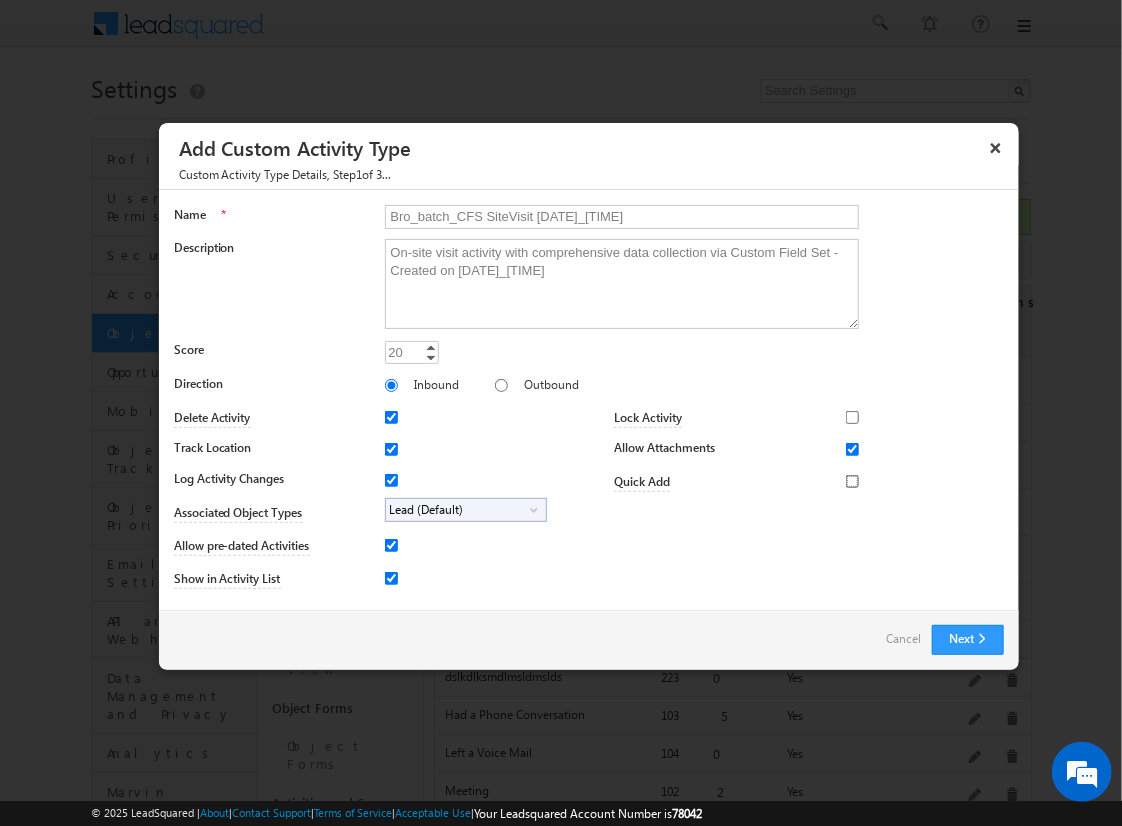click on "Quick Add" at bounding box center [852, 481] 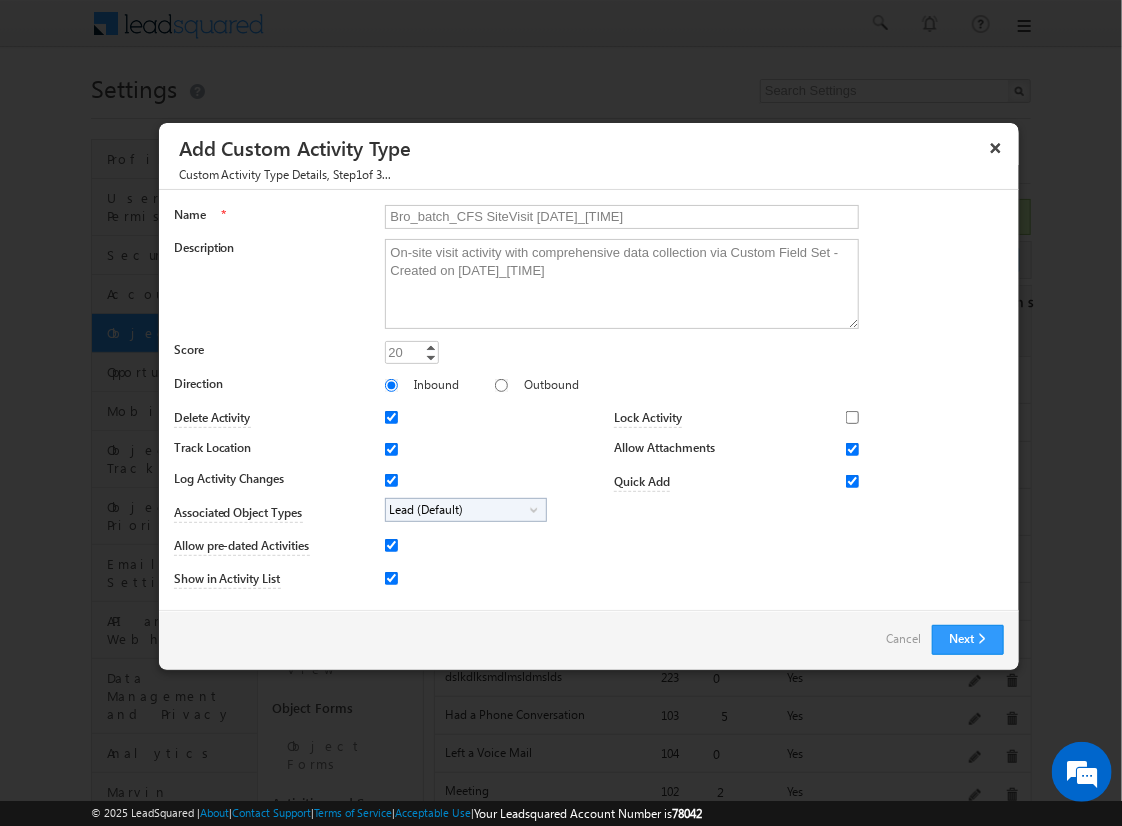 click on "Lead (Default)" at bounding box center [458, 510] 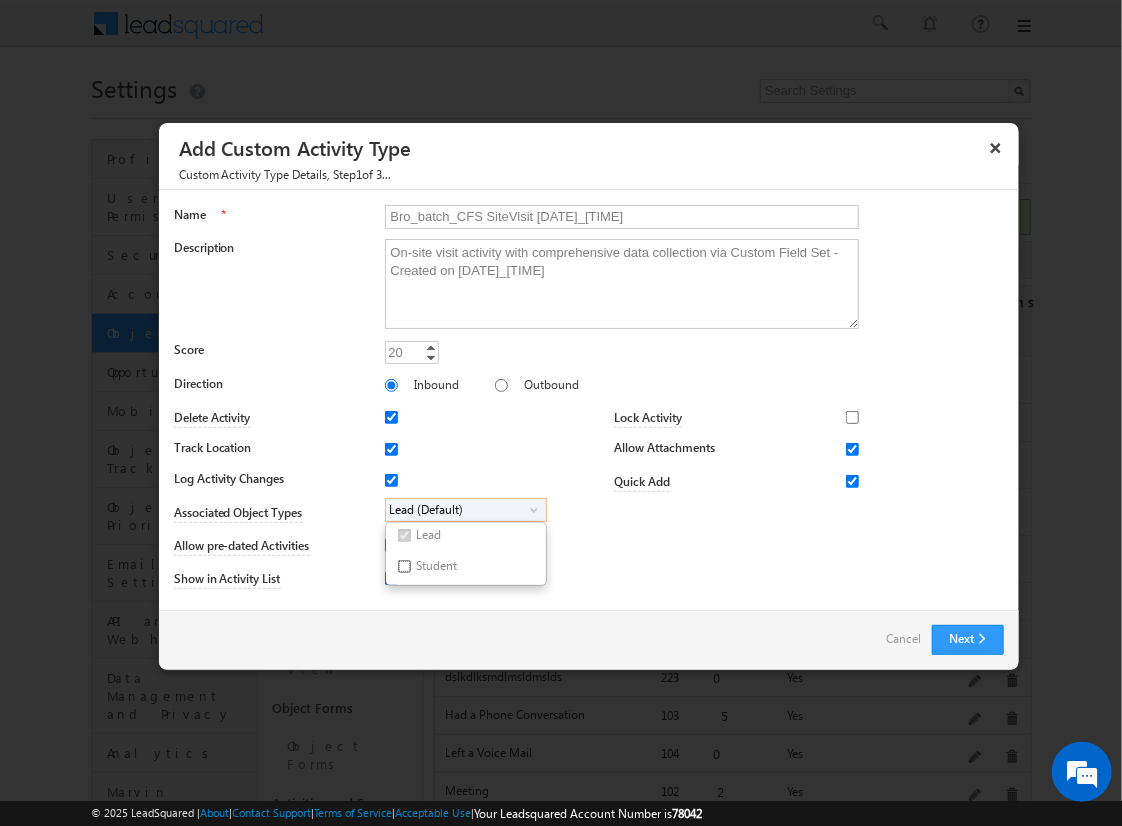 click on "Student" at bounding box center (404, 566) 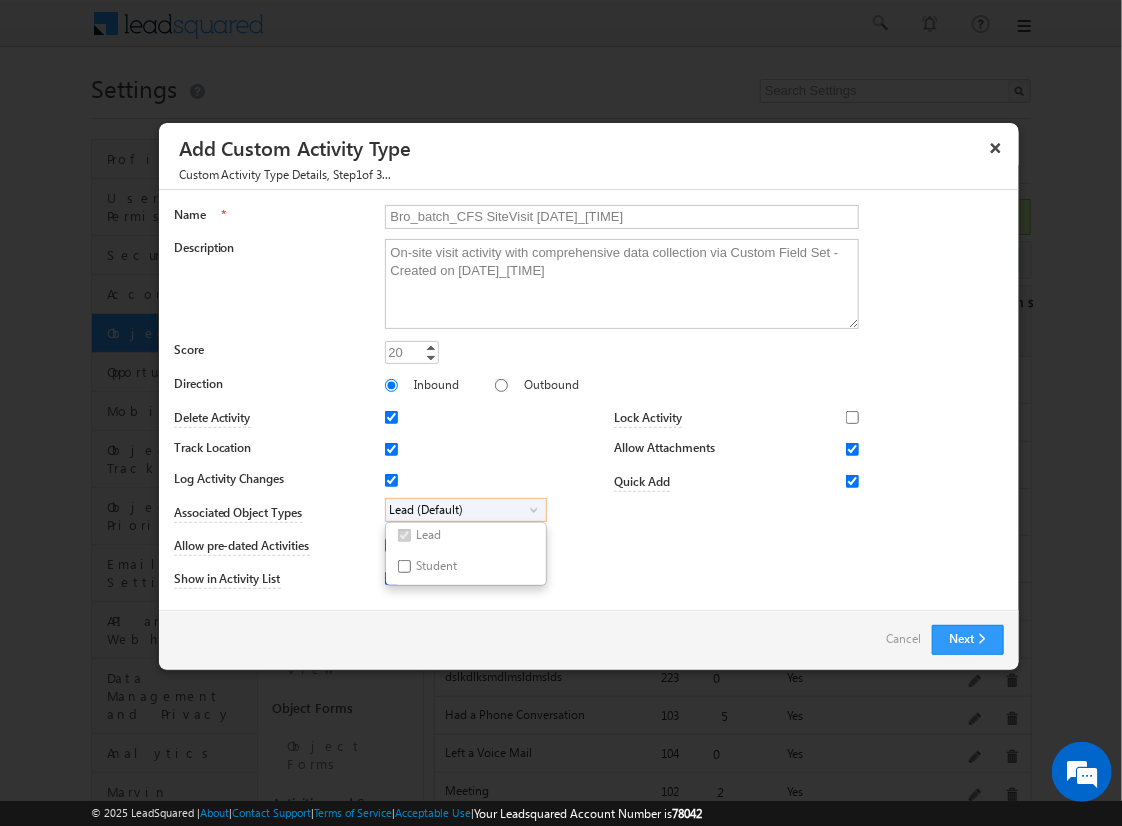 checkbox on "true" 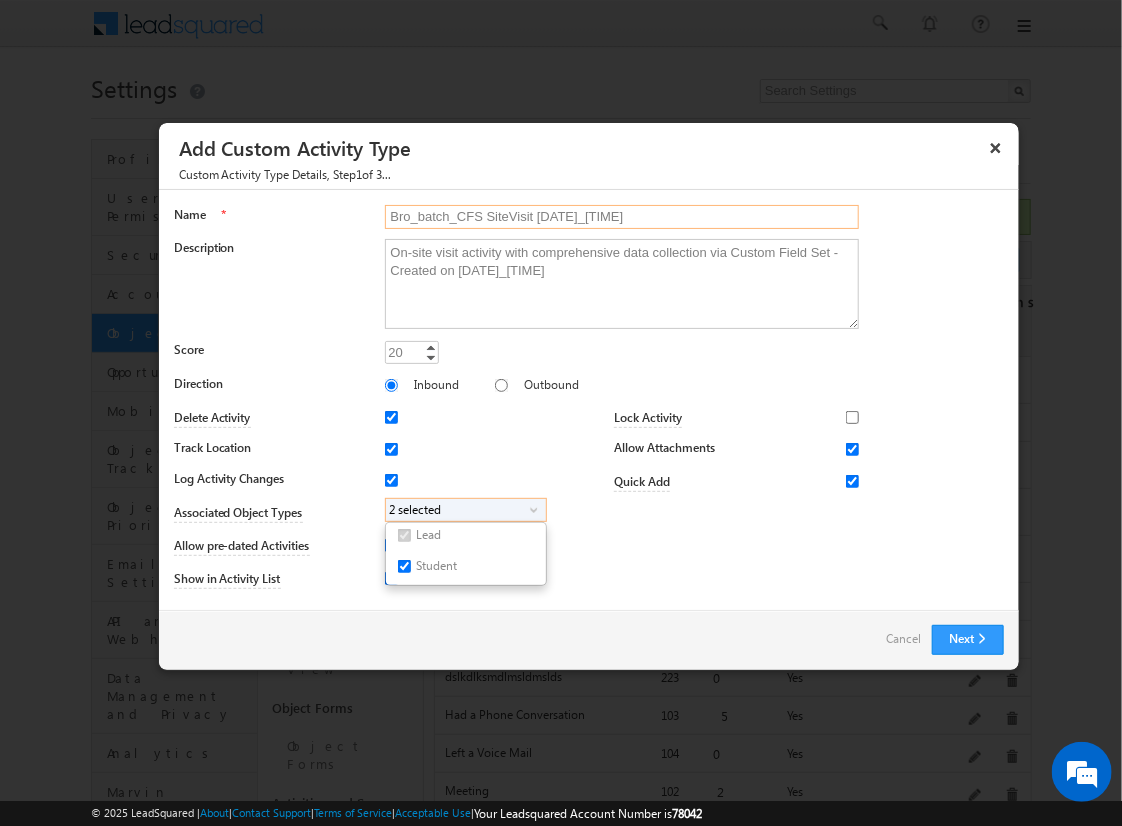 click on "Bro_batch_CFS SiteVisit [DATE]_[TIME]" at bounding box center (622, 217) 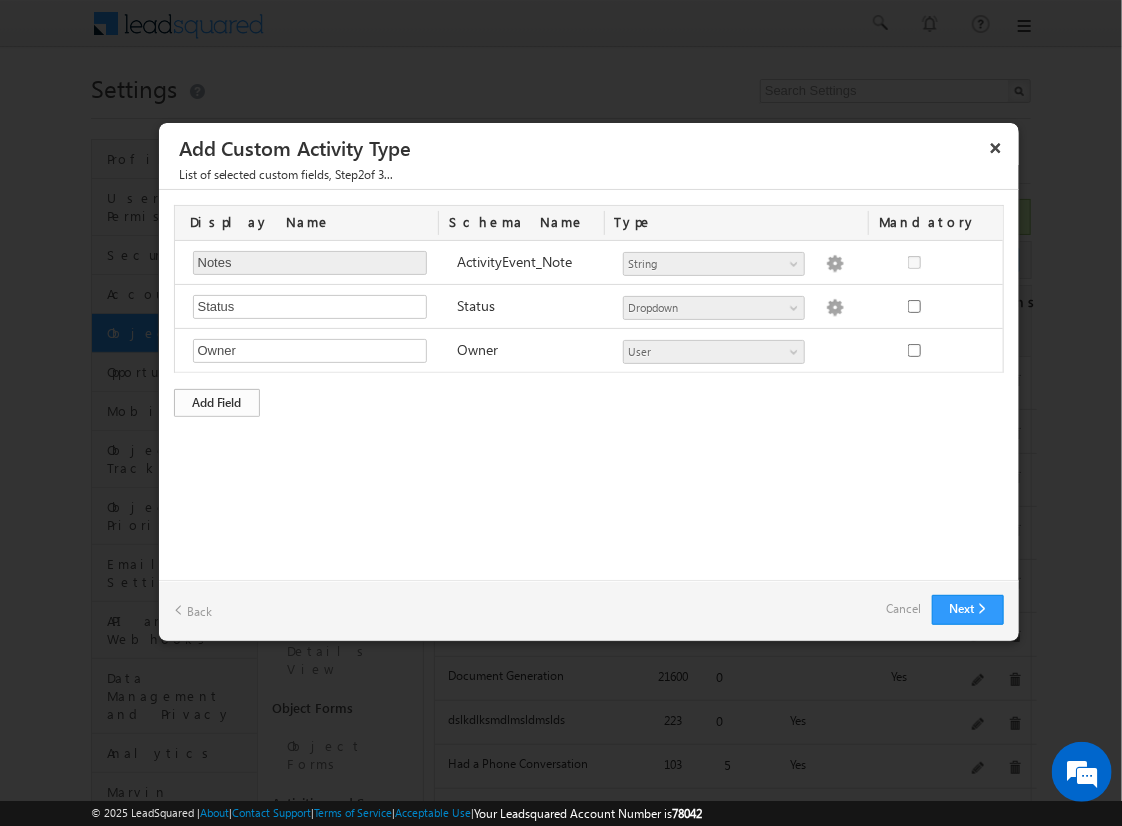 click on "Add Field" at bounding box center (217, 403) 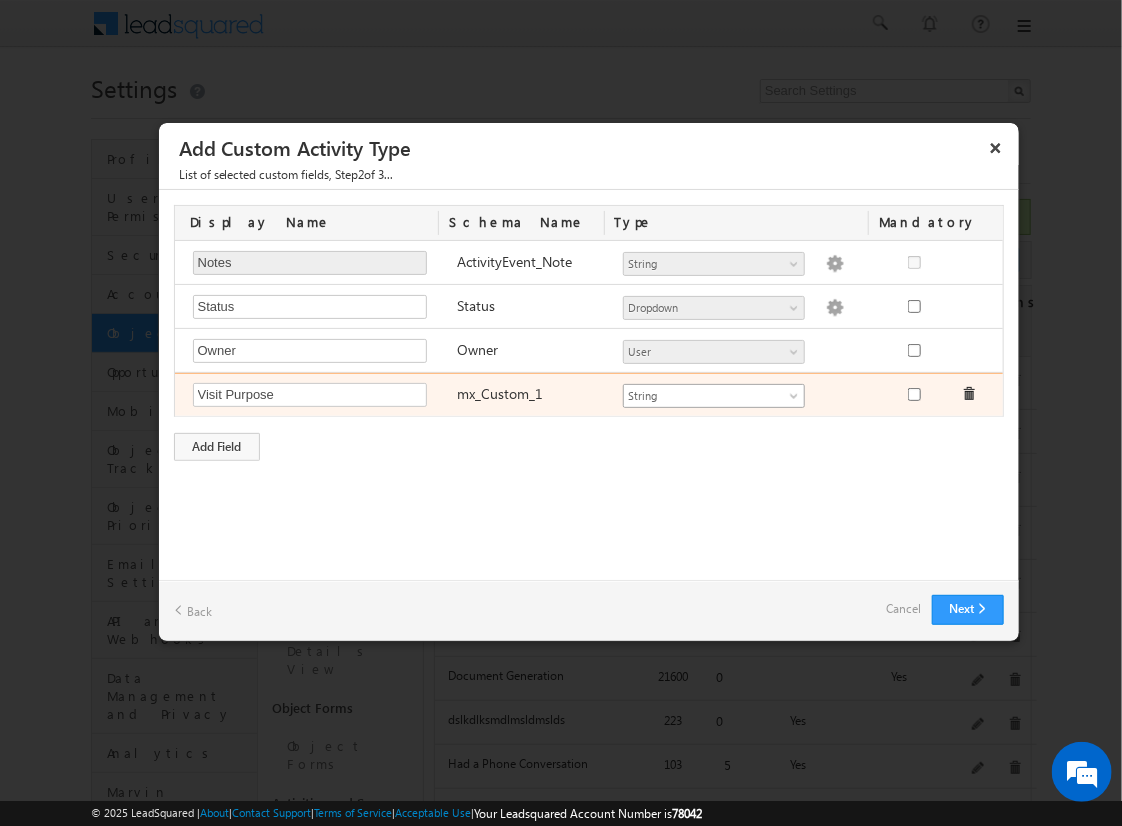 type on "Visit Purpose" 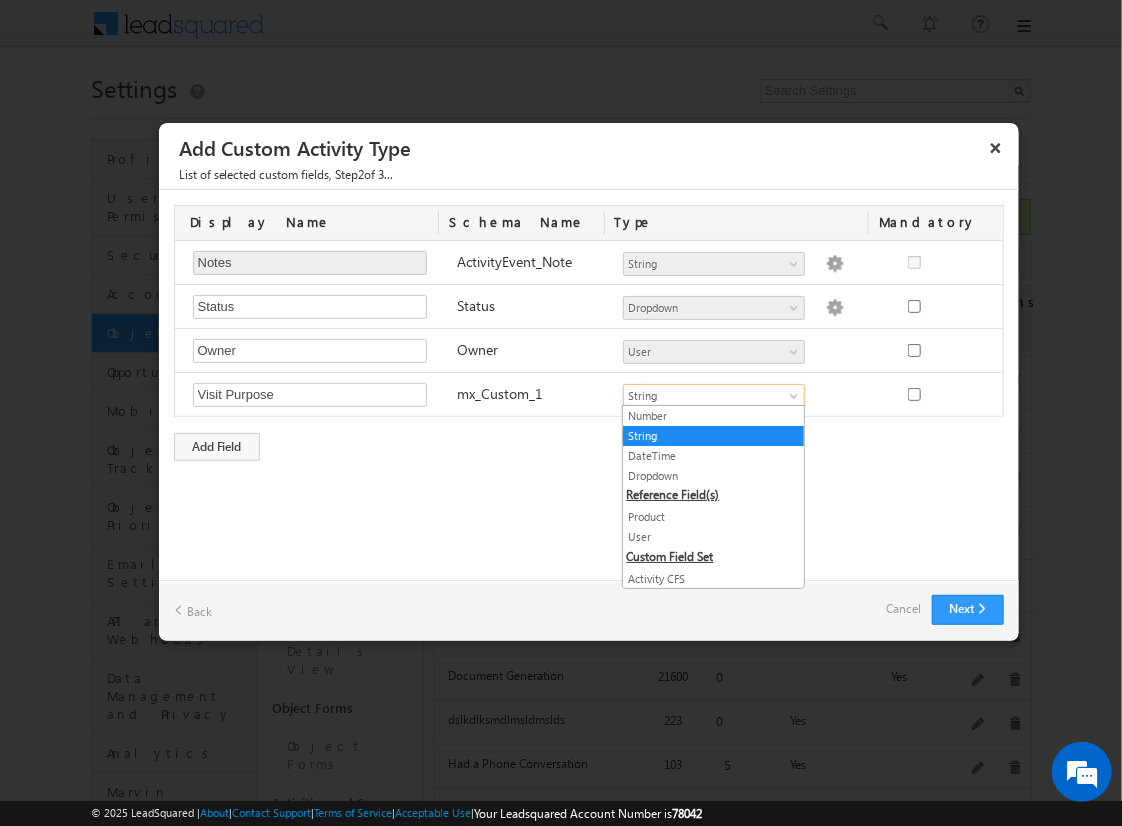 click on "String" at bounding box center (713, 436) 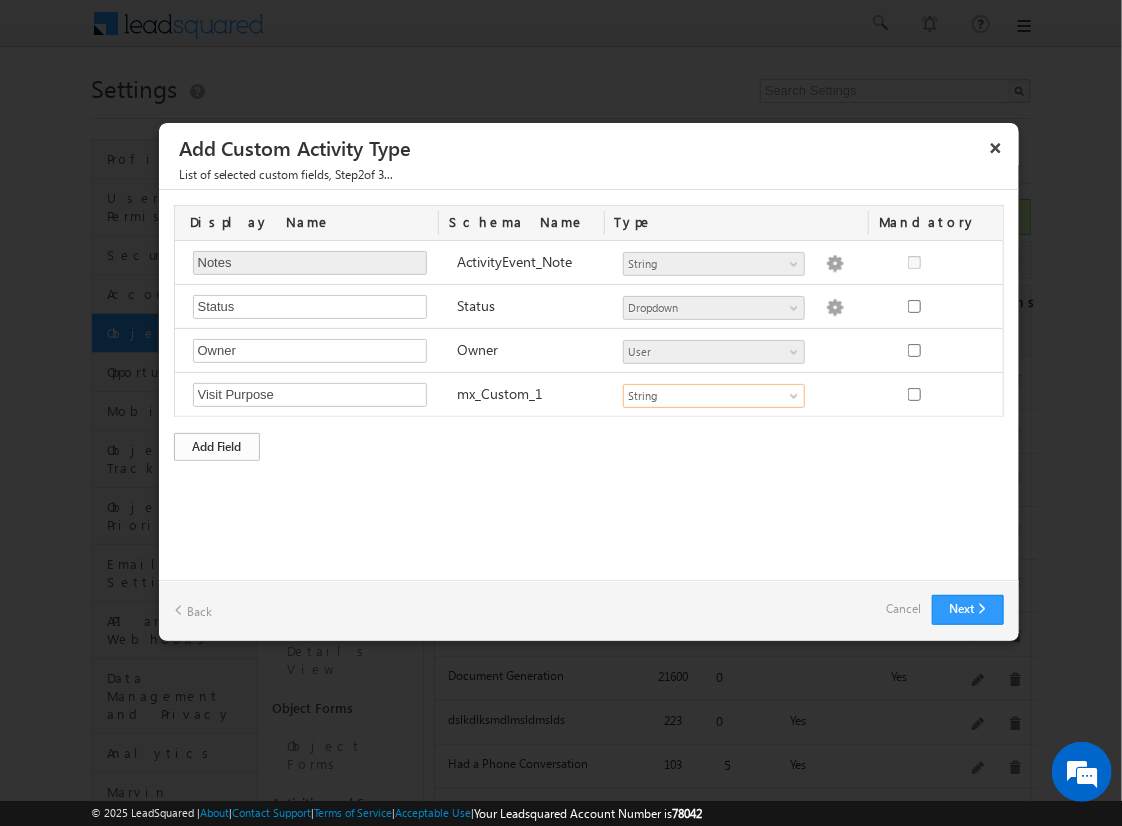 click on "Add Field" at bounding box center (217, 447) 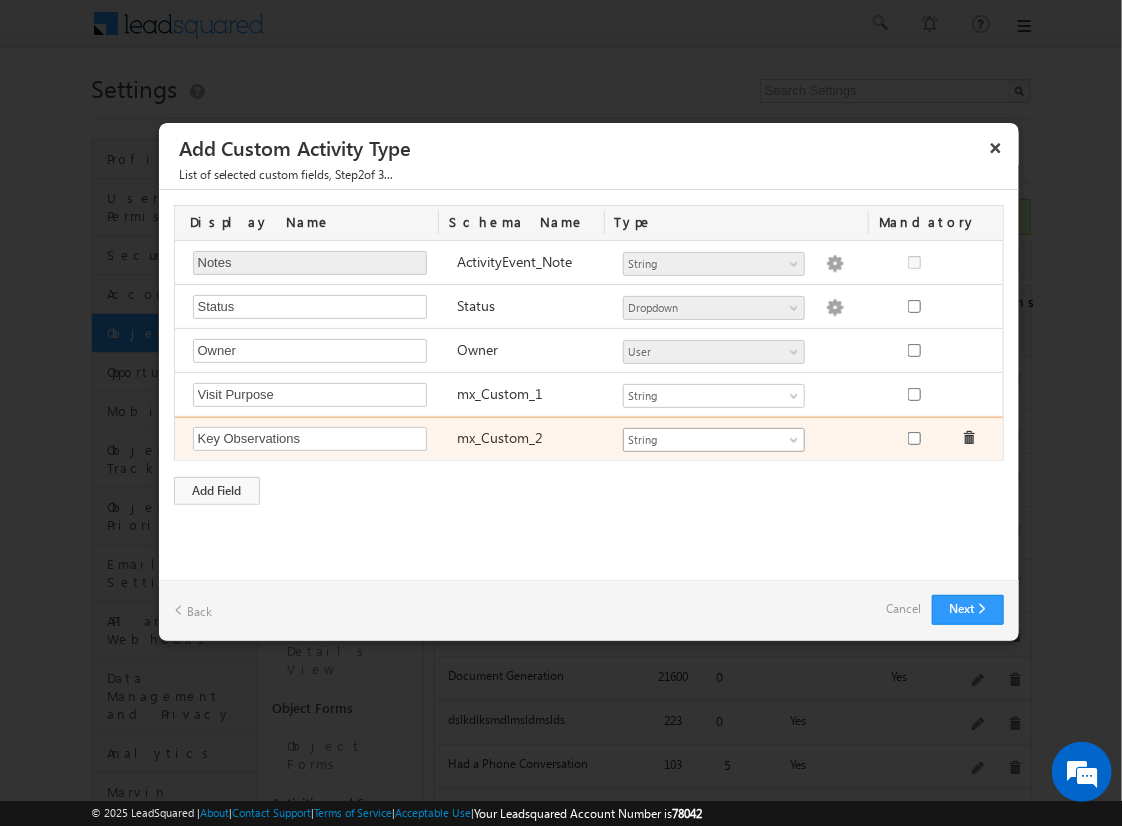 type on "Key Observations" 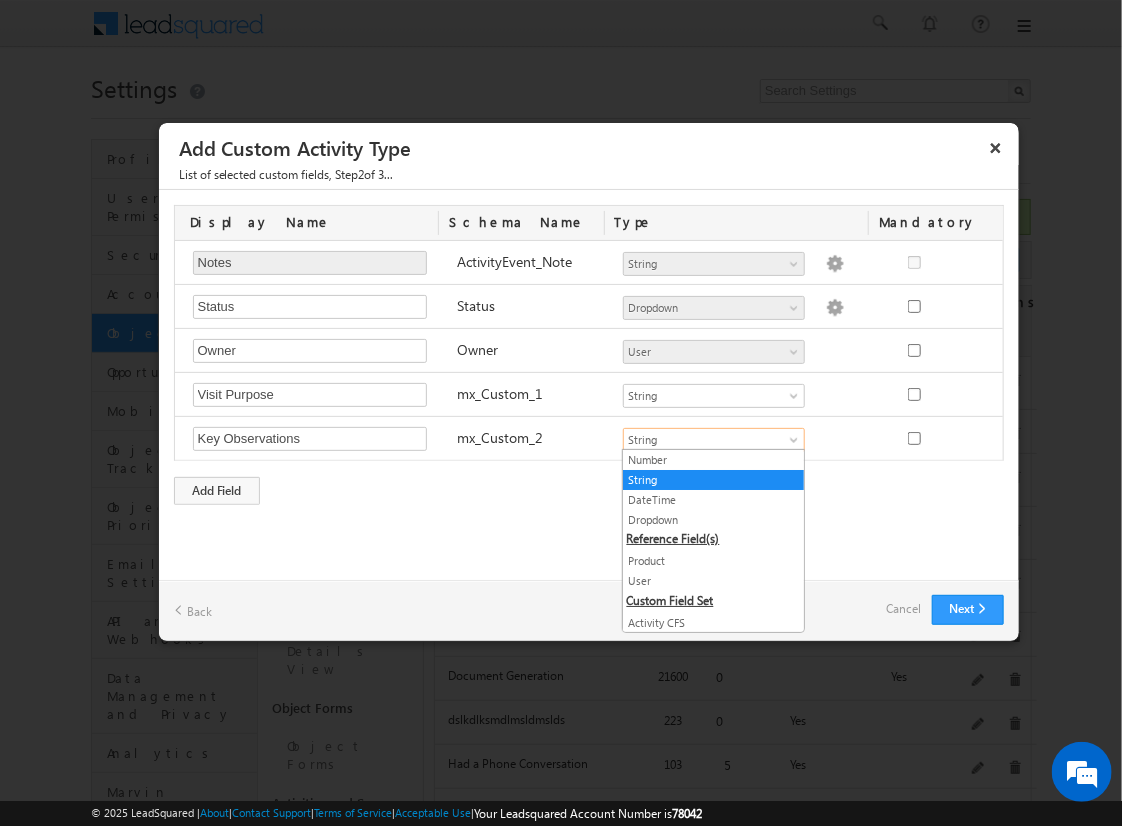 click on "String" at bounding box center [713, 480] 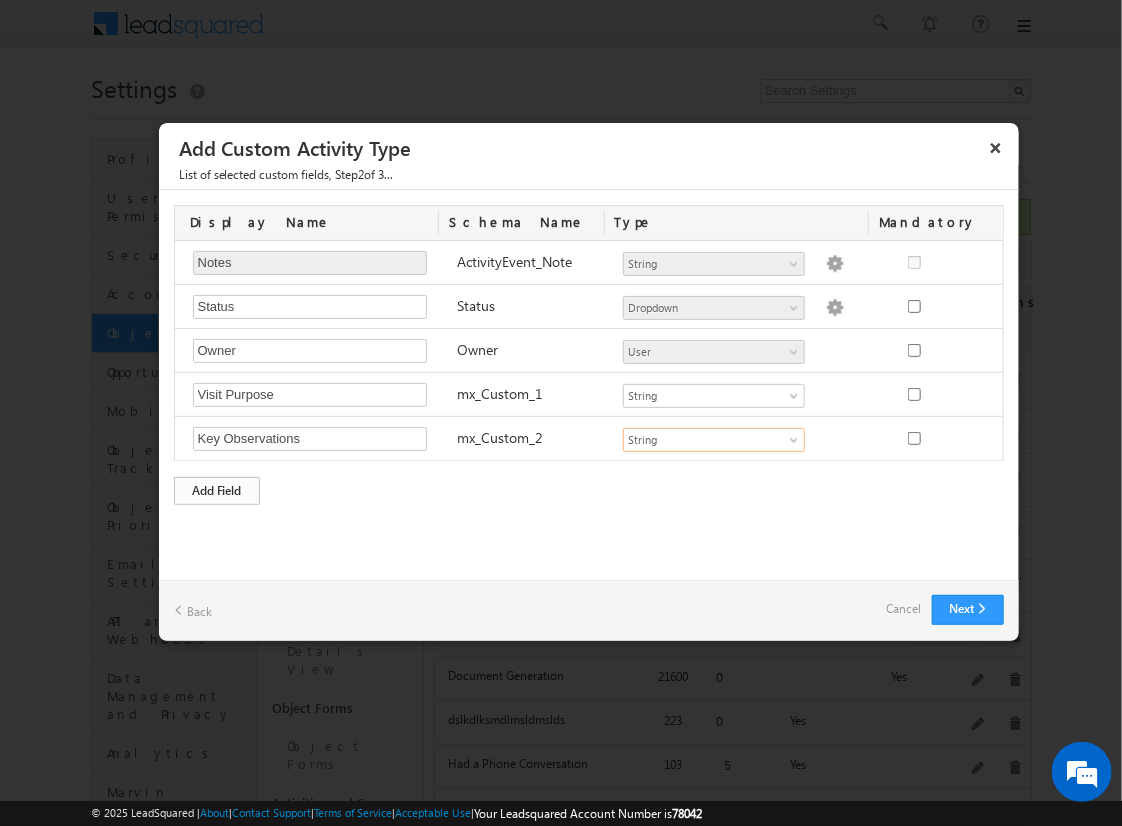 click on "Add Field" at bounding box center (217, 491) 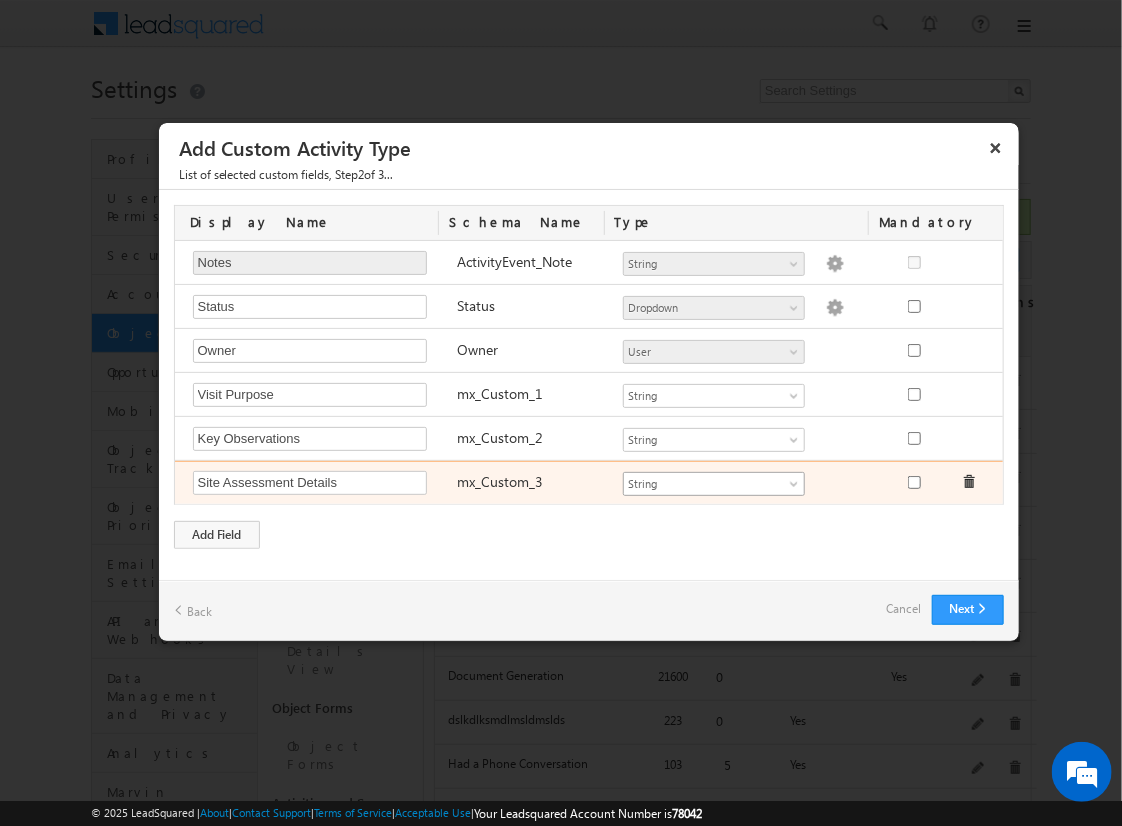 type on "Site Assessment Details" 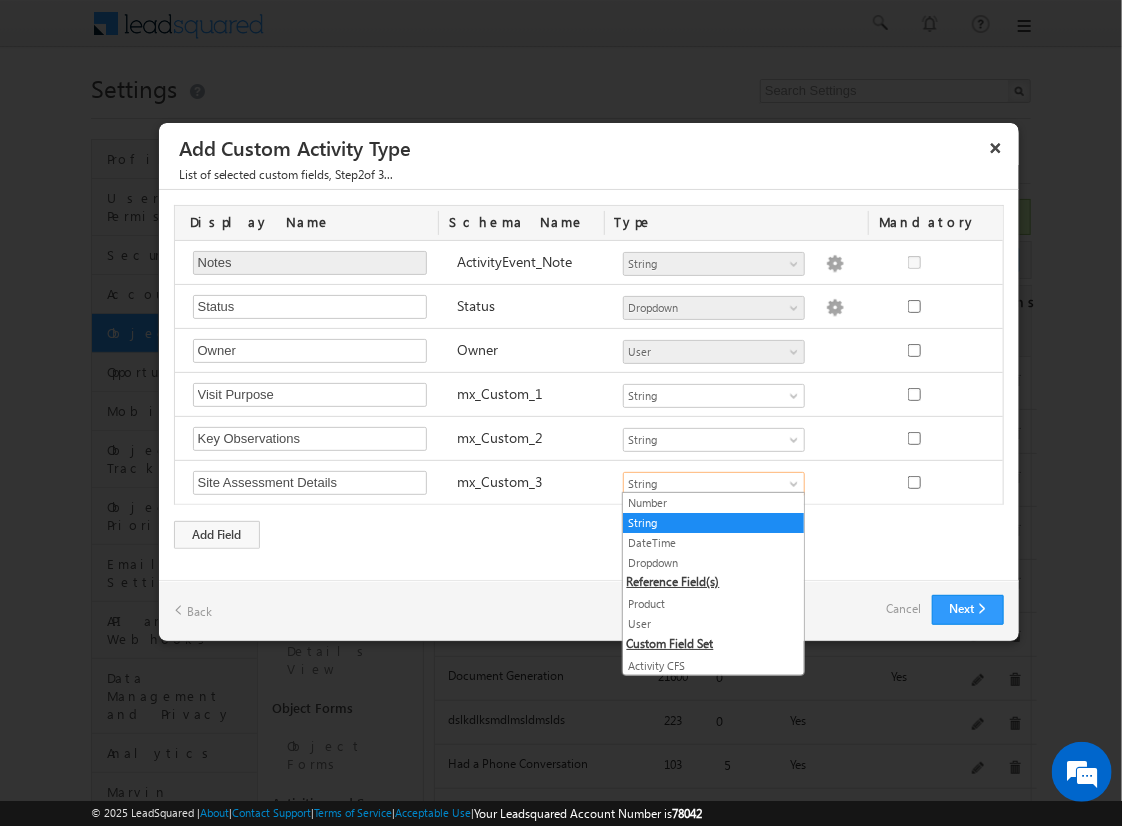 click on "String" at bounding box center [713, 523] 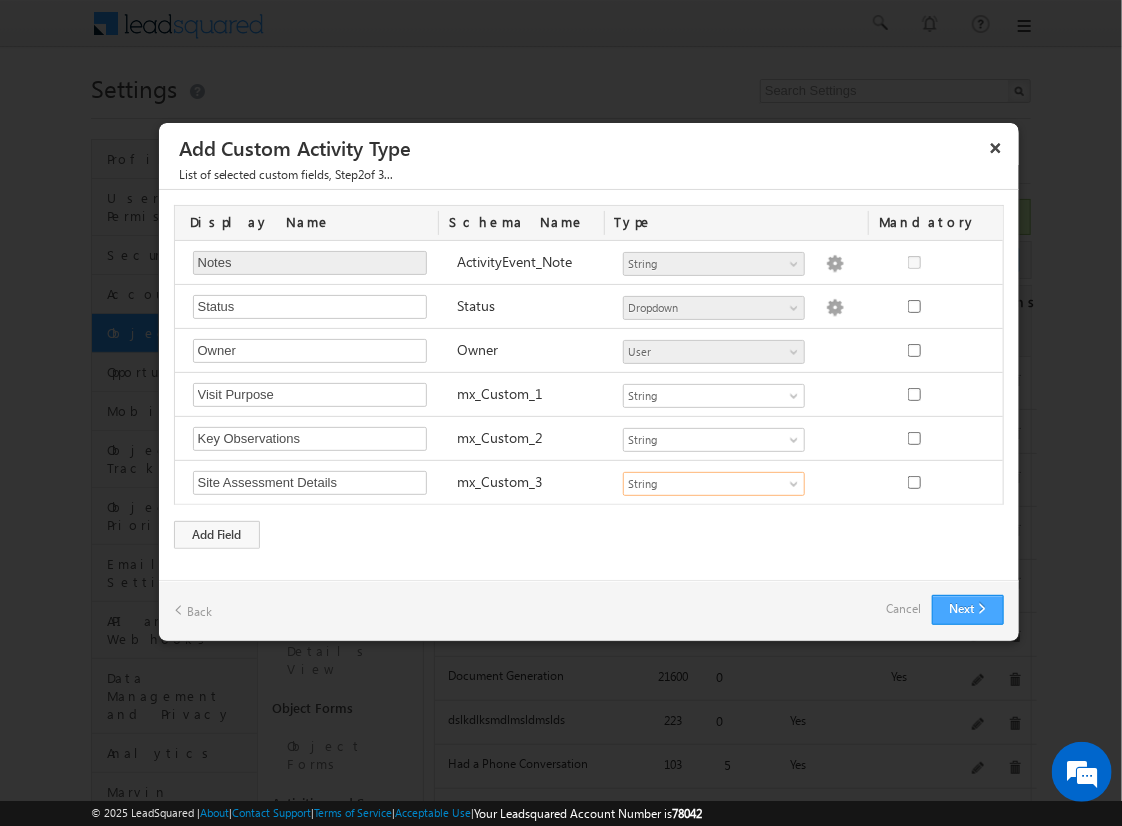 click on "Next" at bounding box center (968, 610) 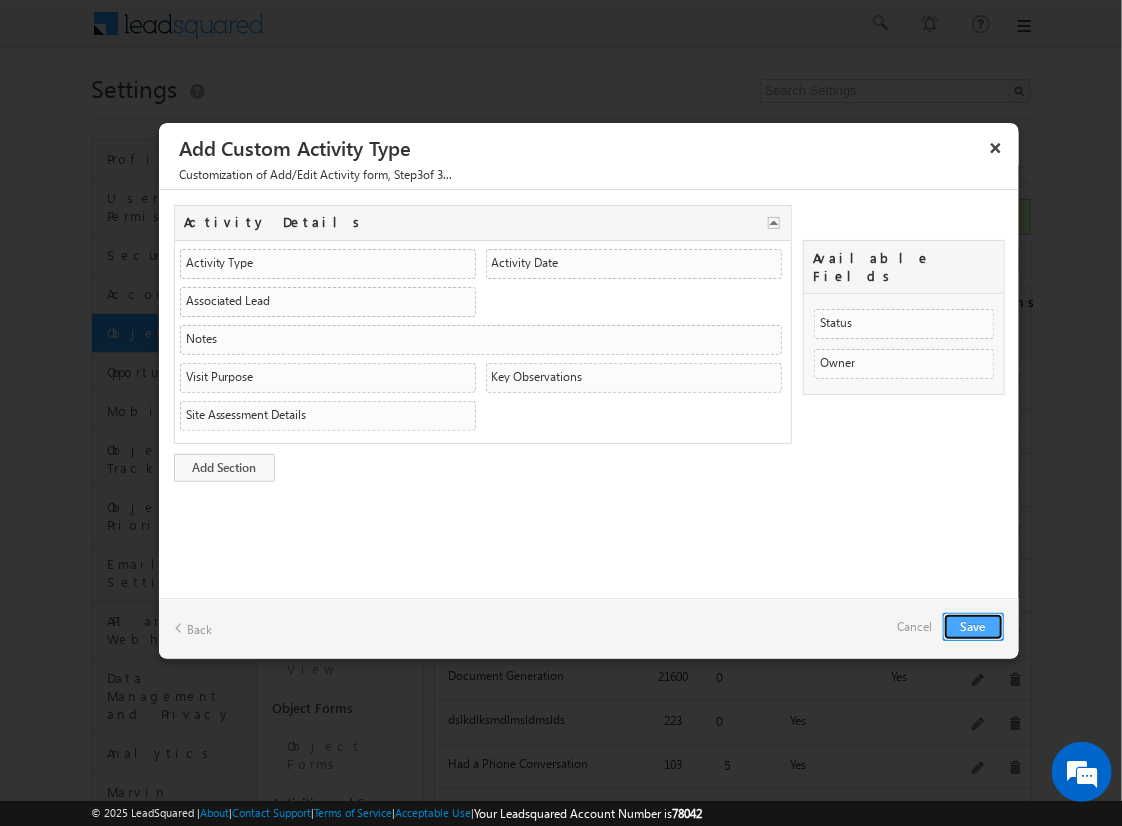 click on "Save" at bounding box center [973, 627] 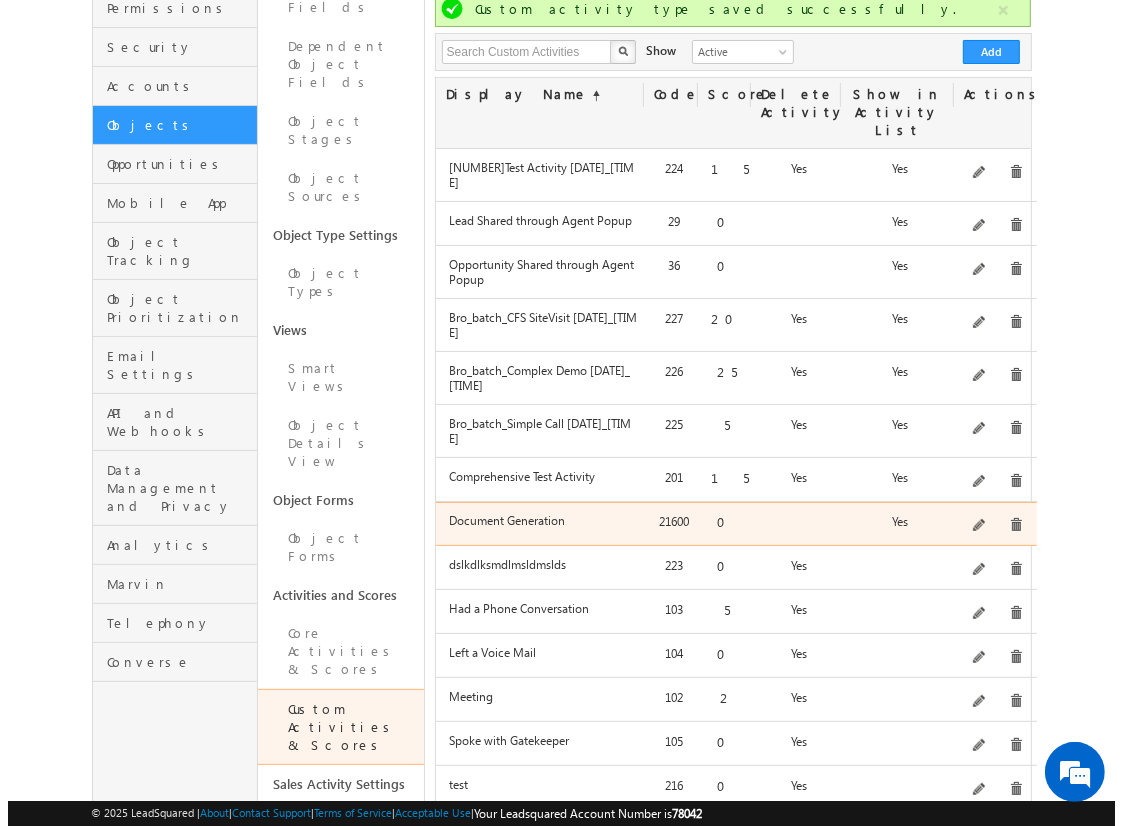 scroll, scrollTop: 207, scrollLeft: 0, axis: vertical 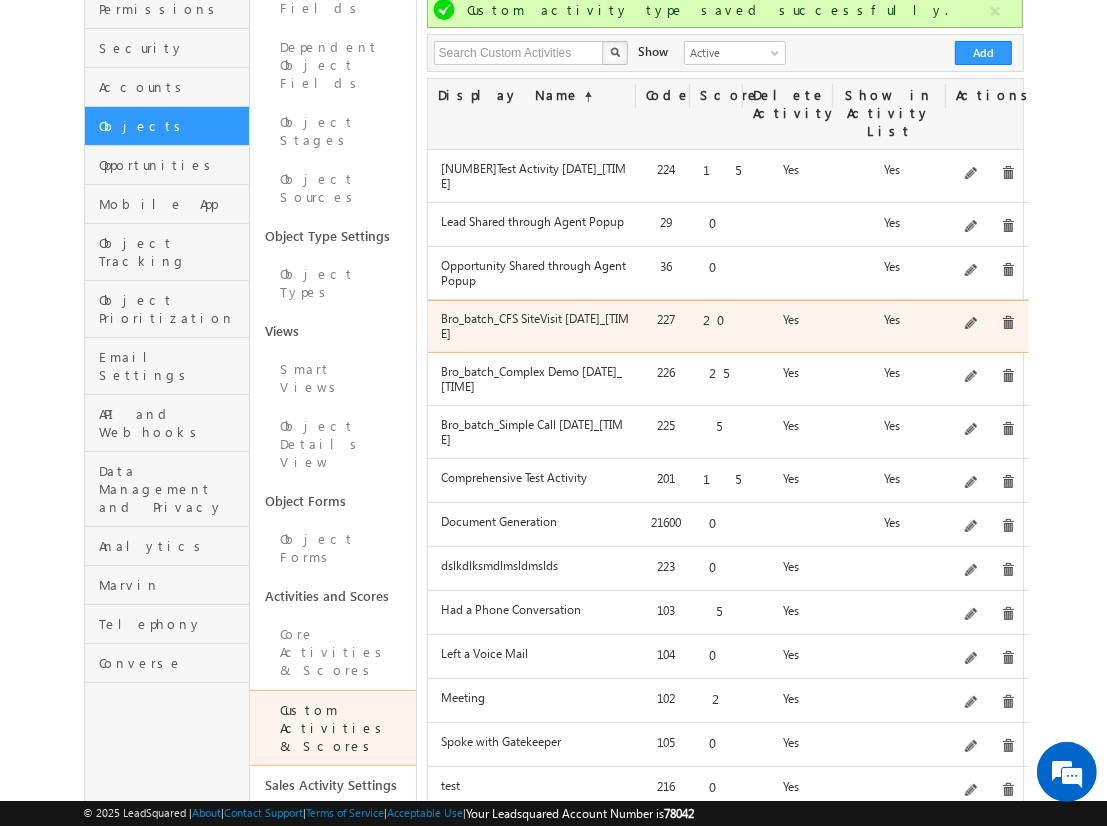 click on "On-site visit activity with comprehensive data collection via Custom Field Set - Created on [DATE]_[TIME]" at bounding box center [987, 324] 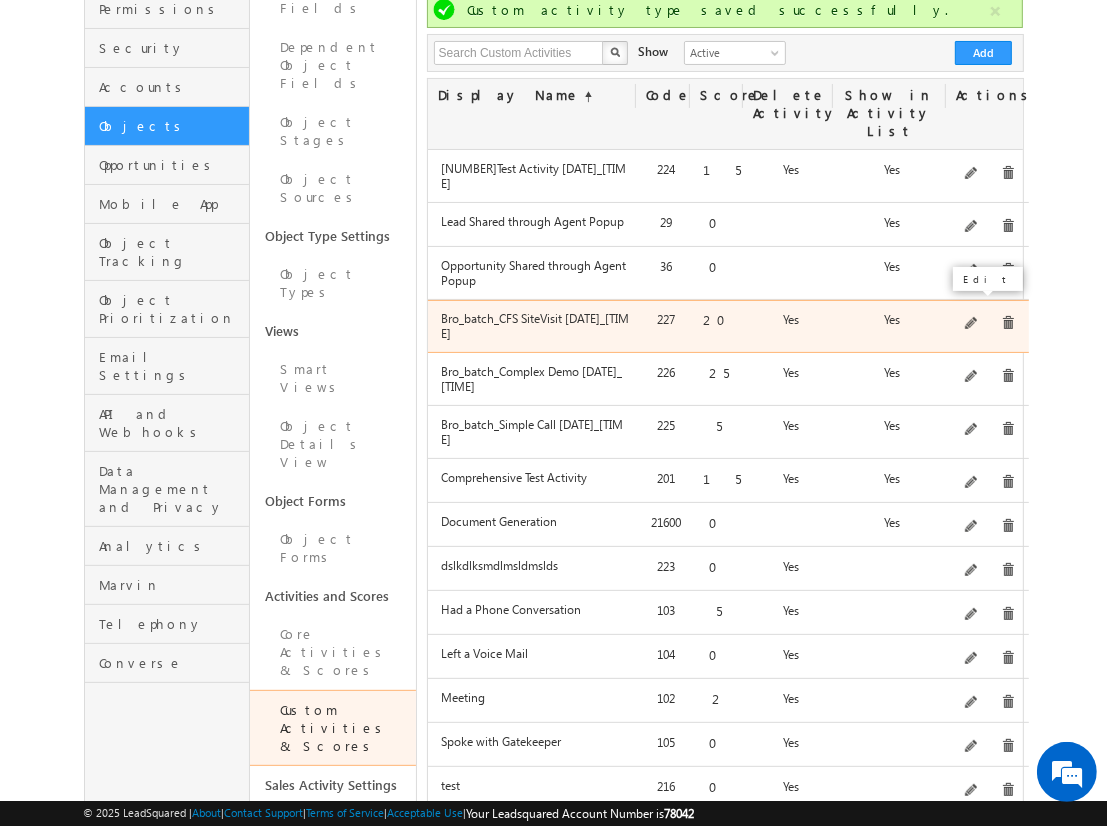 click at bounding box center (972, 324) 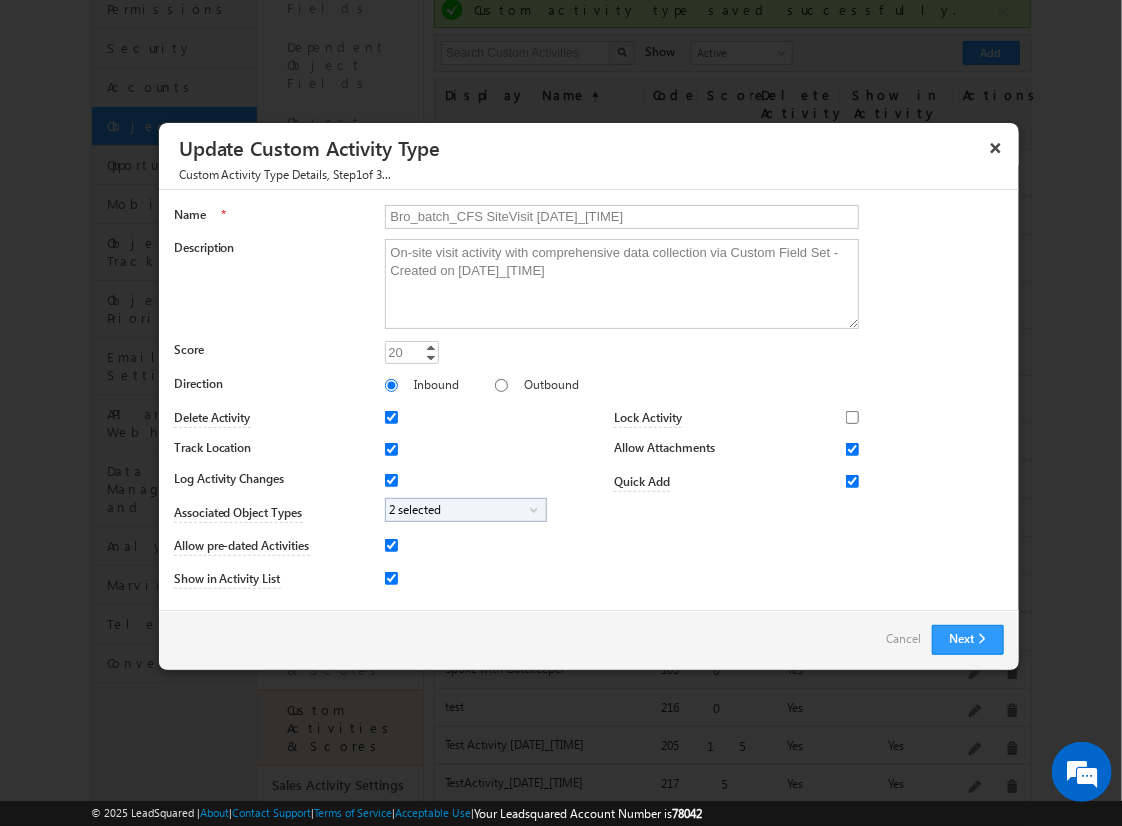 scroll, scrollTop: 1, scrollLeft: 0, axis: vertical 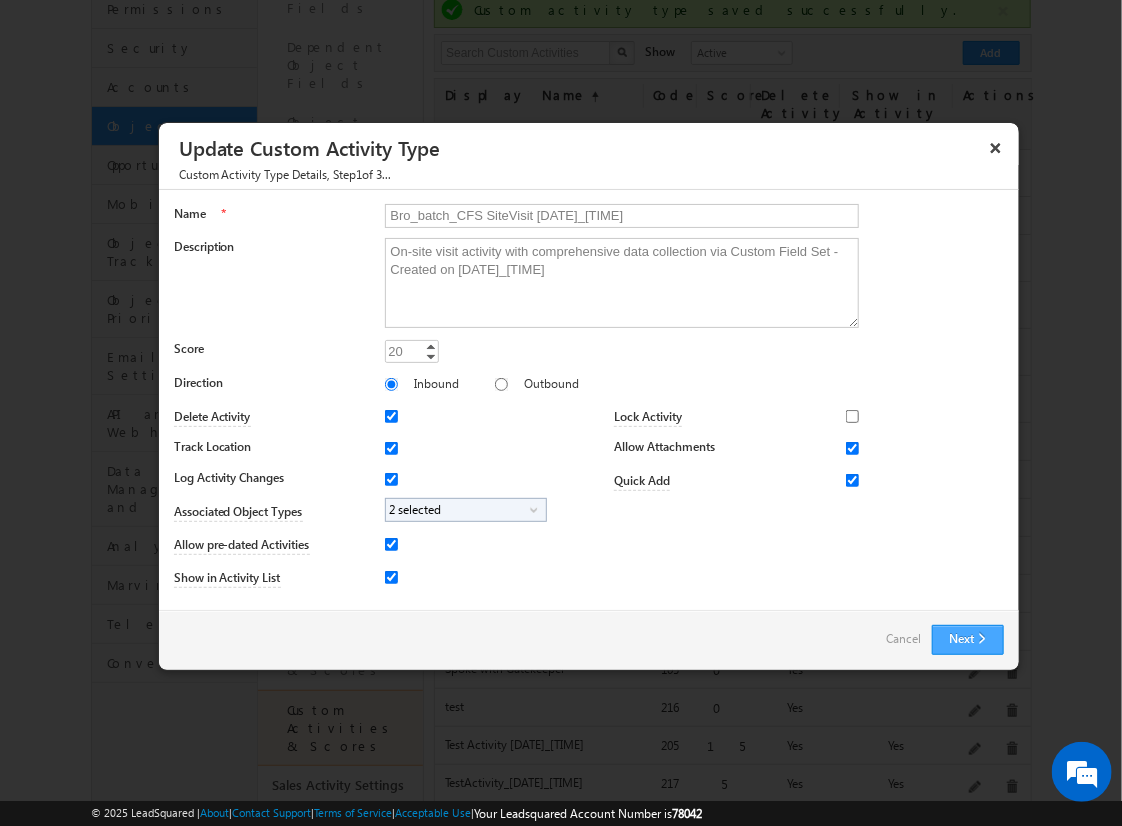 click on "Next" at bounding box center (968, 640) 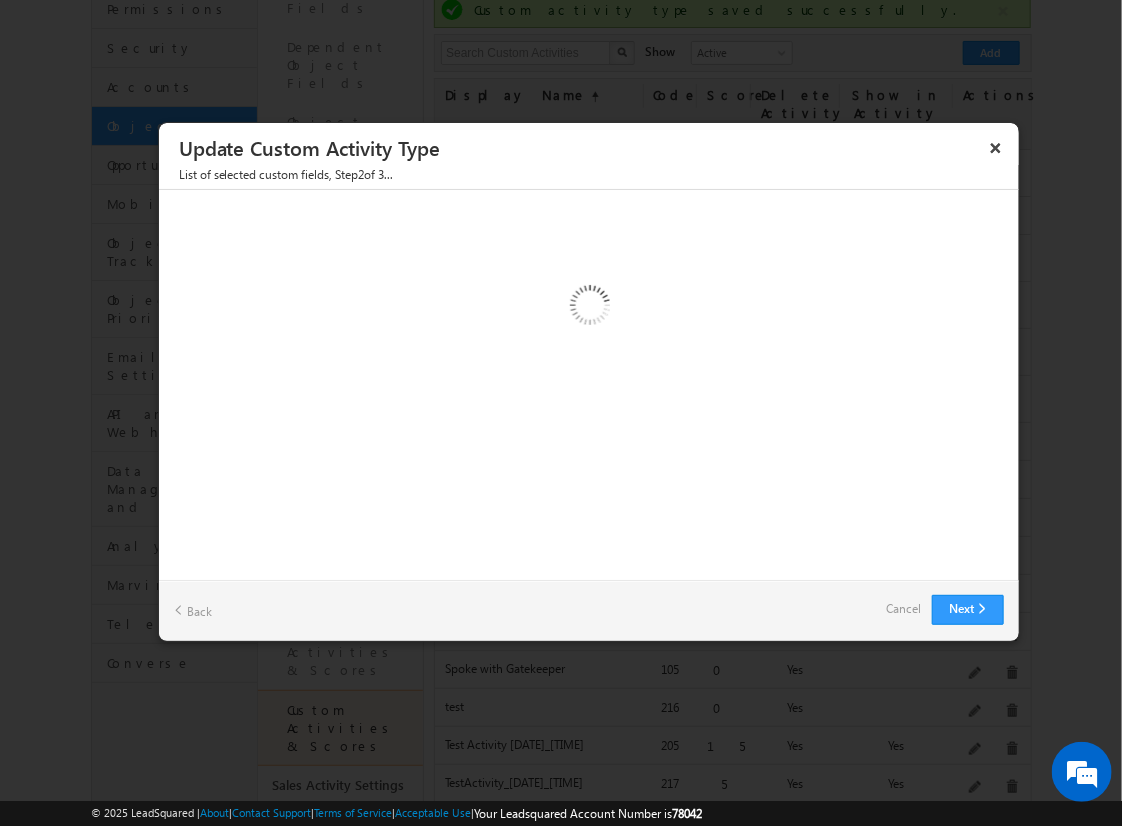 scroll, scrollTop: 0, scrollLeft: 0, axis: both 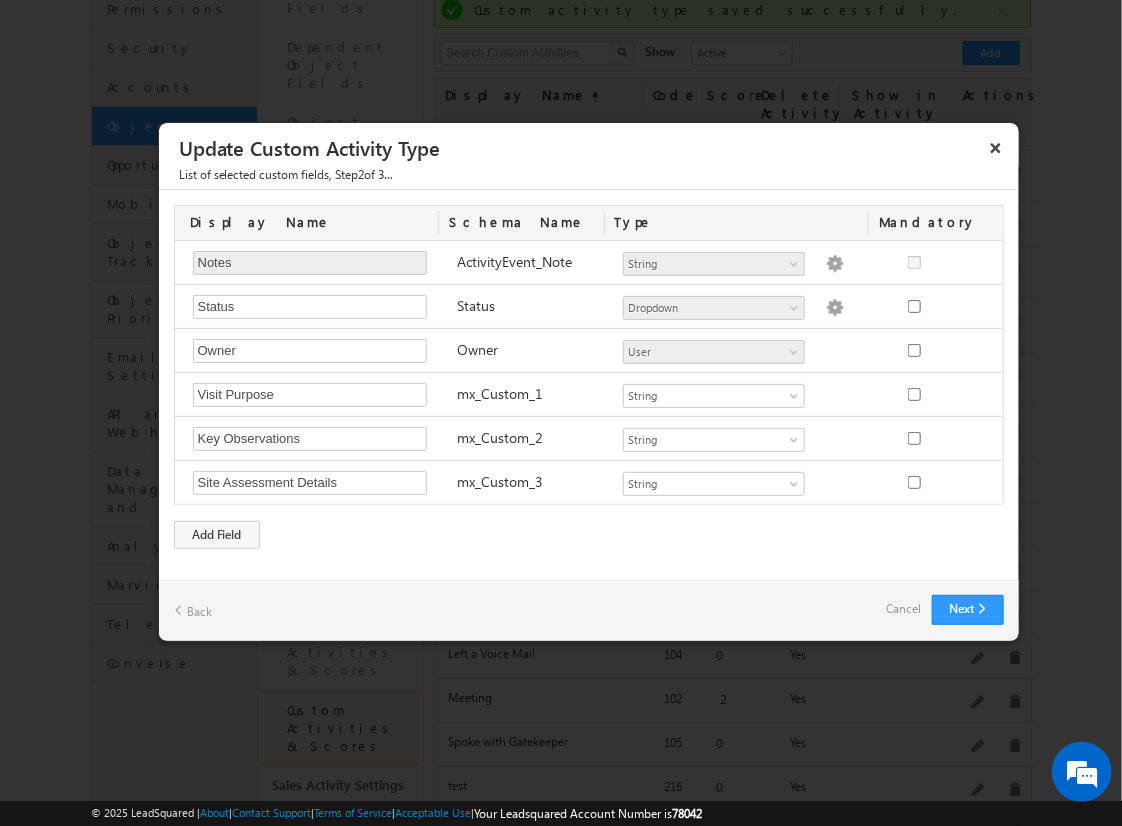 click on "Cancel" at bounding box center (904, 609) 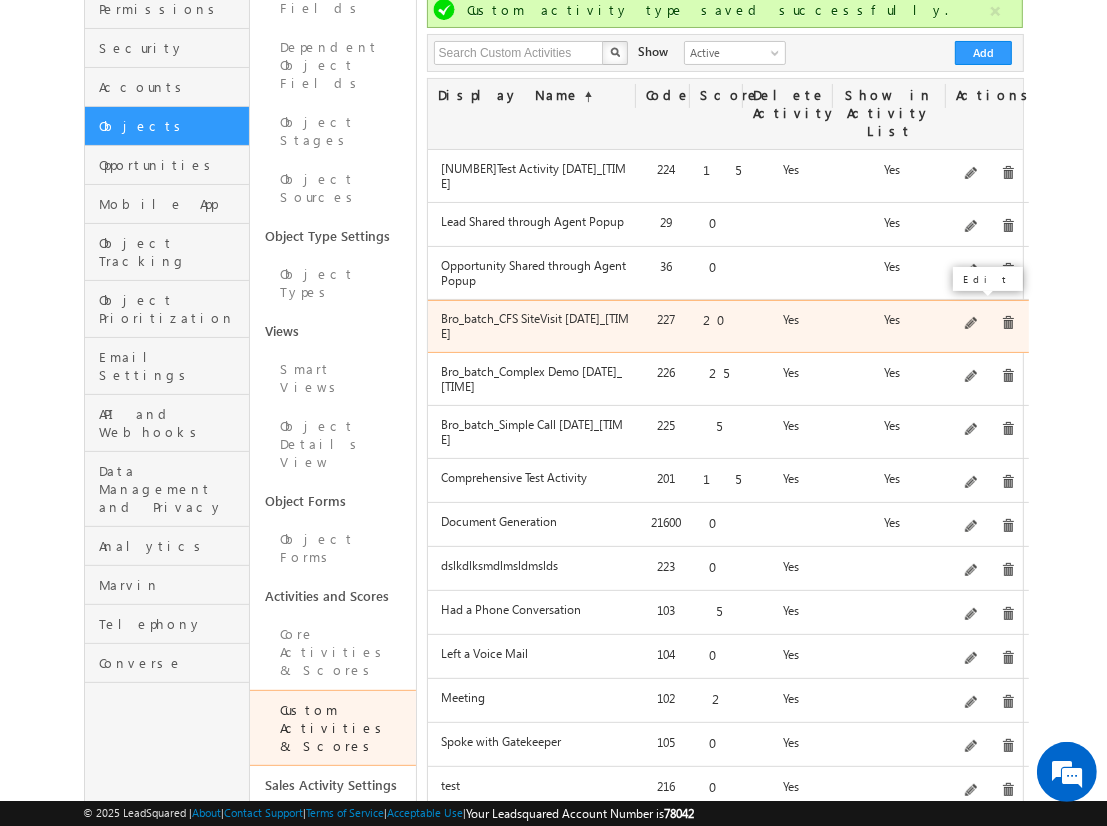 click at bounding box center (972, 324) 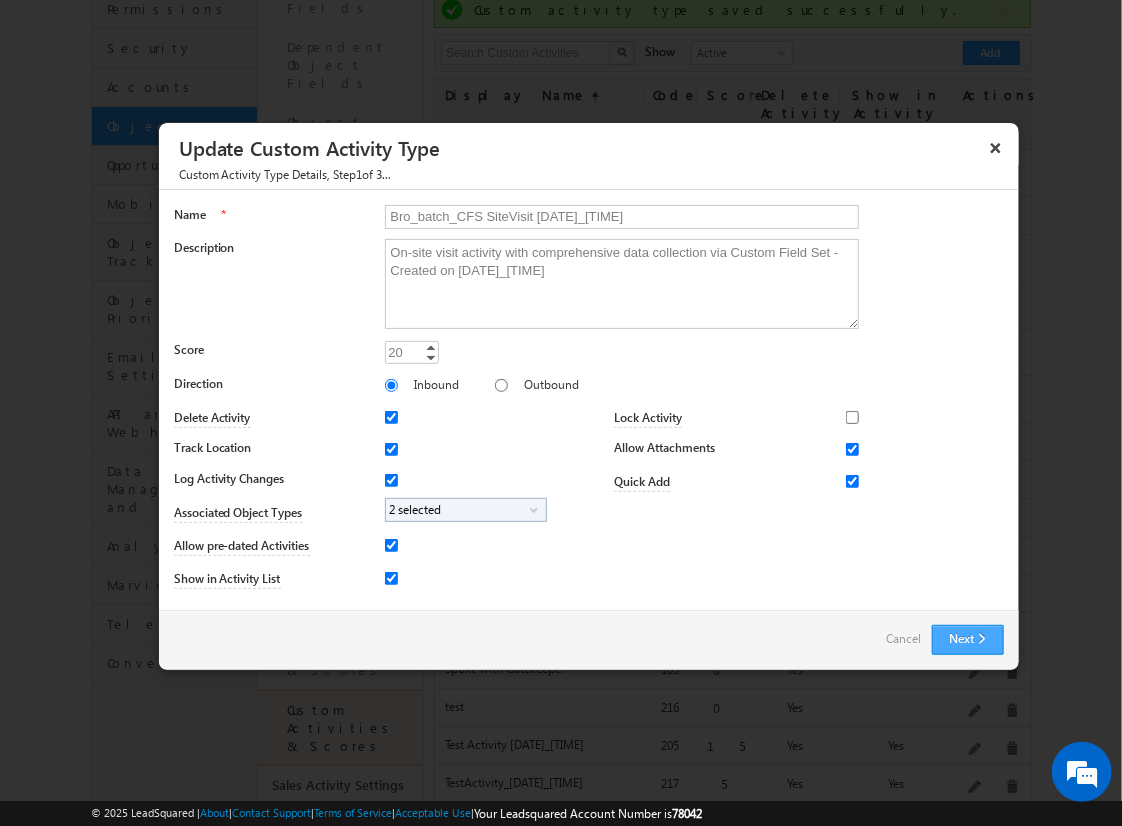 click on "Next" at bounding box center [968, 640] 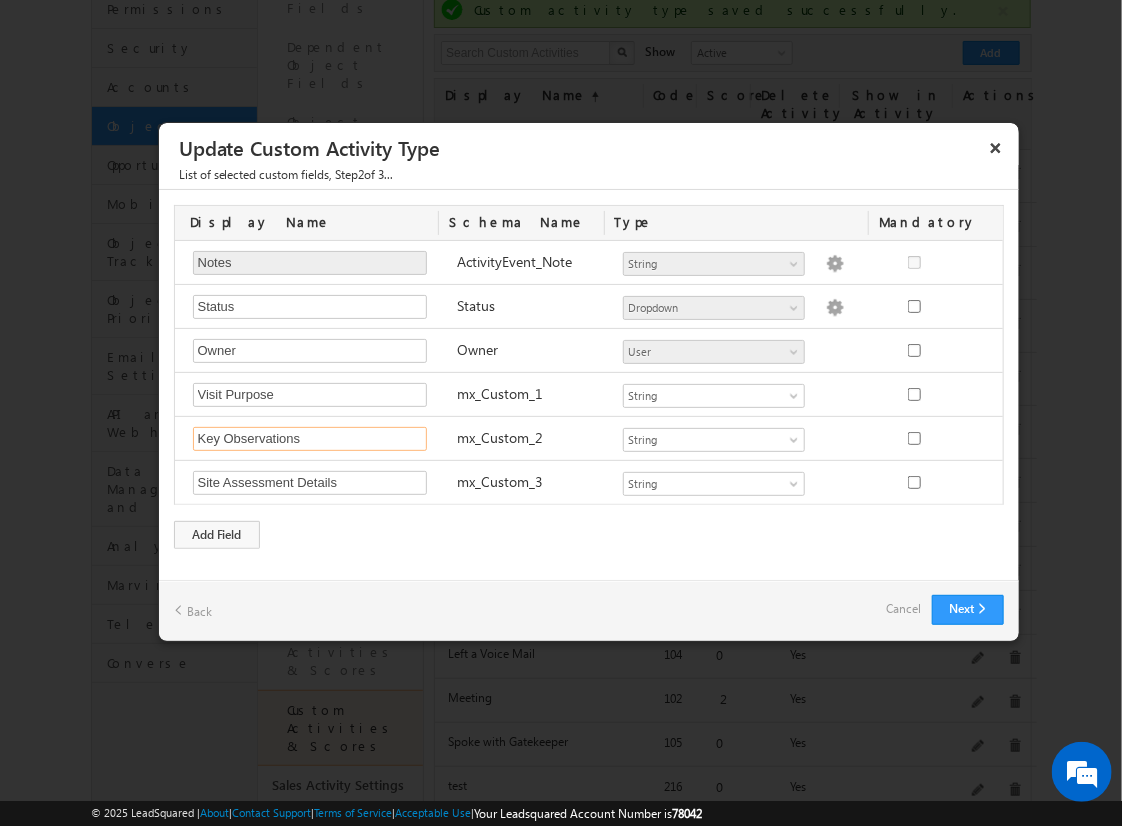 click on "Key Observations" at bounding box center (310, 439) 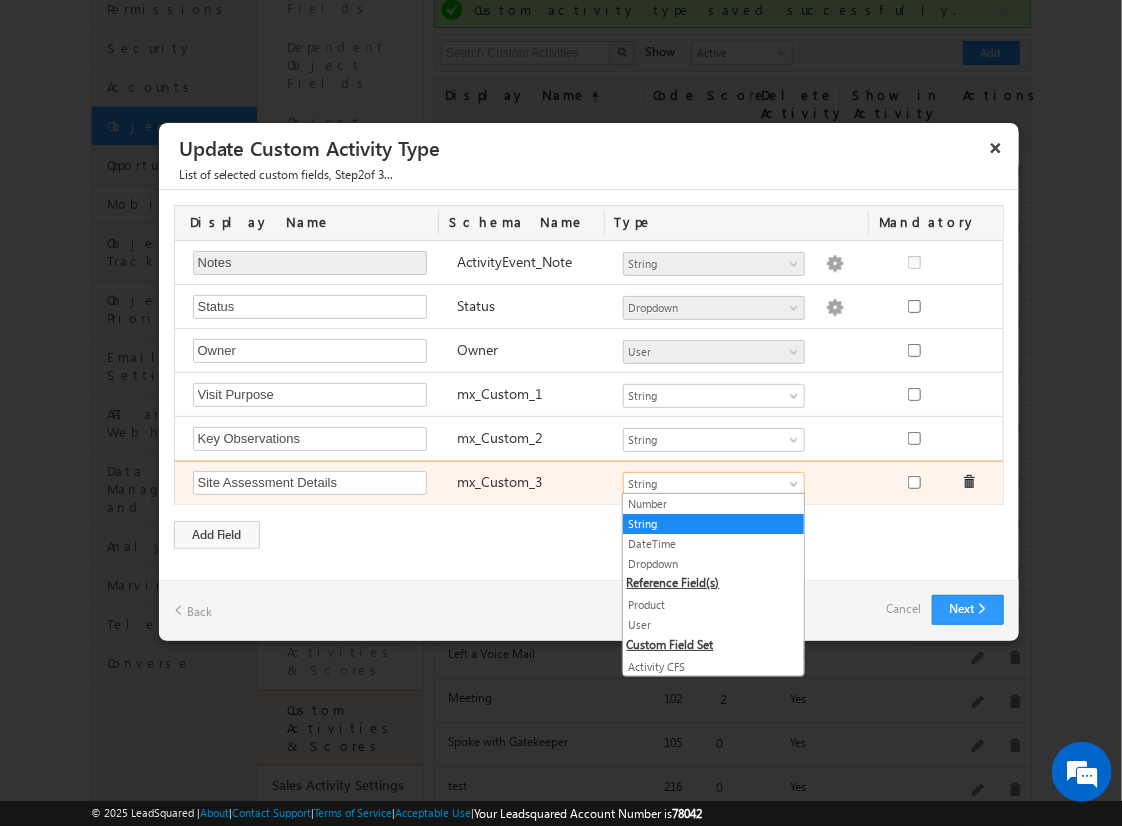 click on "String" at bounding box center (705, 484) 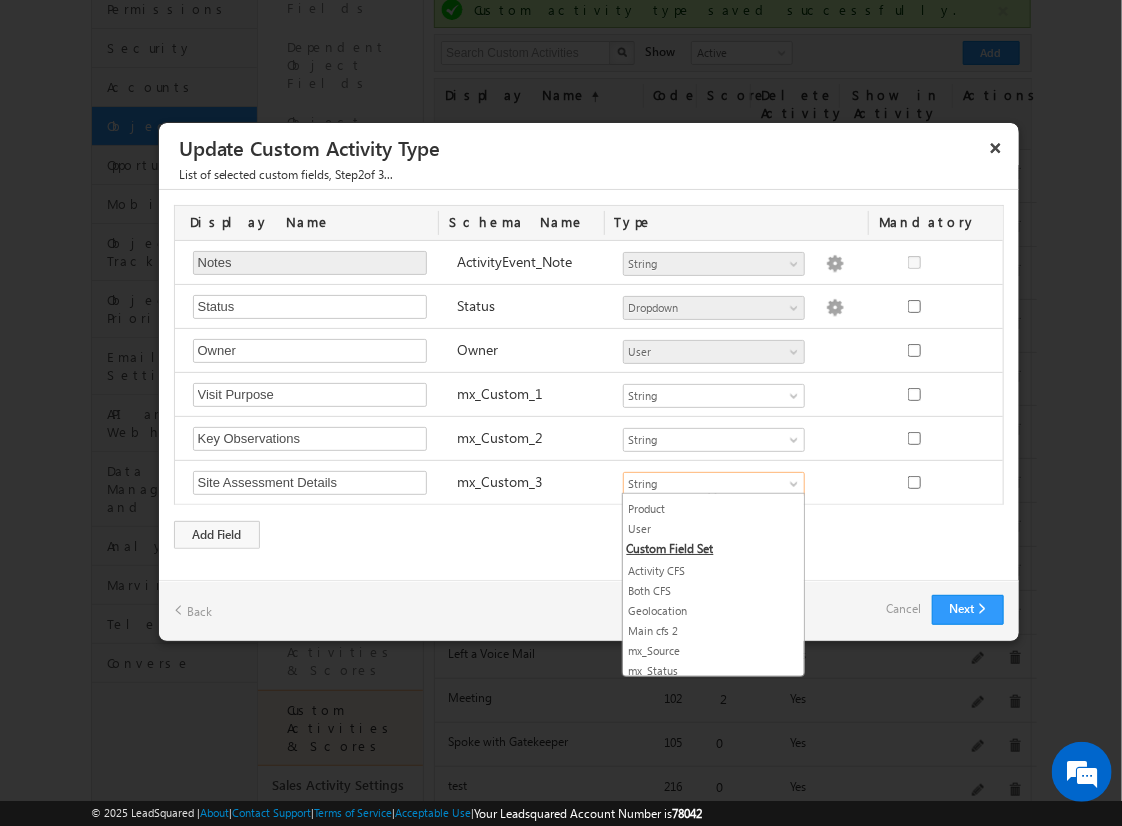 scroll, scrollTop: 95, scrollLeft: 0, axis: vertical 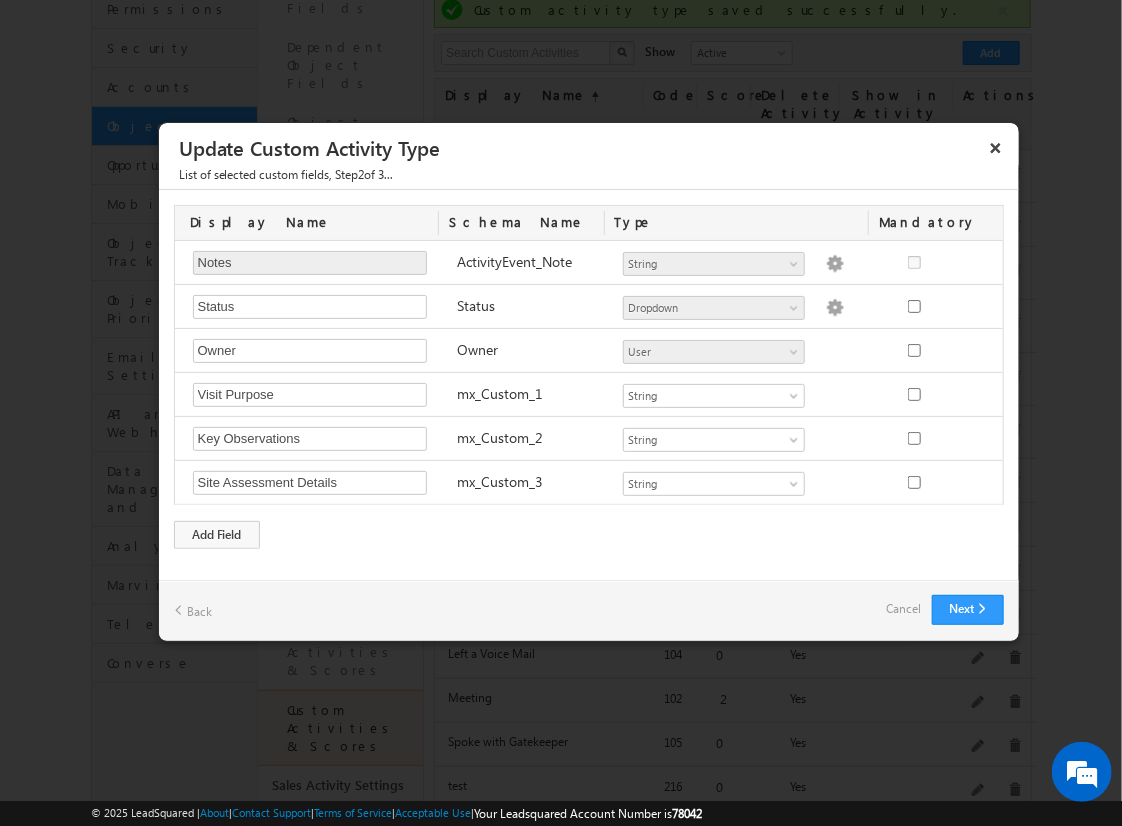 click on "Custom Activity
Additional Fields
Manage Forms
Name
*
Bro_batch_CFS SiteVisit [DATE]_[TIME]
Description
On-site visit activity with comprehensive data collection via Custom Field Set - Created on [DATE]_[TIME]
Score
20 20 Increment Decrement" at bounding box center (589, 385) 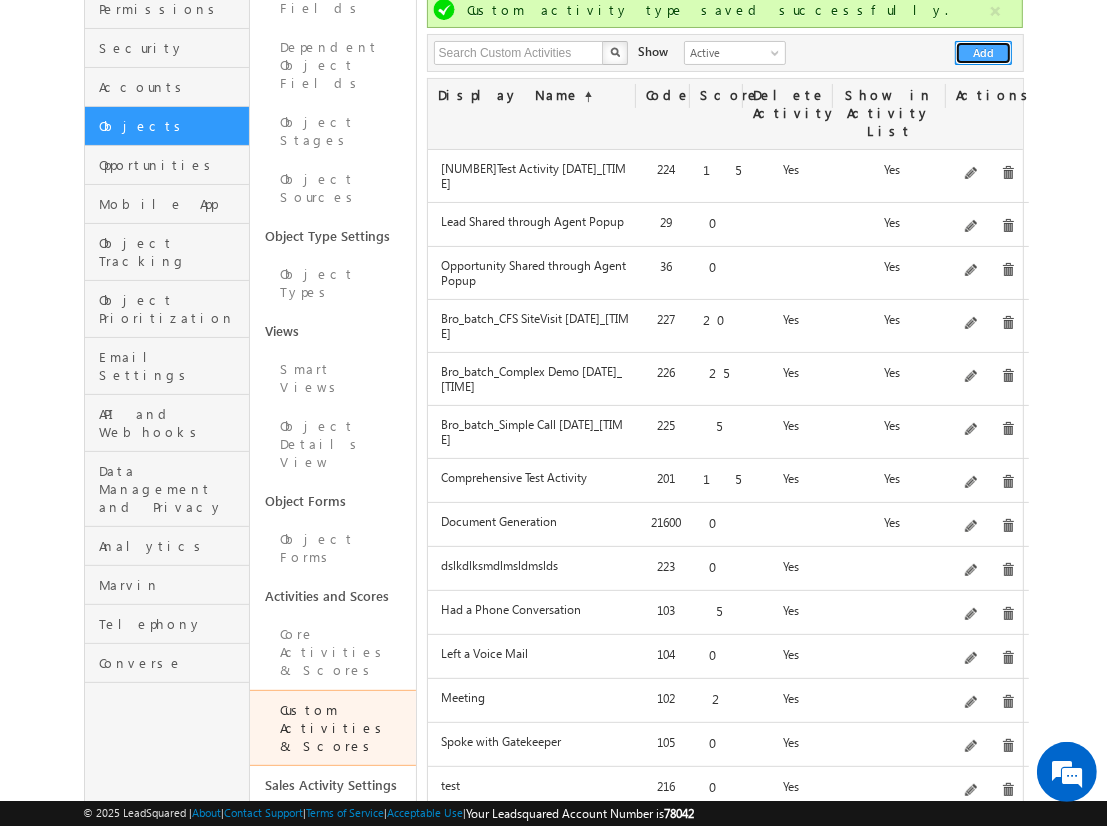 click on "Add" at bounding box center [983, 53] 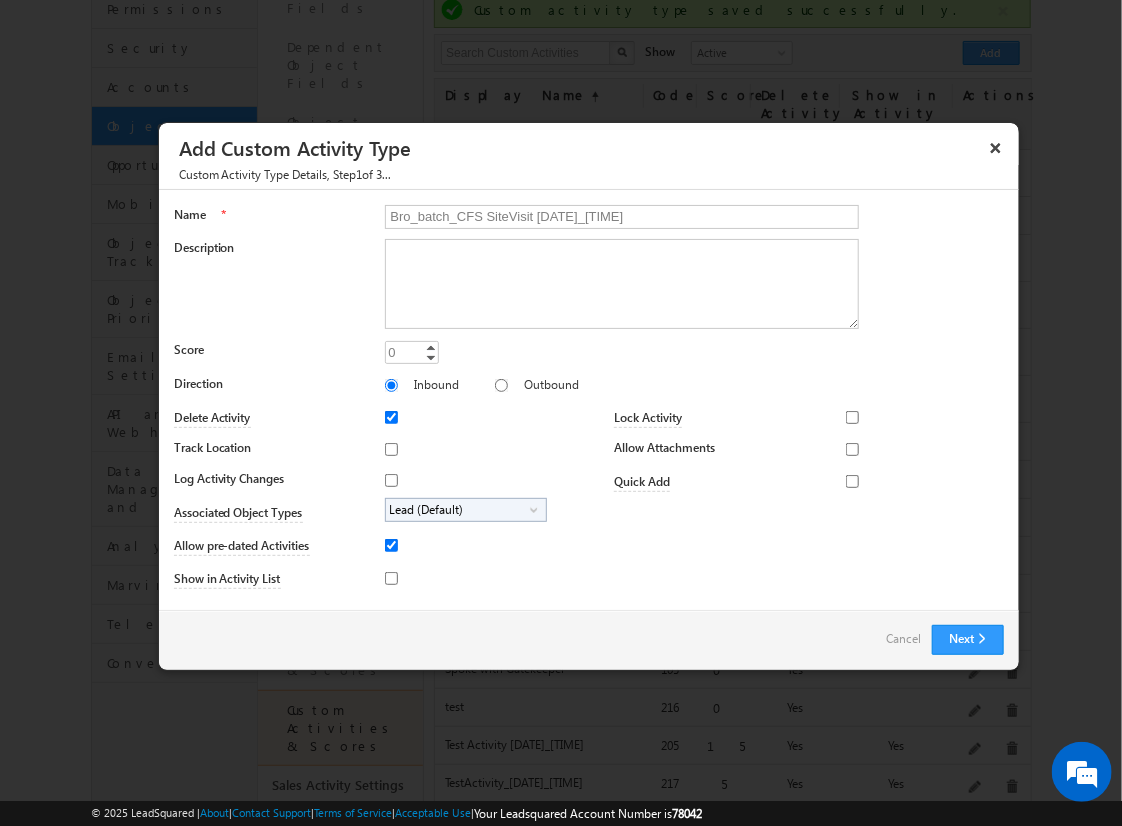 type on "Bro_batch_CFS SiteVisit [DATE]_[TIME]" 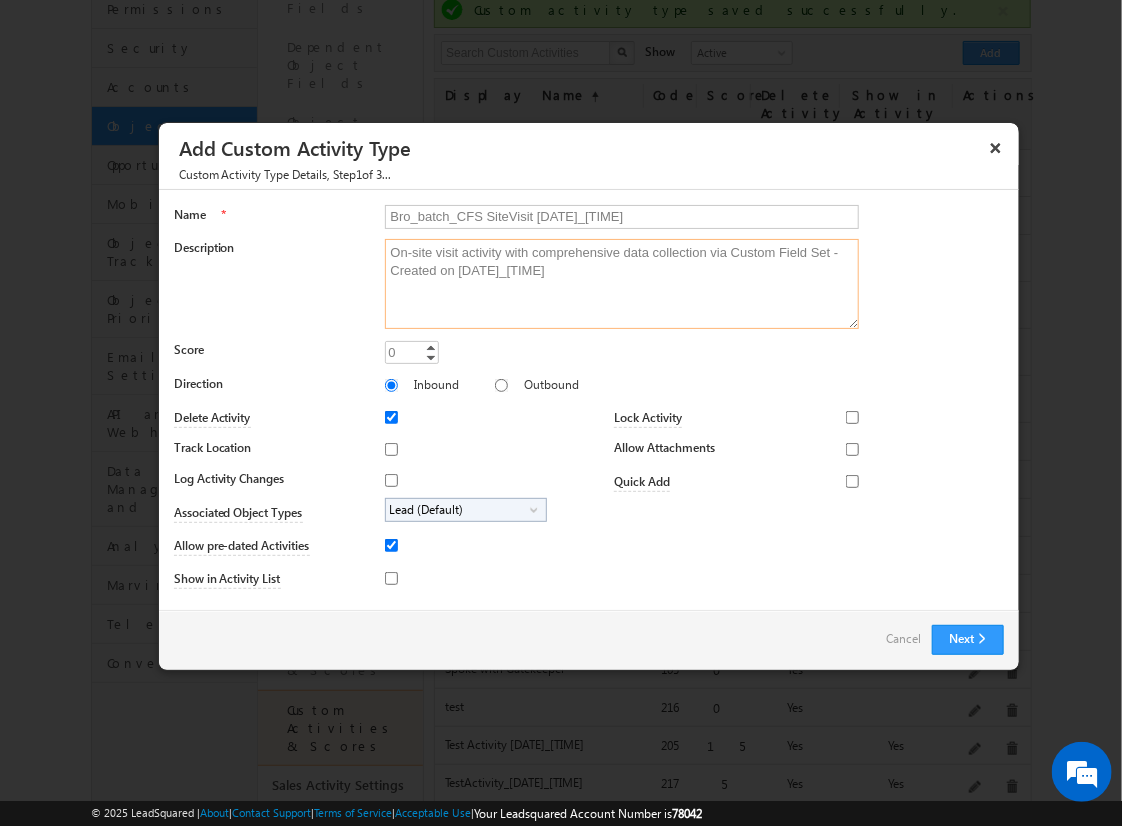 type on "On-site visit activity with comprehensive data collection via Custom Field Set - Created on [DATE]_[TIME]" 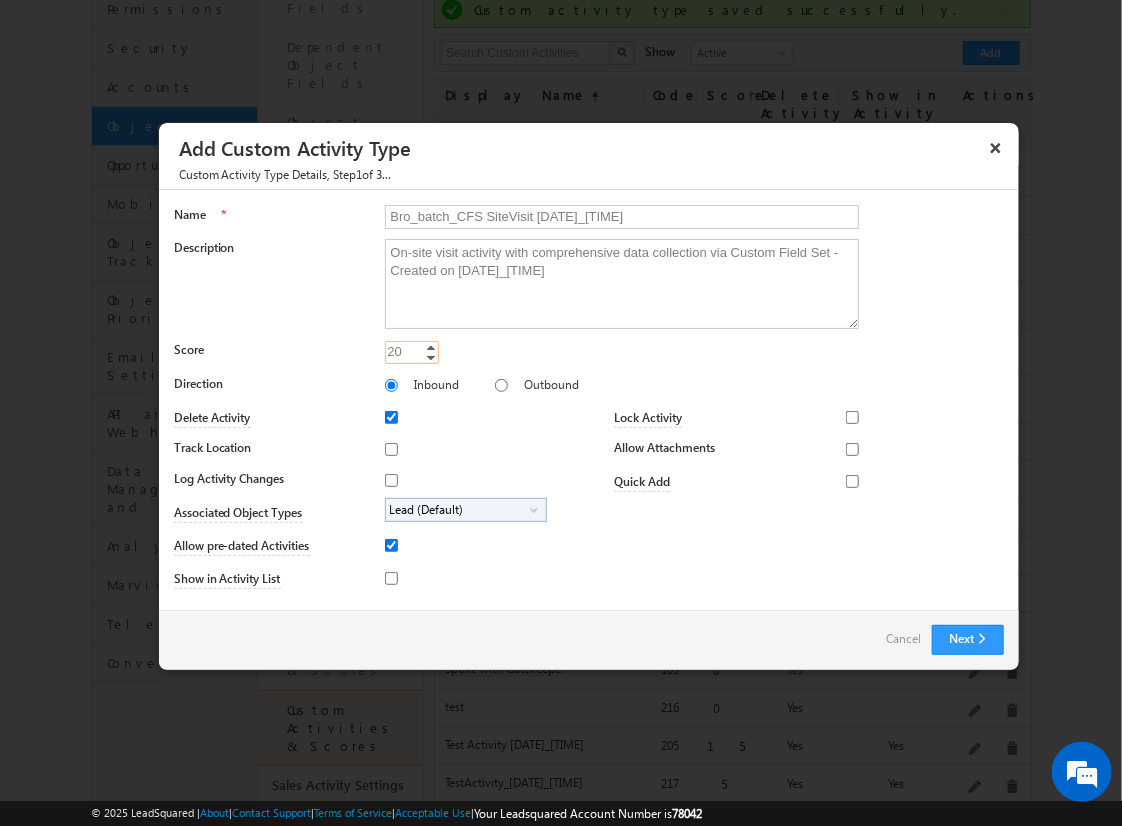 type on "20" 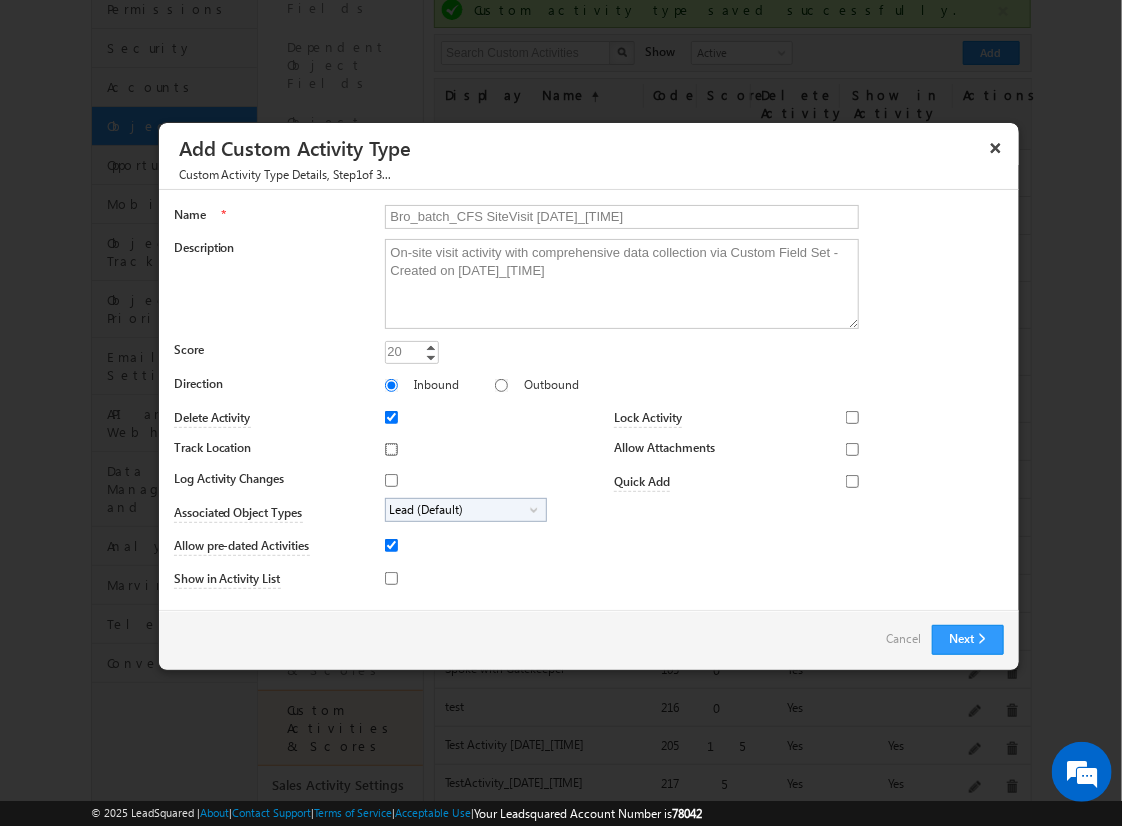 click on "Track Location" at bounding box center (391, 449) 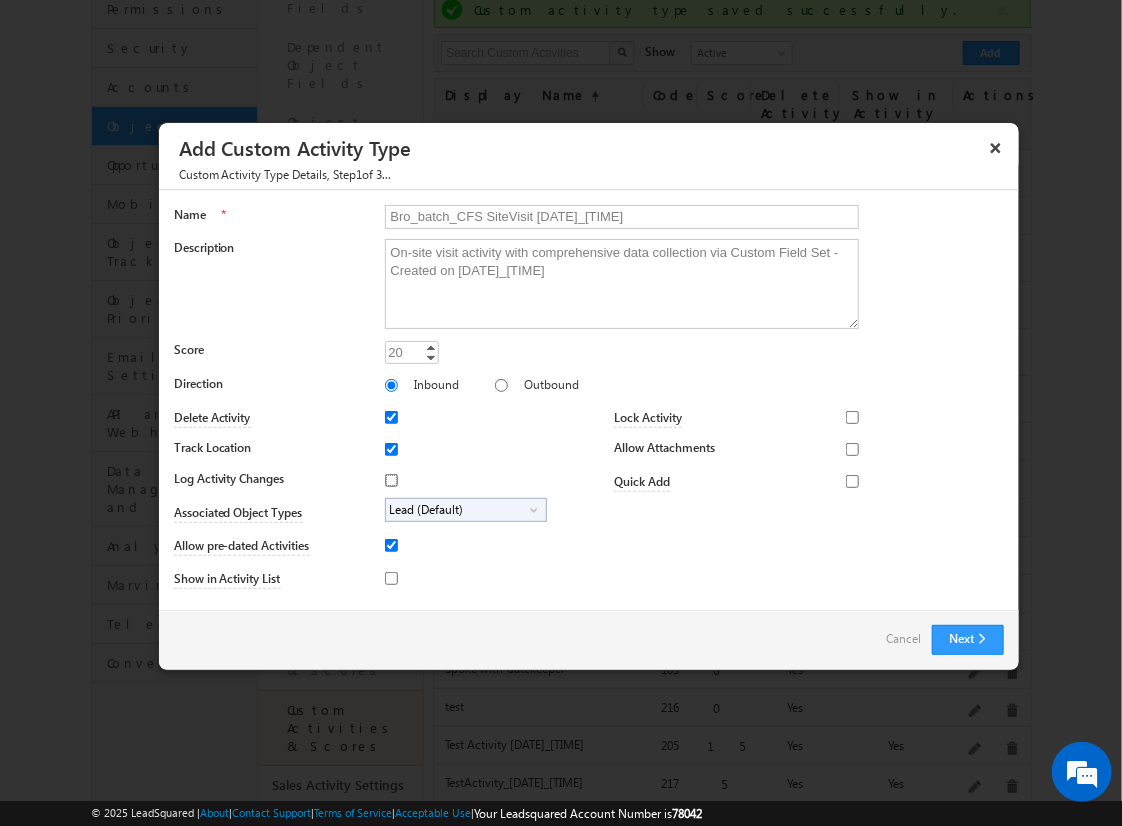 click on "Log Activity Changes" at bounding box center (391, 480) 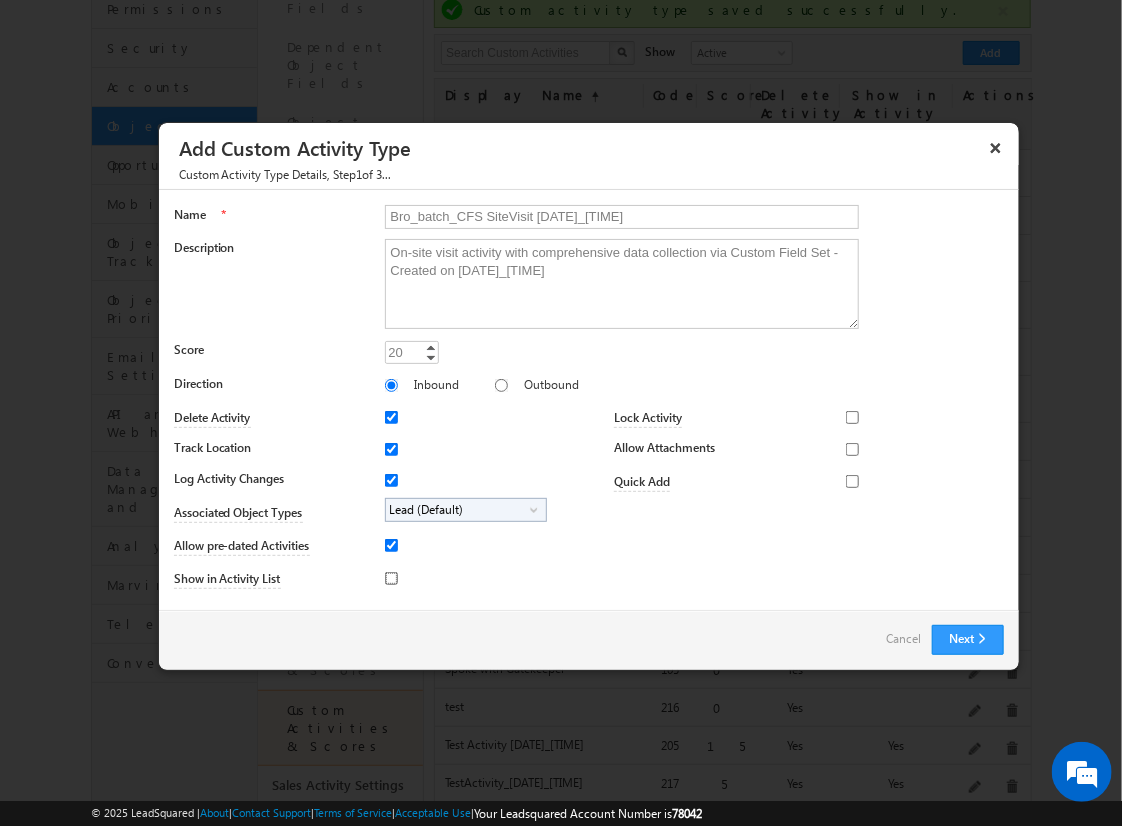 click on "Show in Activity List" at bounding box center [391, 578] 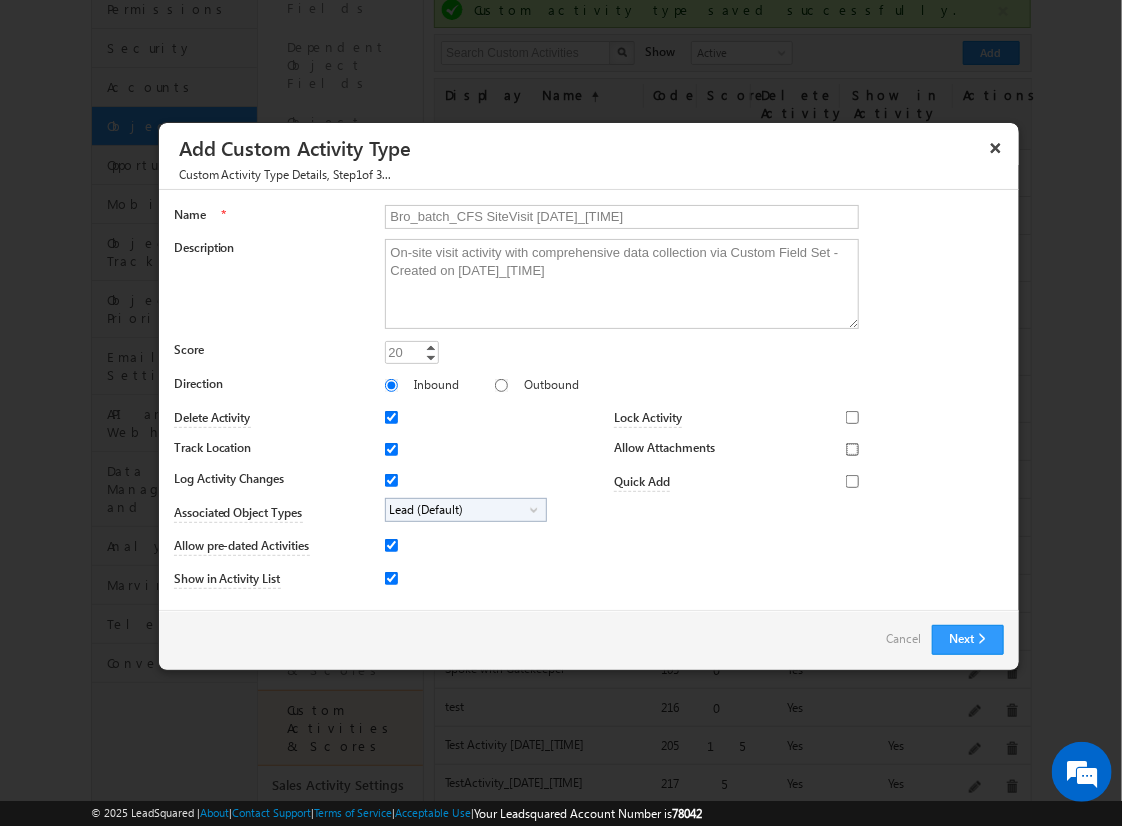 click on "Allow Attachments" at bounding box center [852, 449] 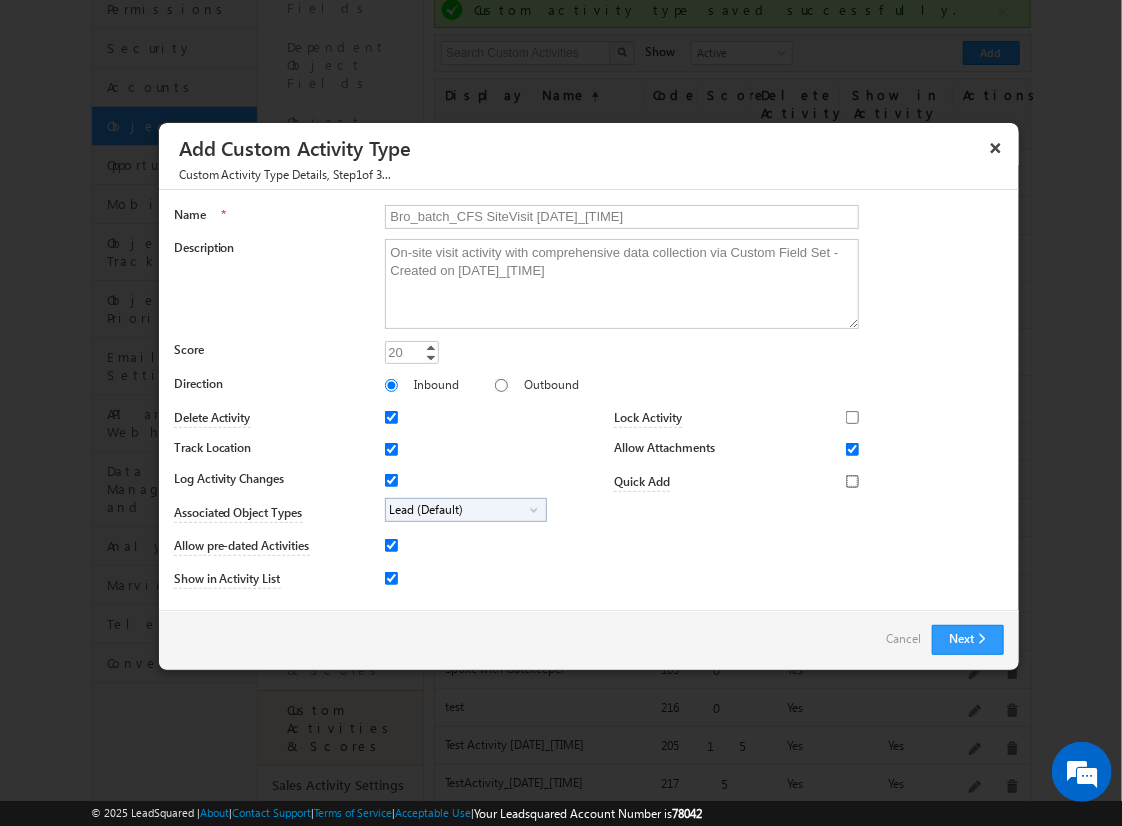 click on "Quick Add" at bounding box center (852, 481) 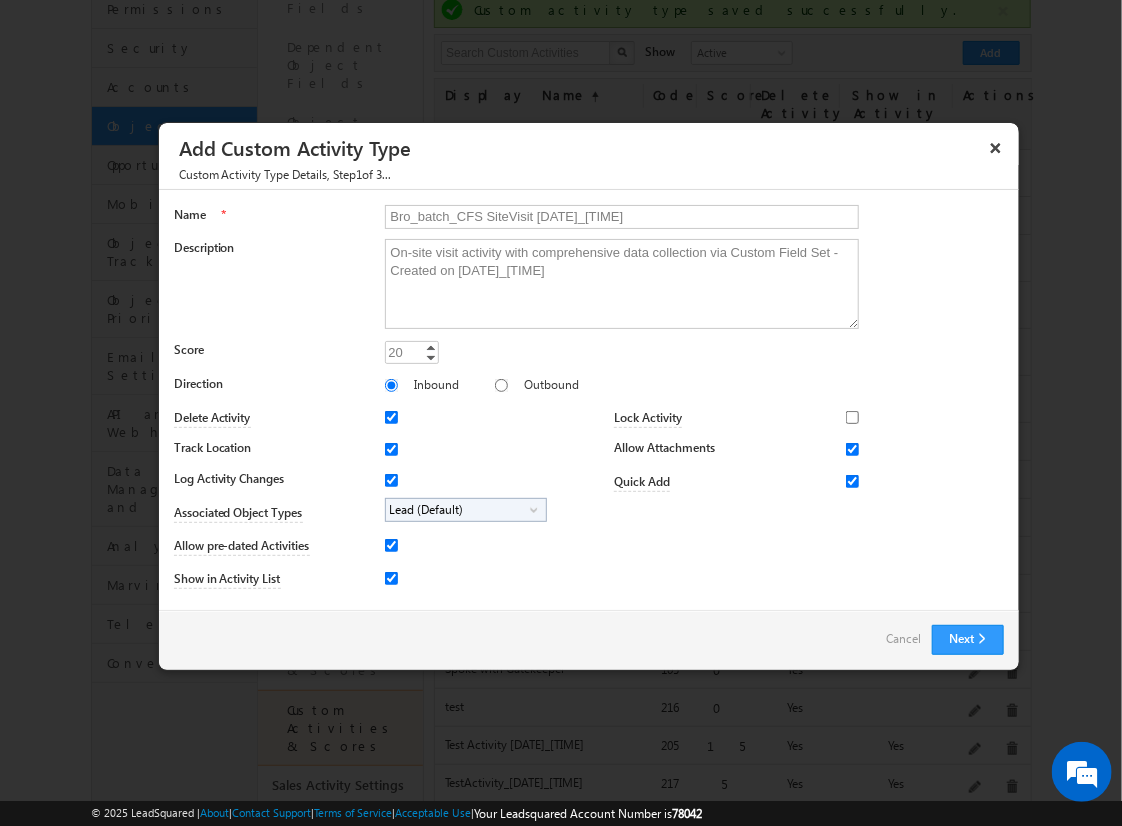 click on "Lead (Default)" at bounding box center [458, 510] 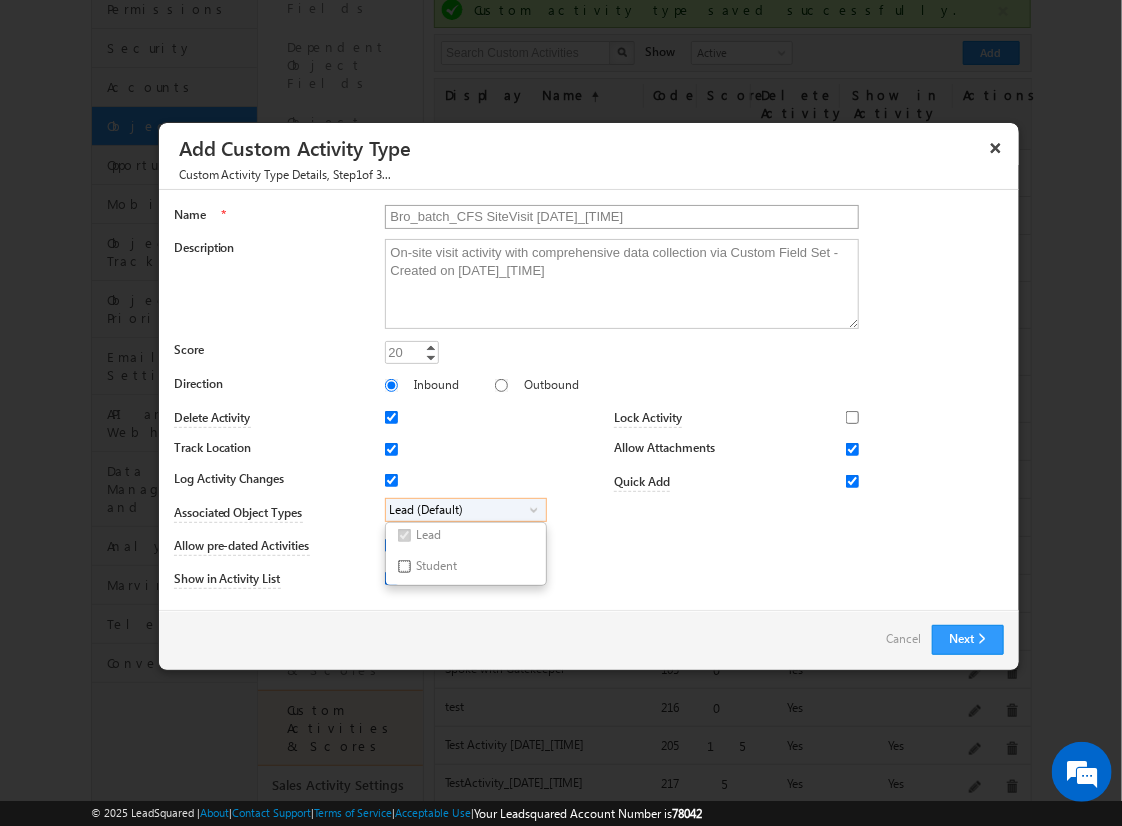 click on "Student" at bounding box center (404, 566) 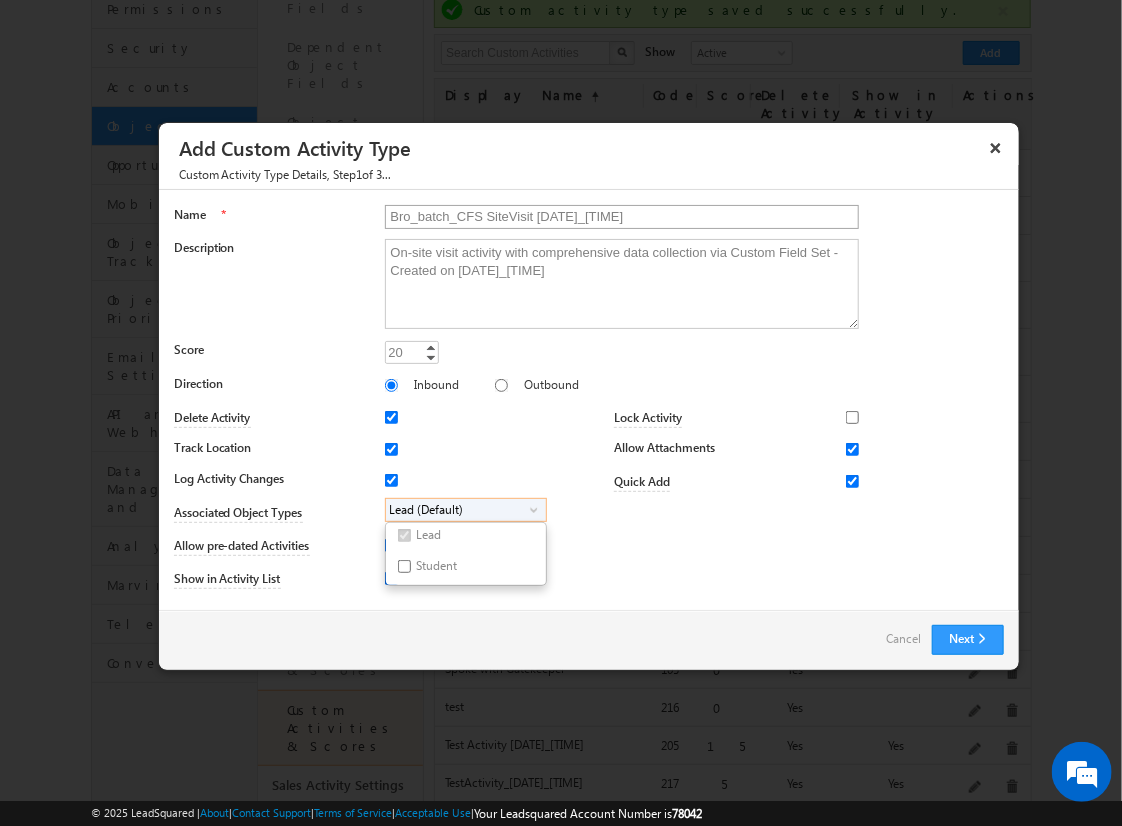 checkbox on "true" 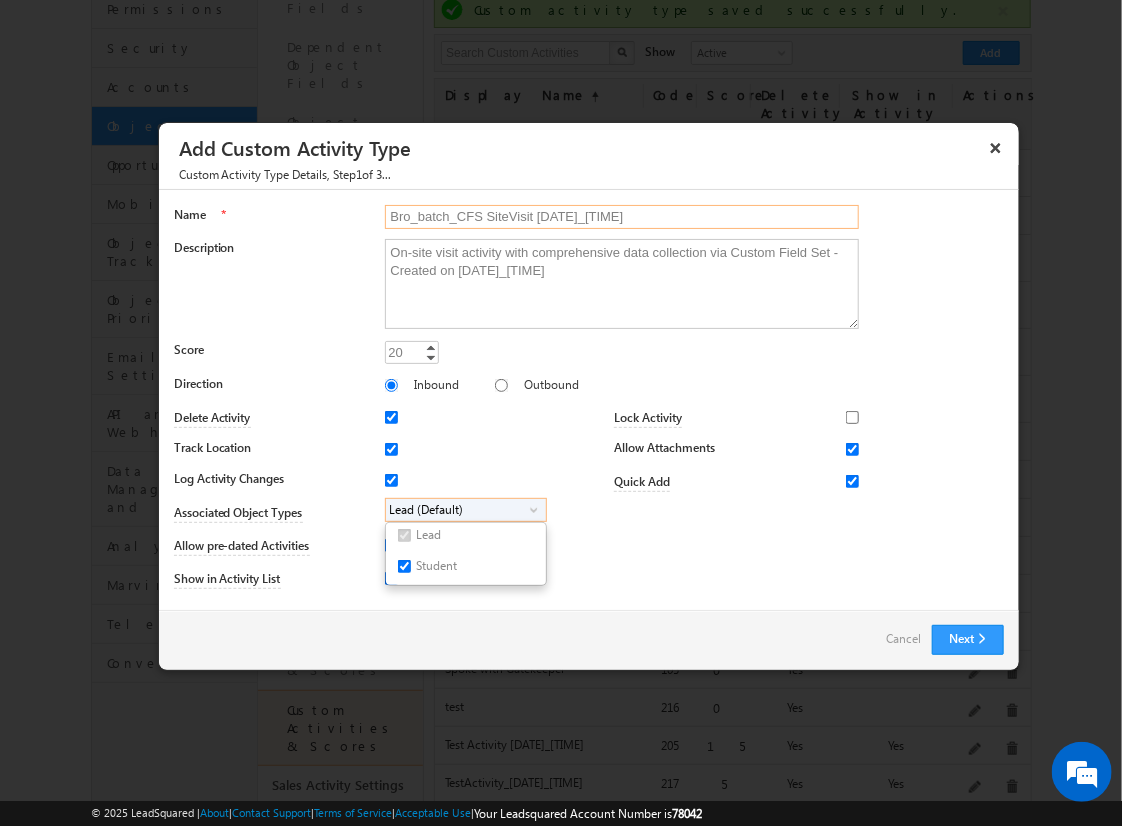 click on "Bro_batch_CFS SiteVisit [DATE]_[TIME]" at bounding box center (622, 217) 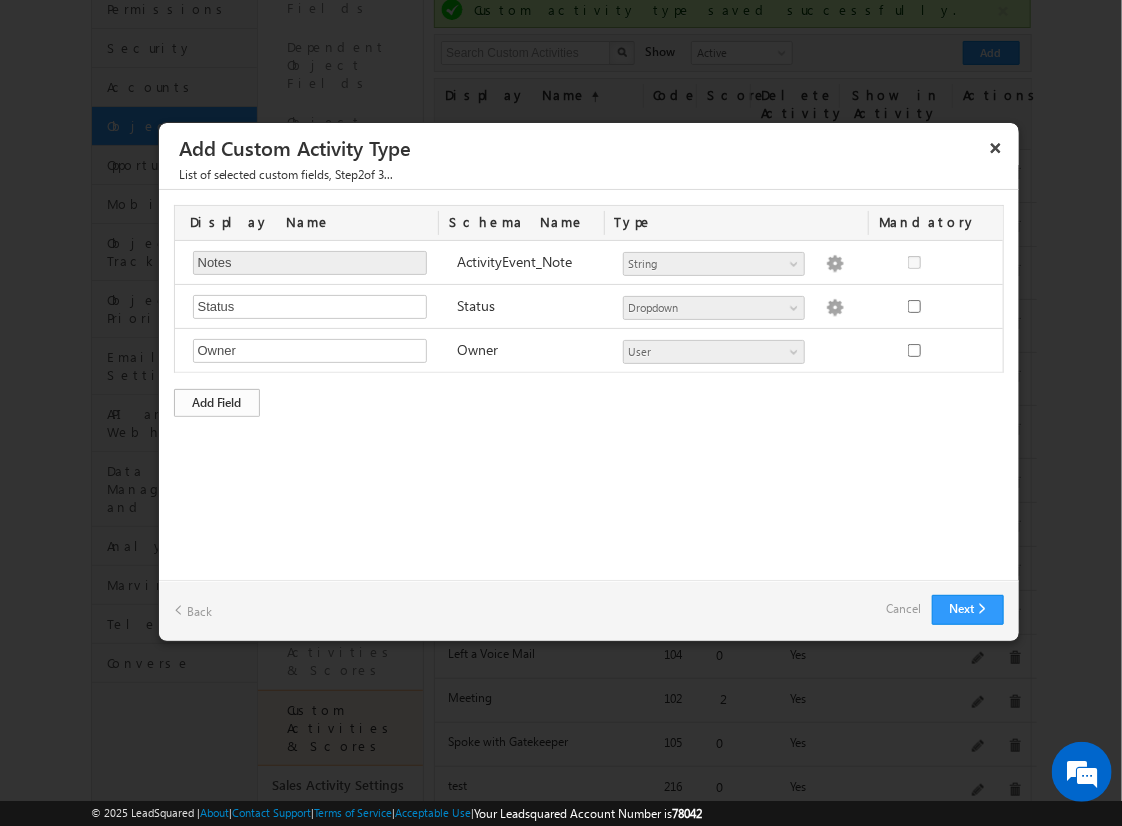 click on "Add Field" at bounding box center [217, 403] 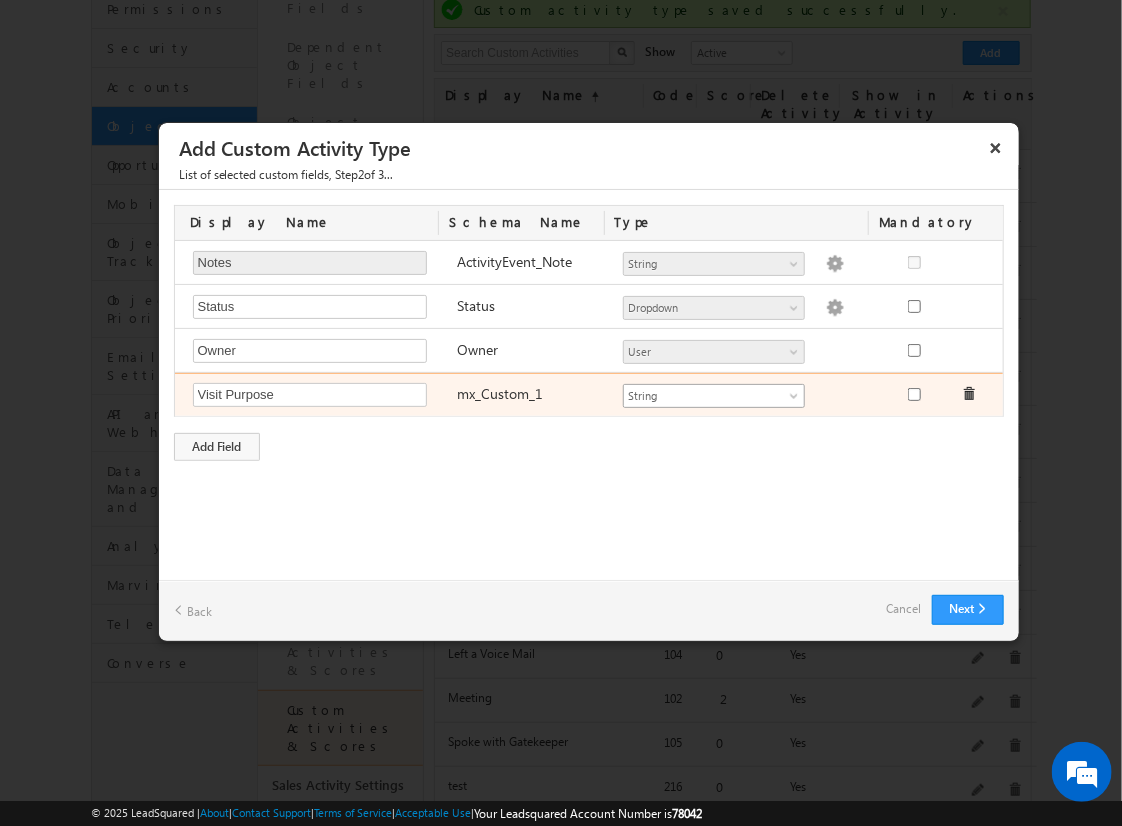 type on "Visit Purpose" 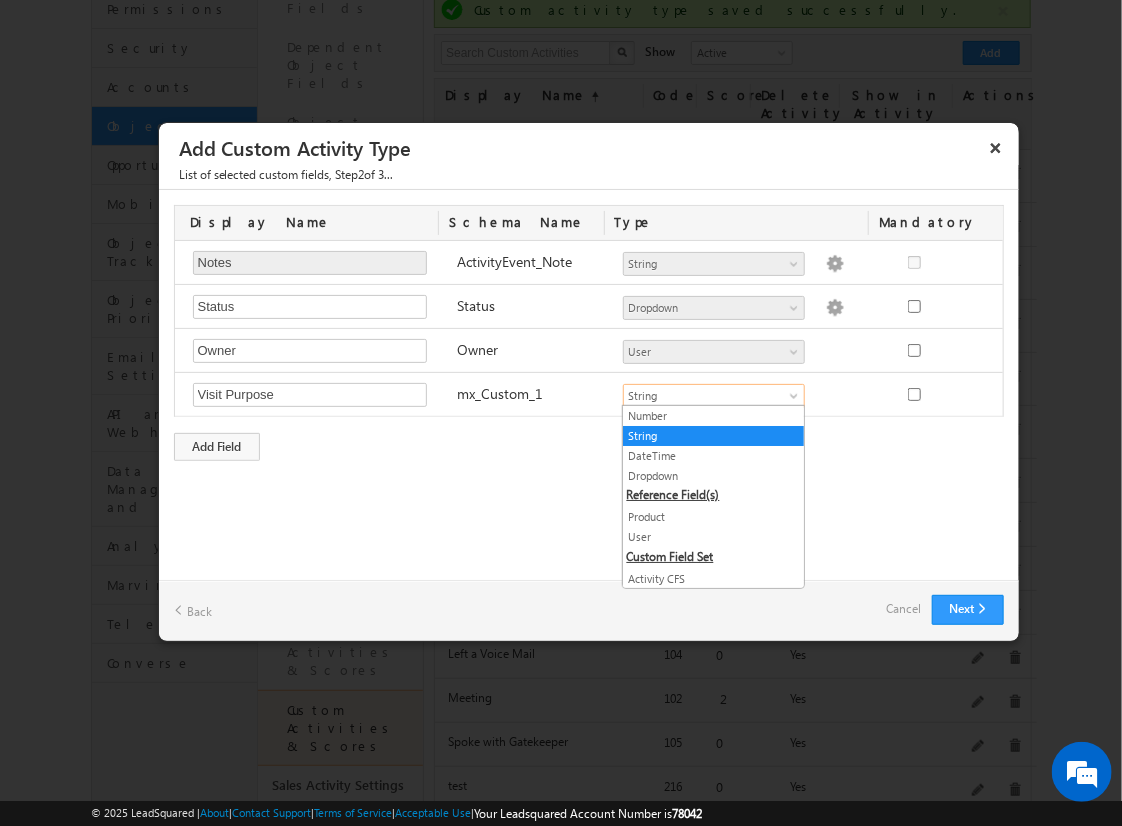 click on "String" at bounding box center [713, 436] 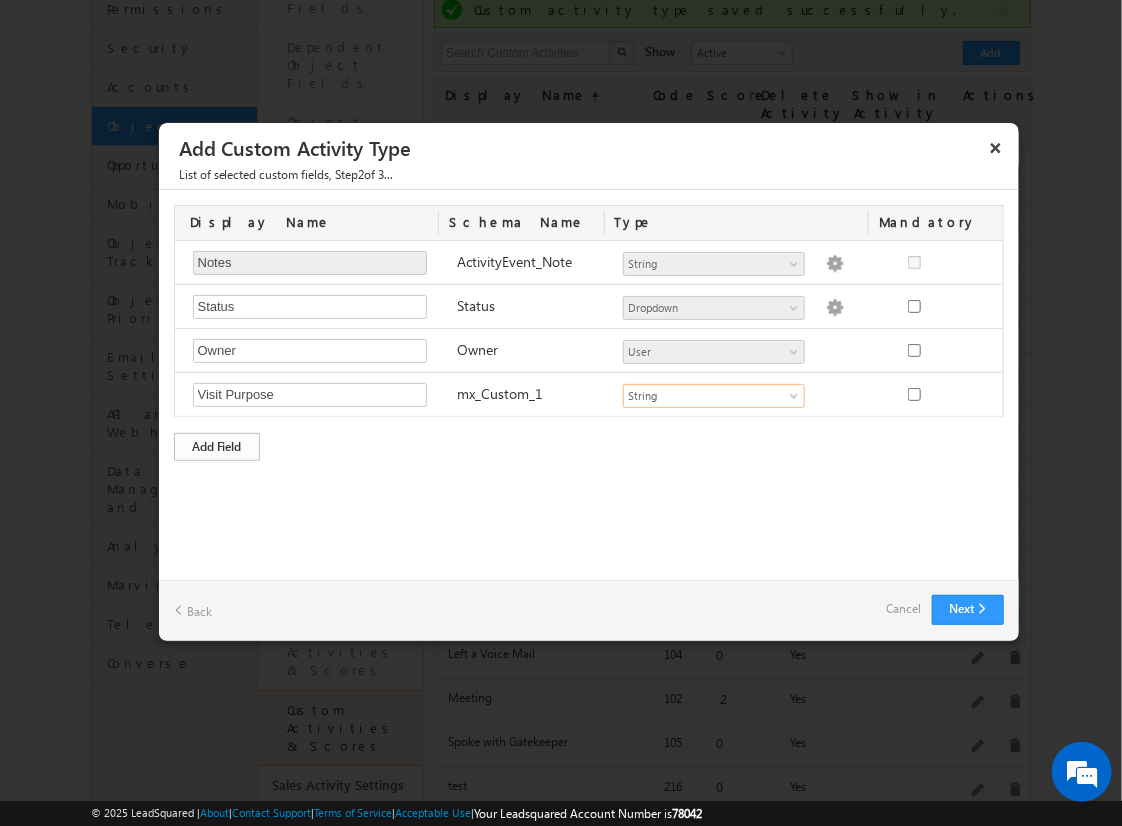 click on "Add Field" at bounding box center [217, 447] 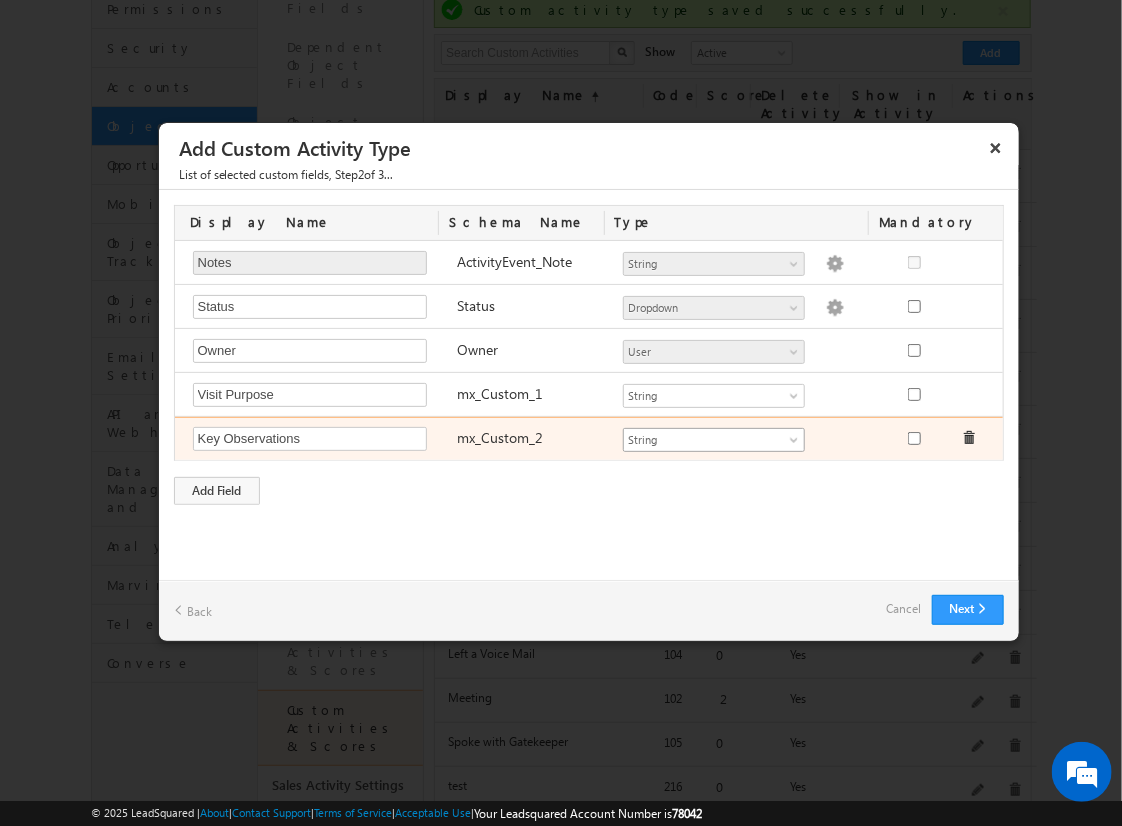 type on "Key Observations" 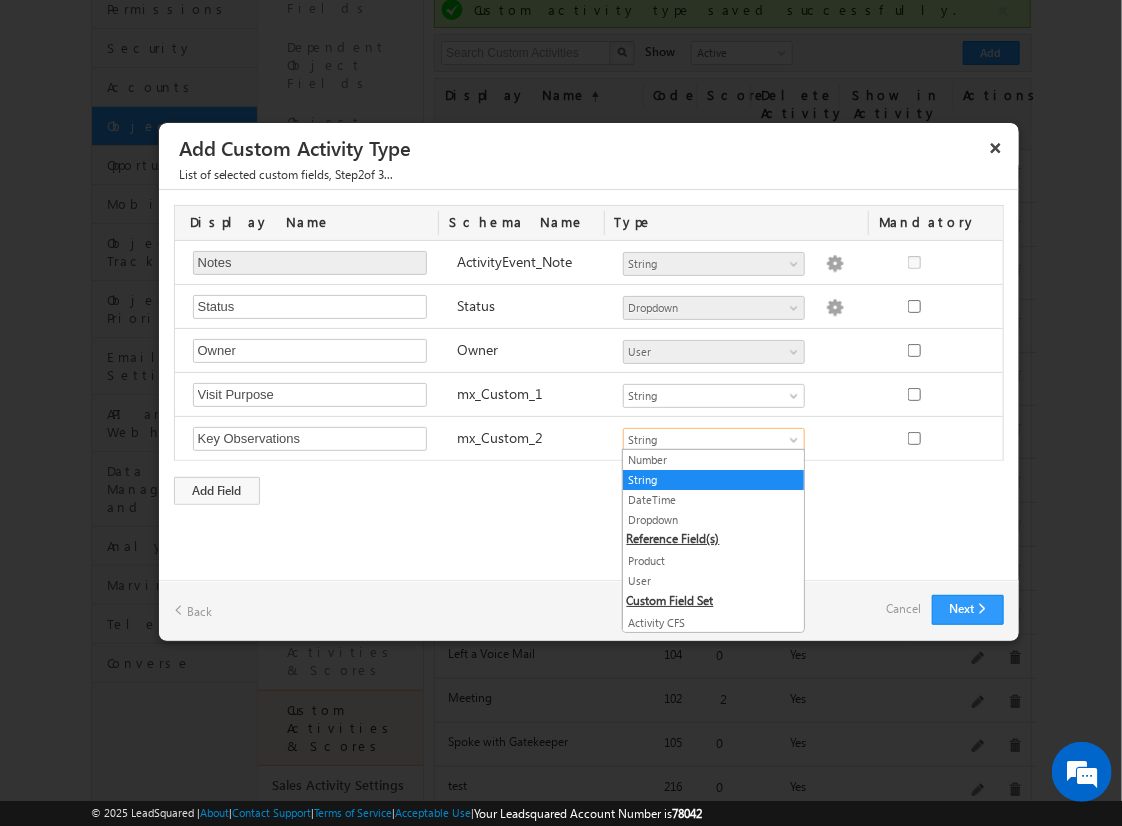 click on "String" at bounding box center (713, 480) 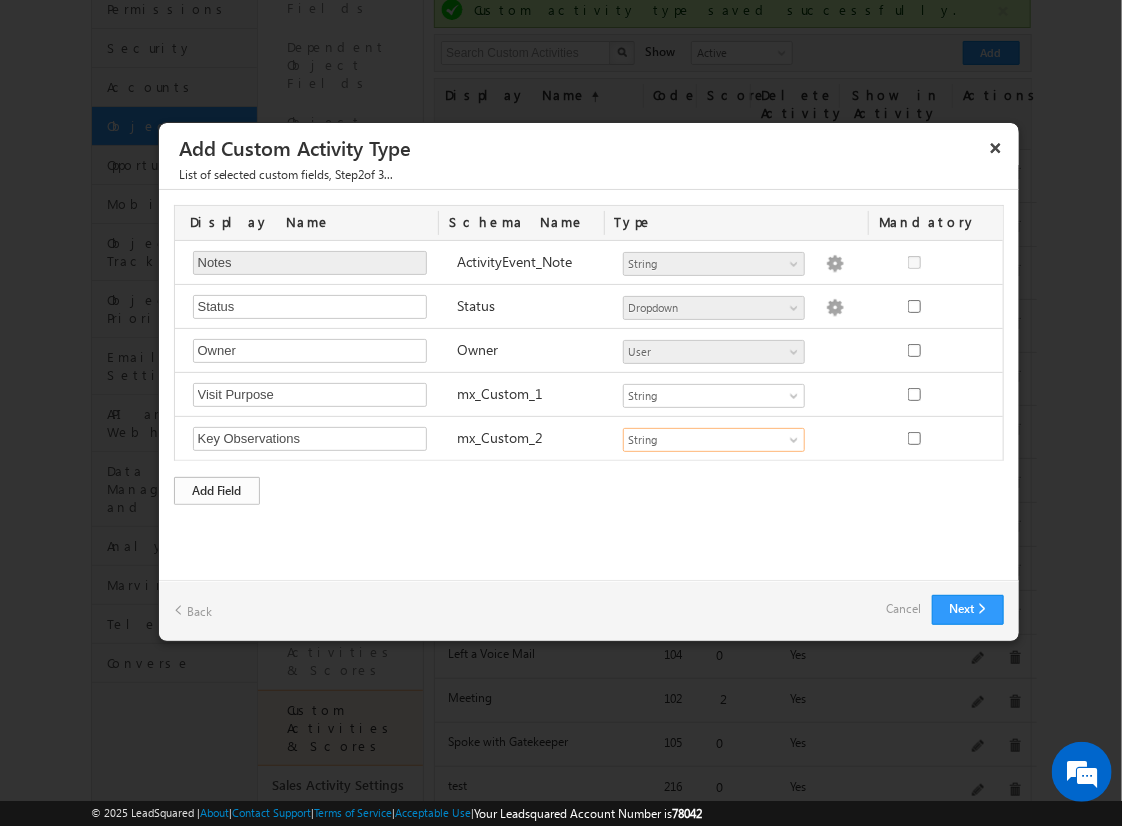 click on "Add Field" at bounding box center [217, 491] 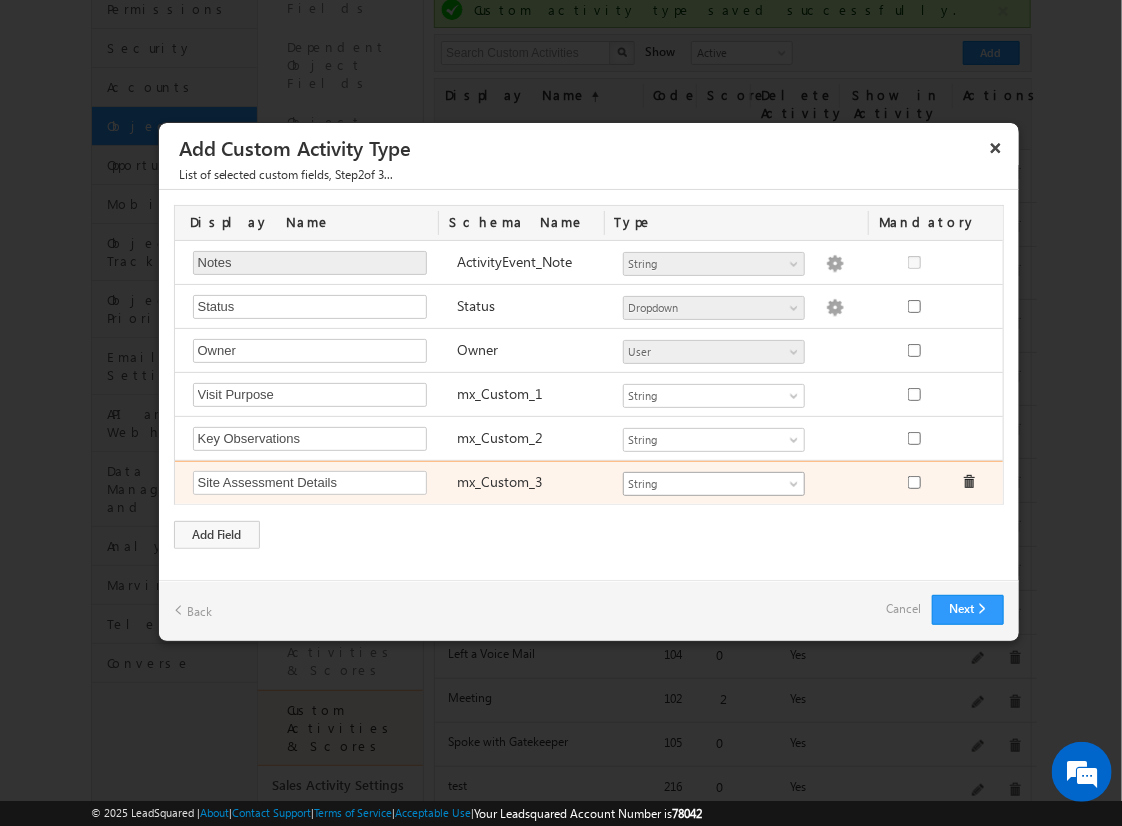 type on "Site Assessment Details" 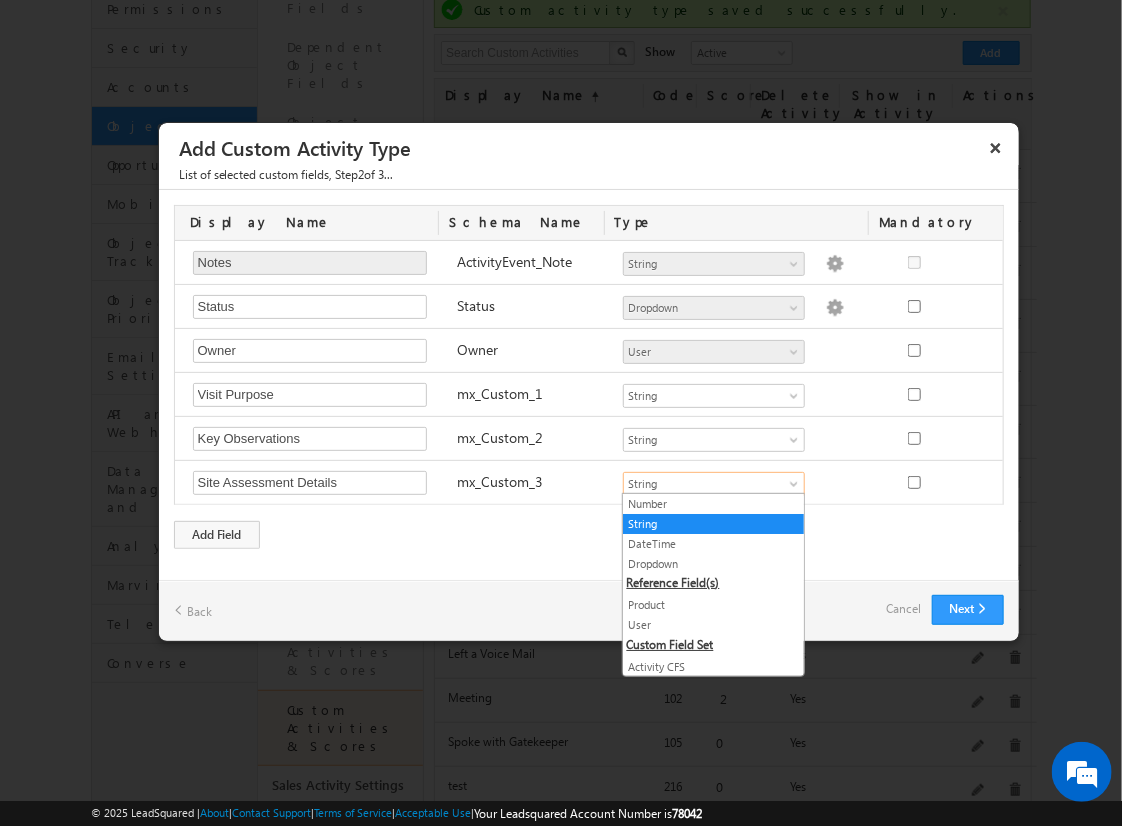 click on "String" at bounding box center [713, 524] 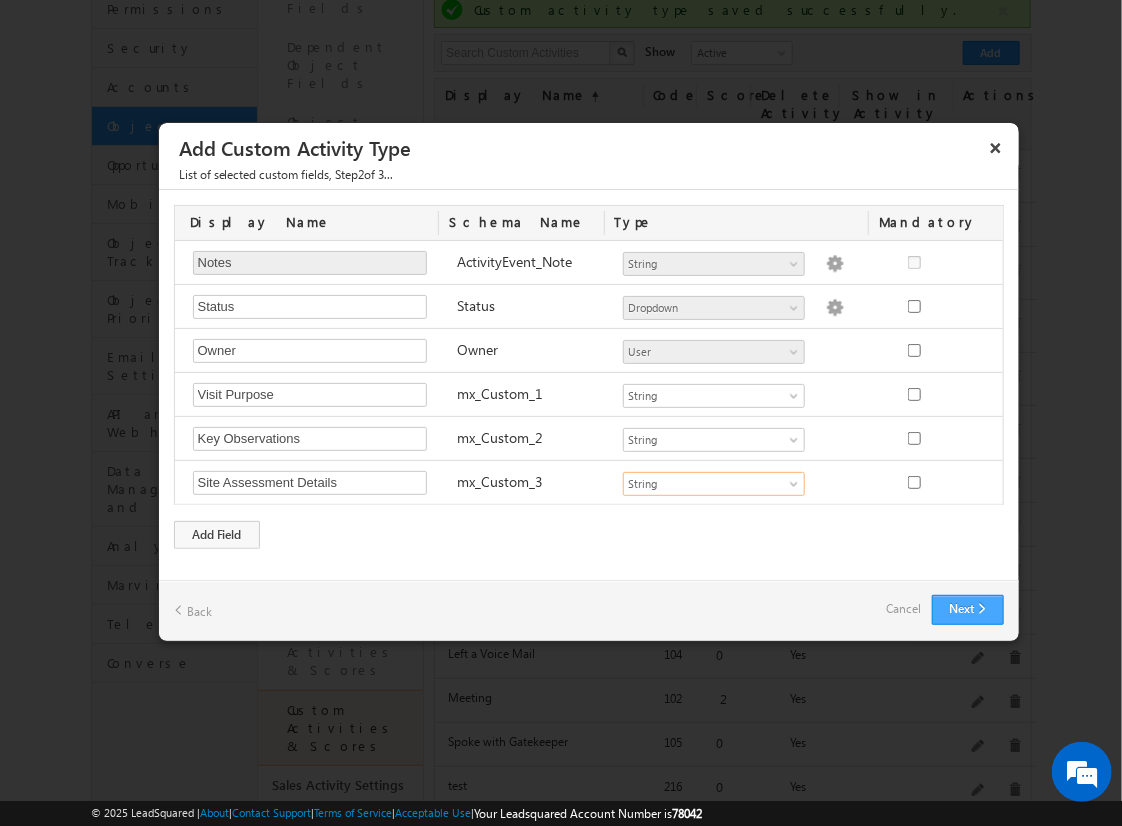click on "Next" at bounding box center (968, 610) 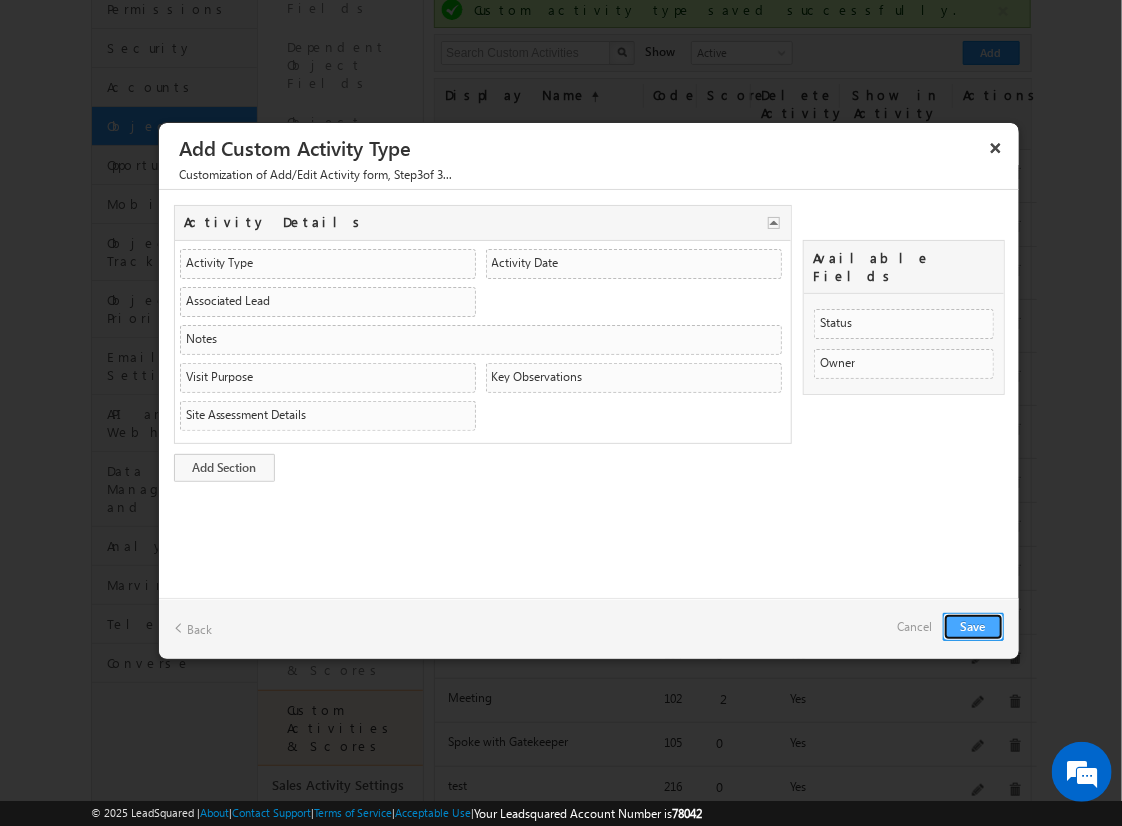 click on "Save" at bounding box center [973, 627] 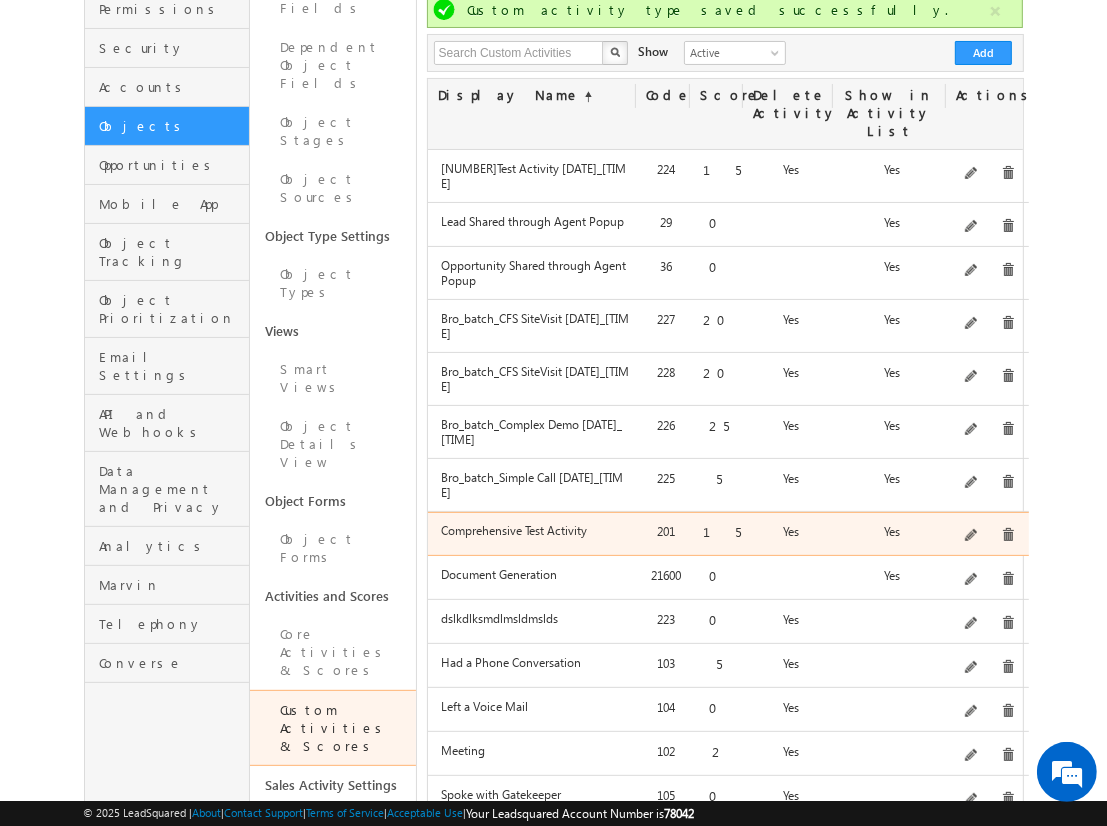 click at bounding box center [972, 536] 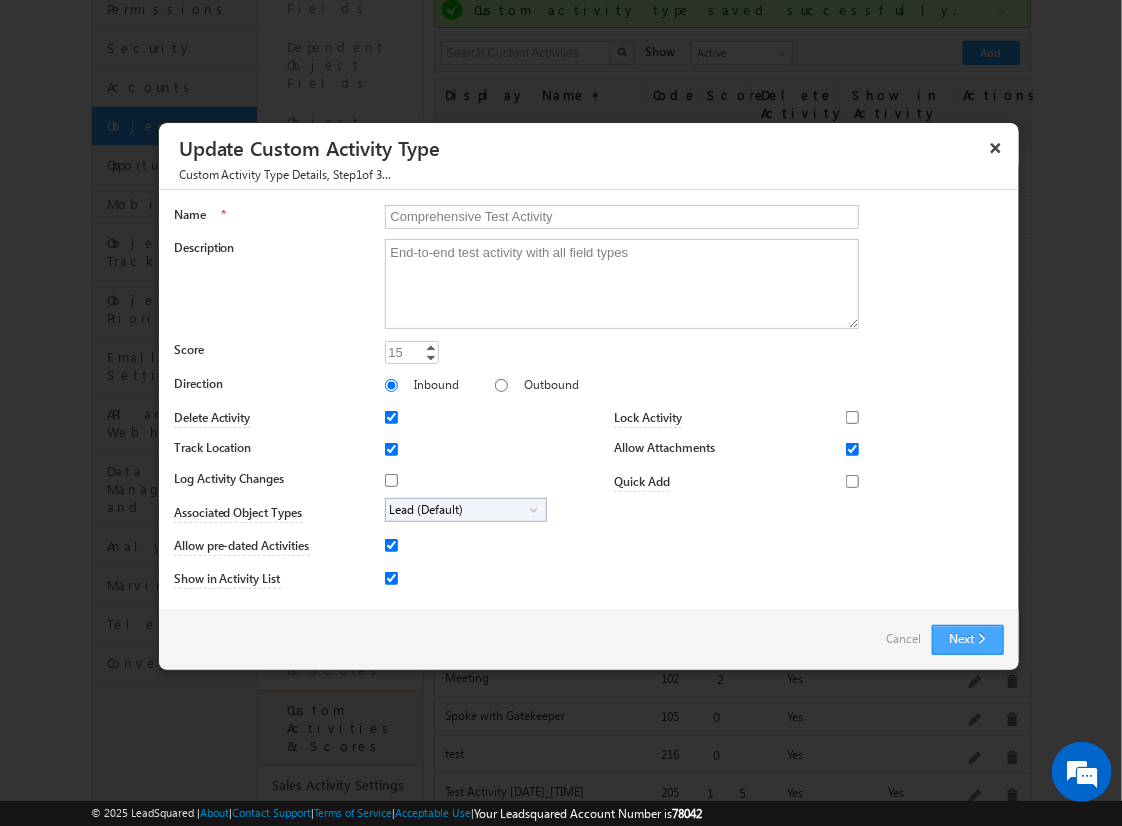 click on "Next" at bounding box center (968, 640) 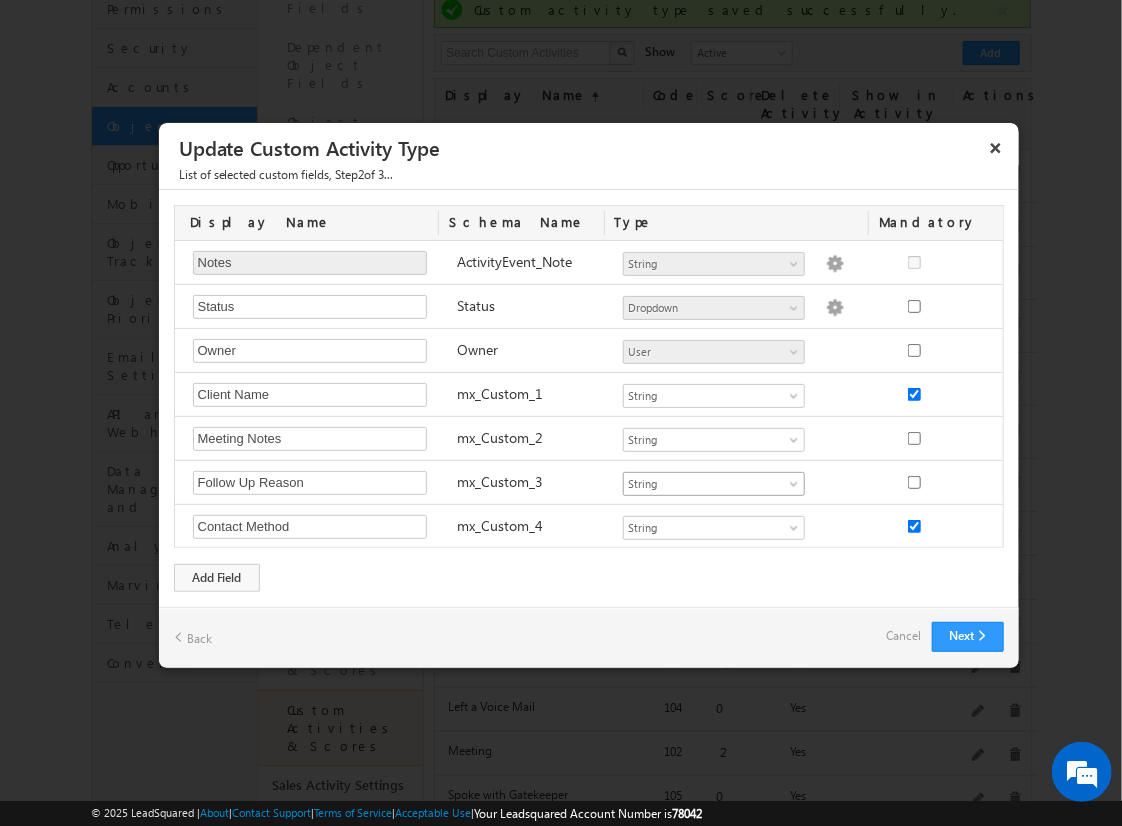 scroll, scrollTop: 48, scrollLeft: 0, axis: vertical 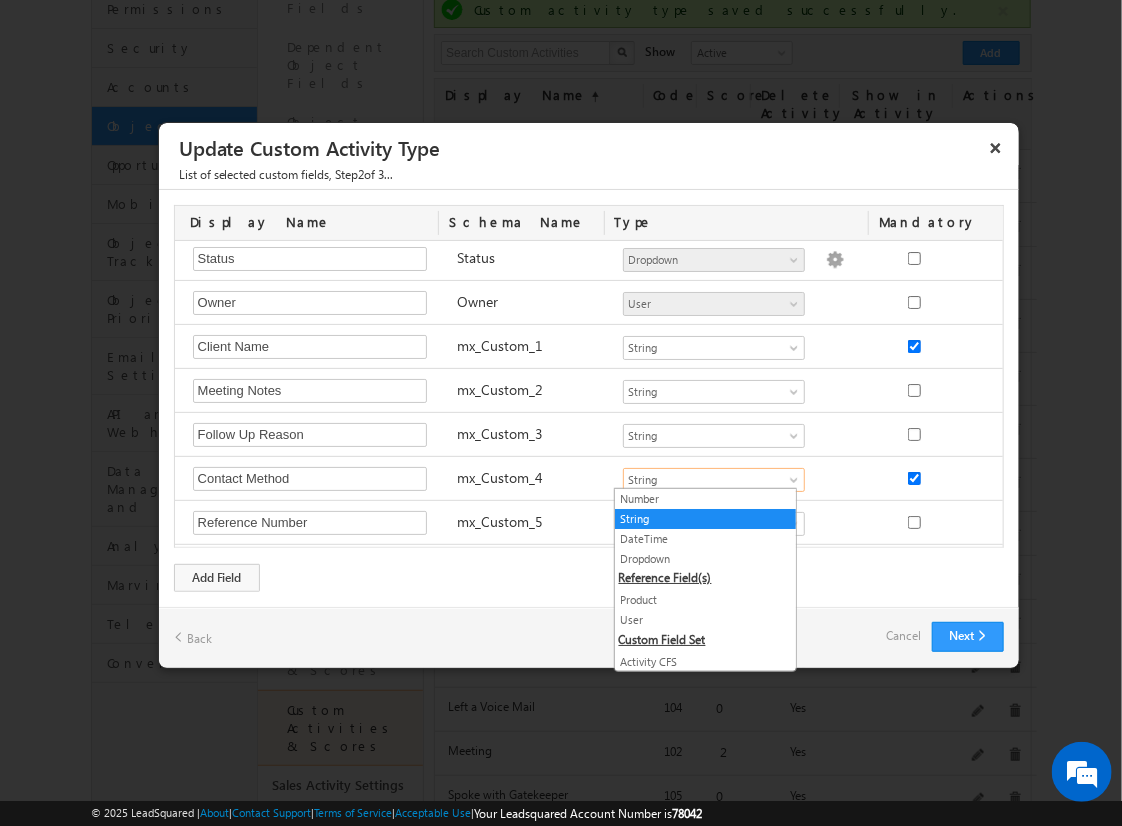 click on "String" at bounding box center [705, 480] 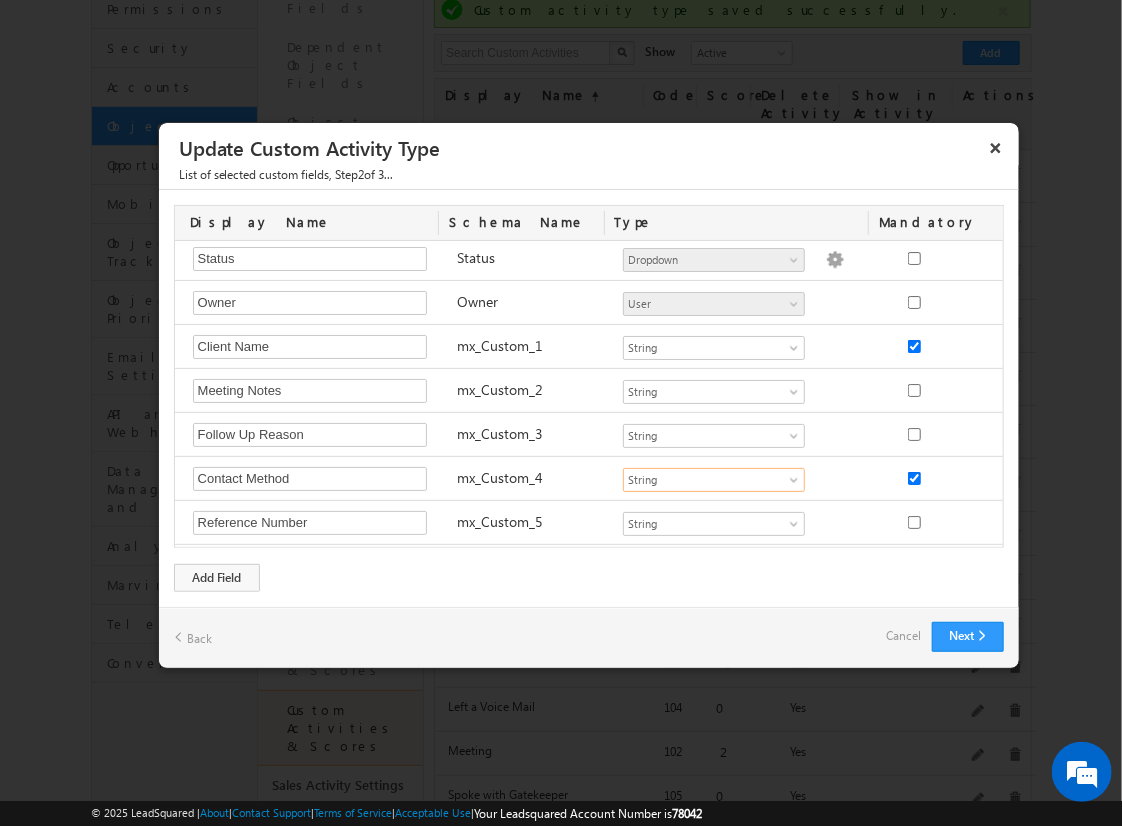 click on "String" at bounding box center [705, 480] 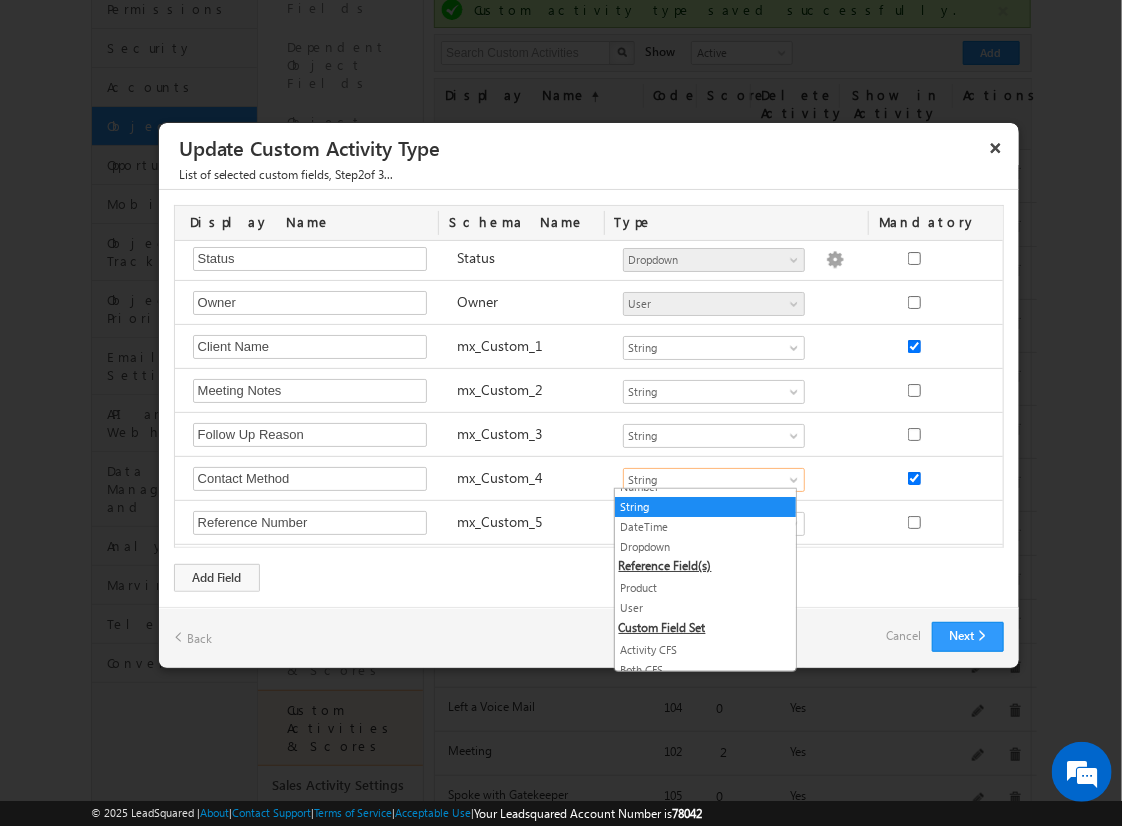 scroll, scrollTop: 0, scrollLeft: 0, axis: both 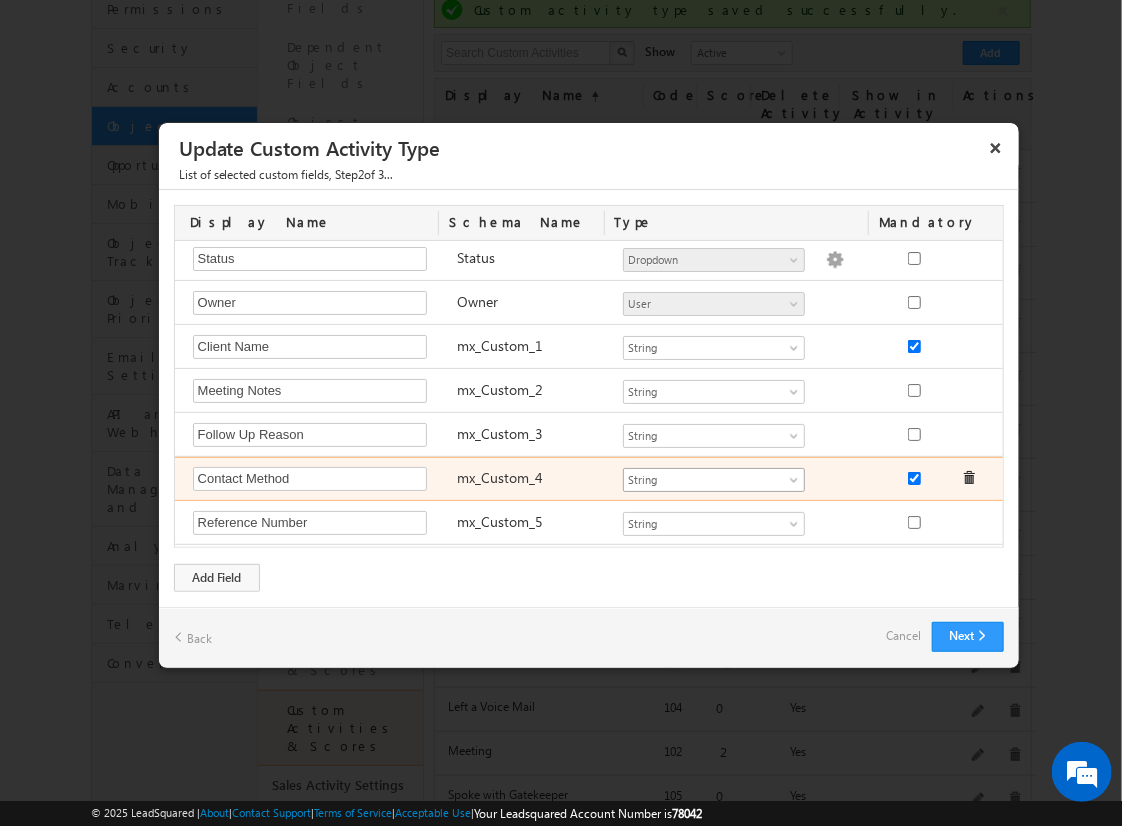 click on "String" at bounding box center [714, 480] 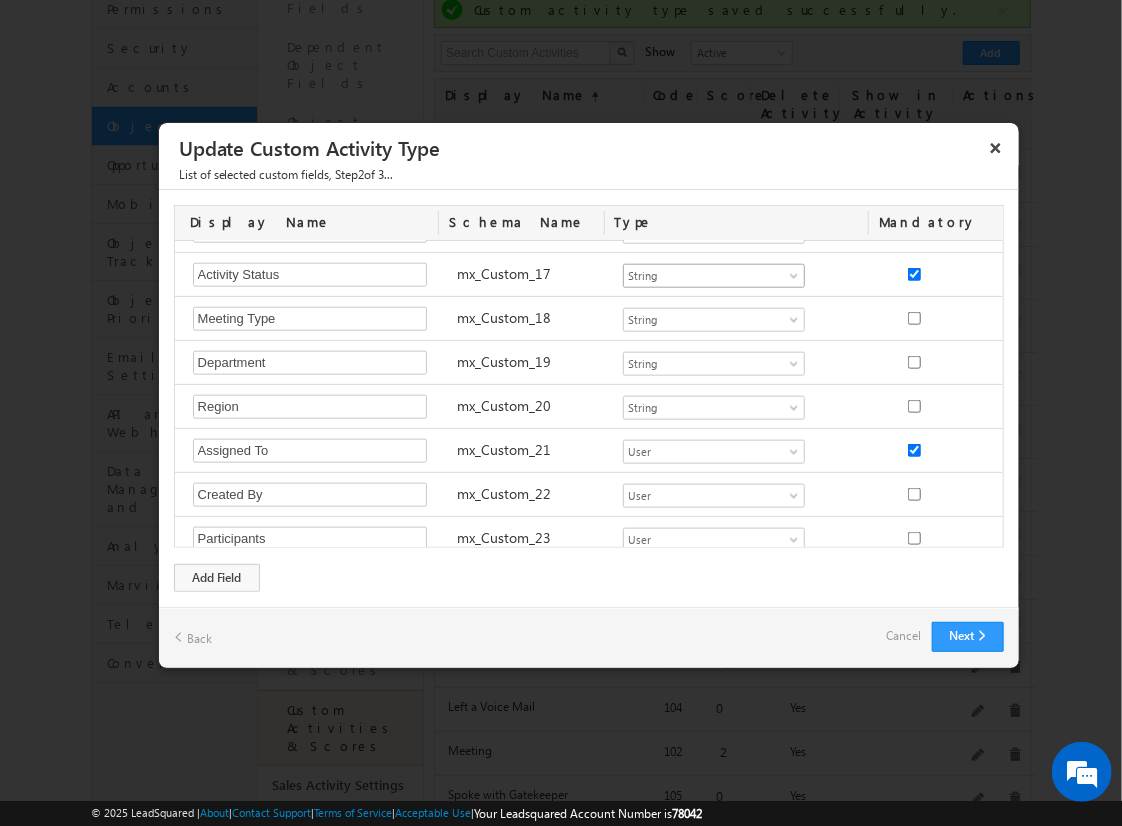 scroll, scrollTop: 870, scrollLeft: 0, axis: vertical 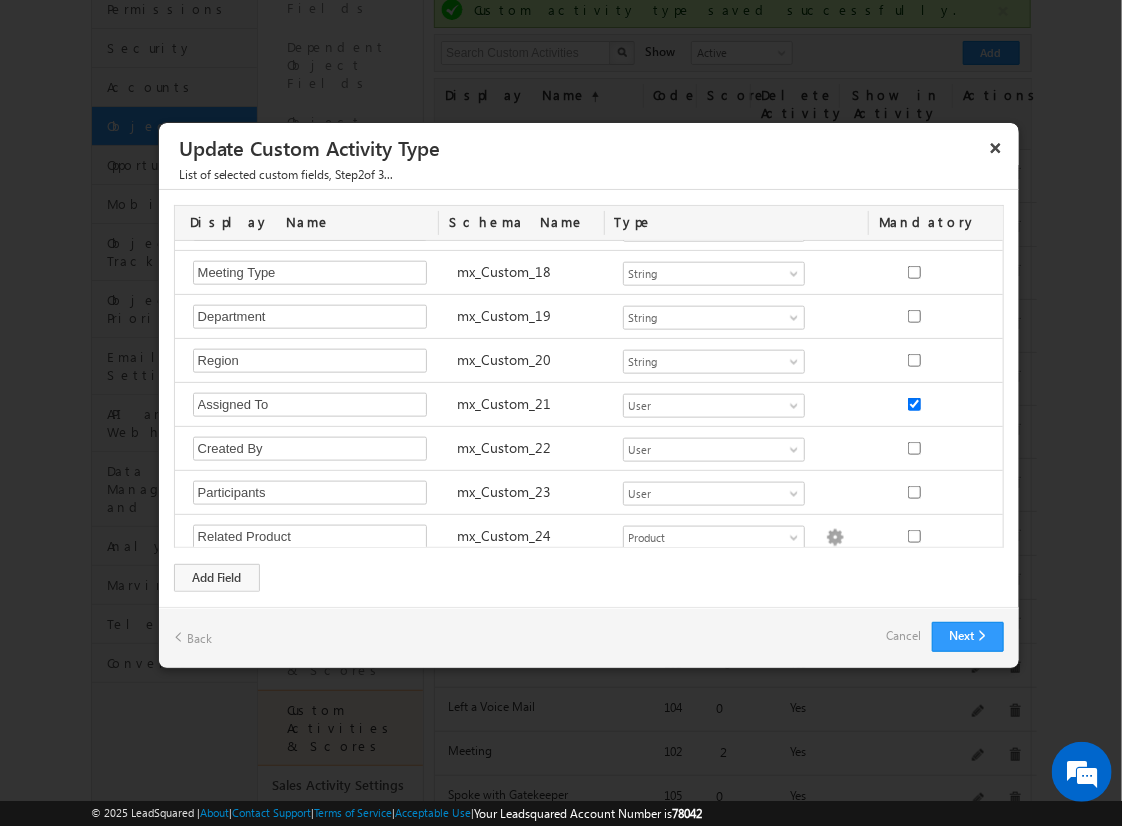 click on "Display Name
Schema Name
Type
Mandatory
Notes
Required Field
ActivityEvent_Note
Number
String
DateTime
Dropdown
Product User Activity CFS Both CFS Geolocation Main cfs 2 mx_Source mx_Status String
Dropdown options not provided
Status" at bounding box center (589, 398) 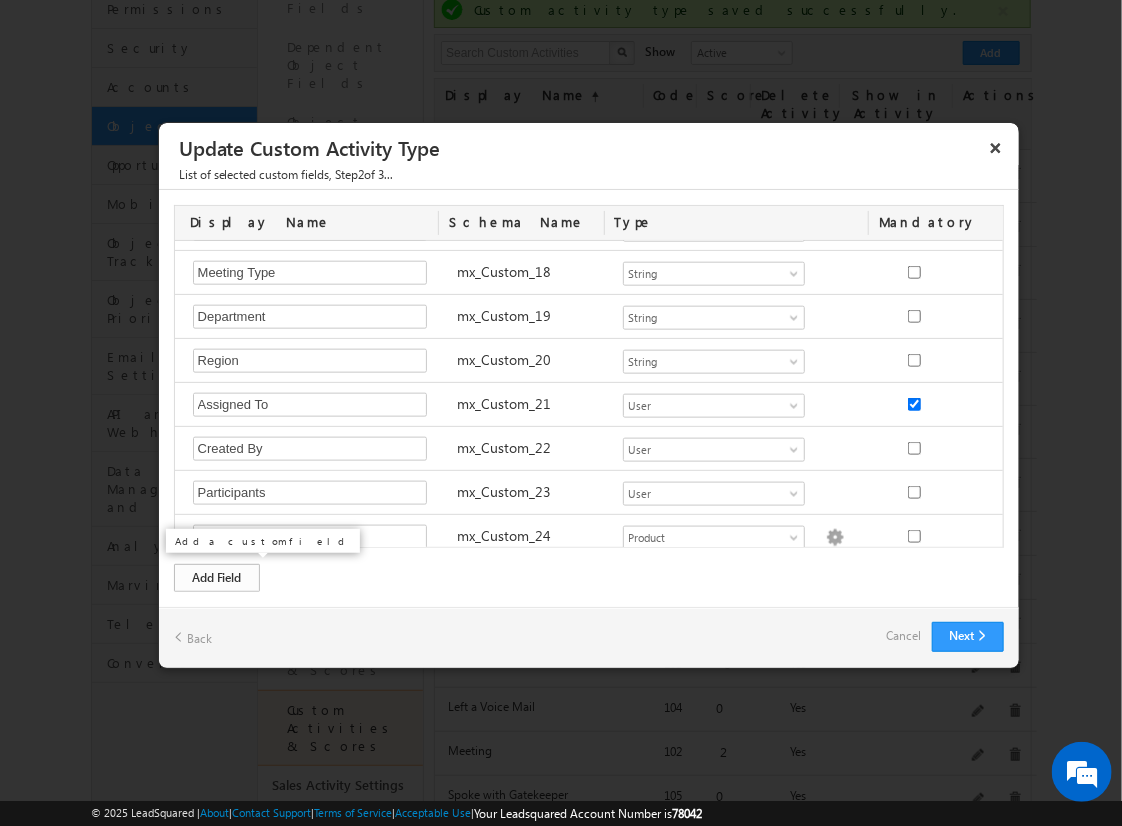 click on "Add Field" at bounding box center (217, 578) 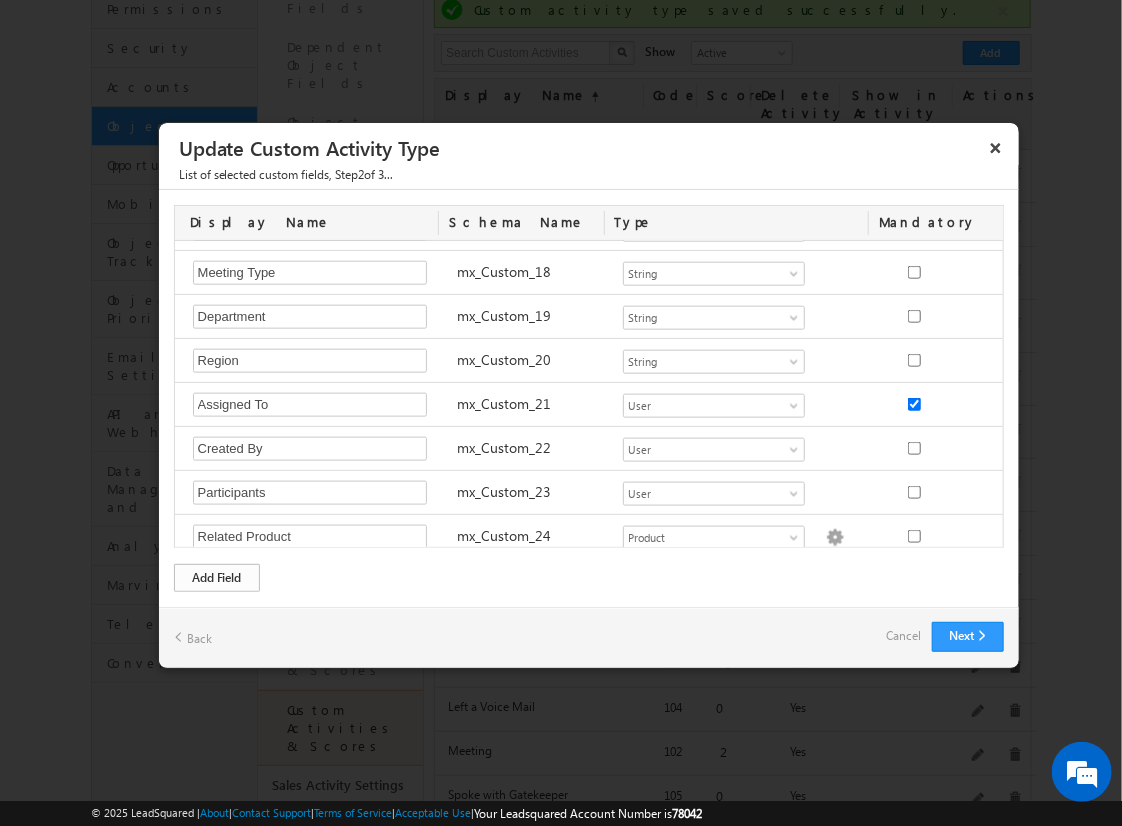 scroll, scrollTop: 913, scrollLeft: 0, axis: vertical 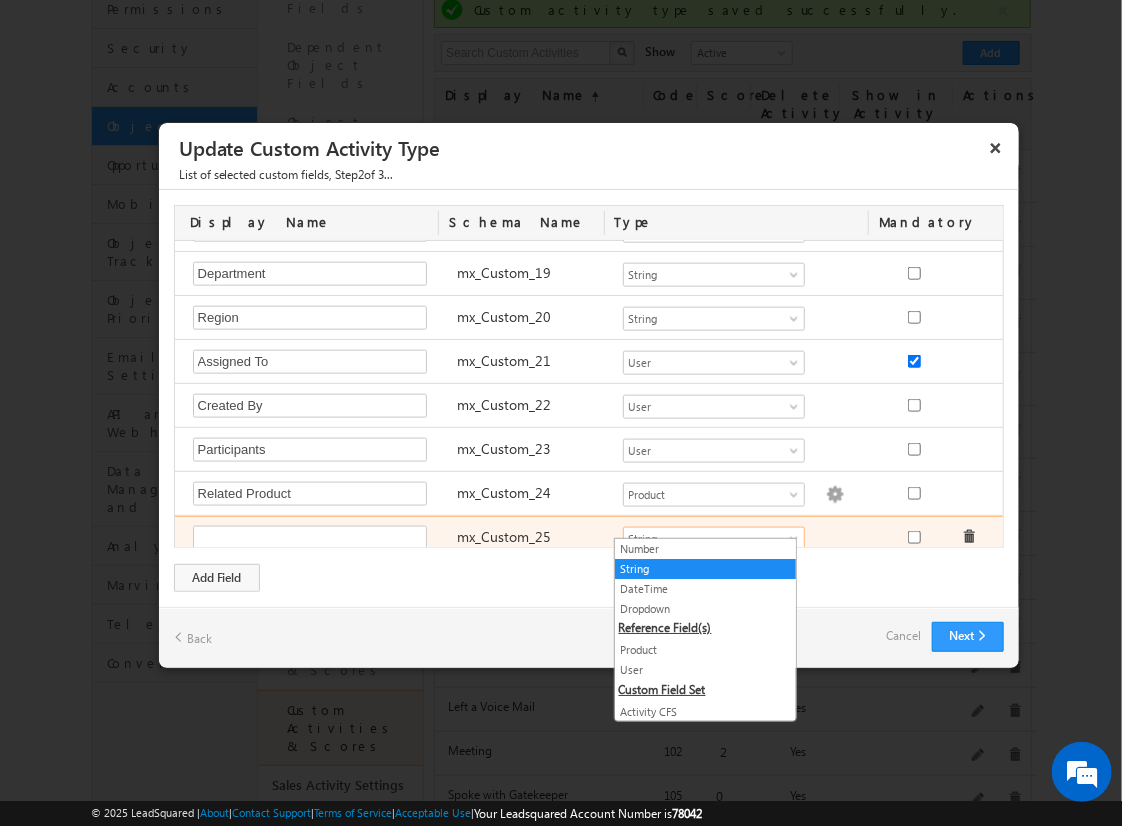 click on "String" at bounding box center [705, 539] 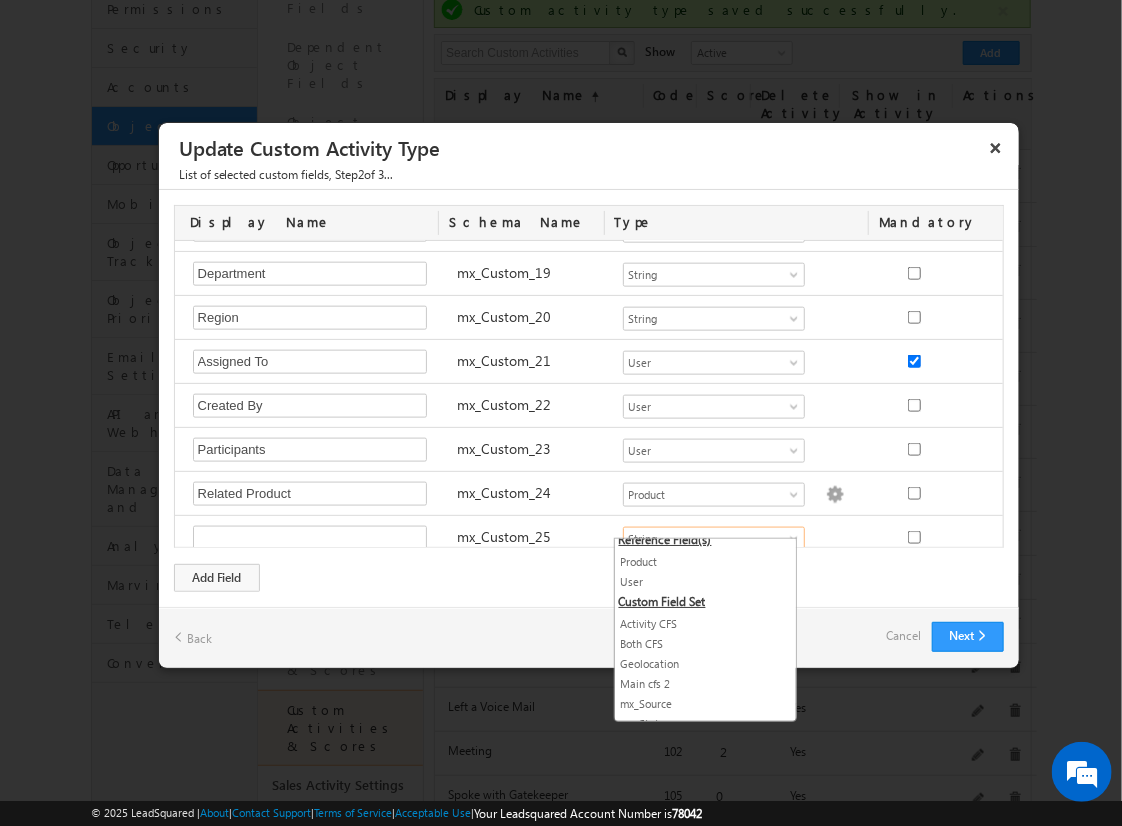 scroll, scrollTop: 90, scrollLeft: 0, axis: vertical 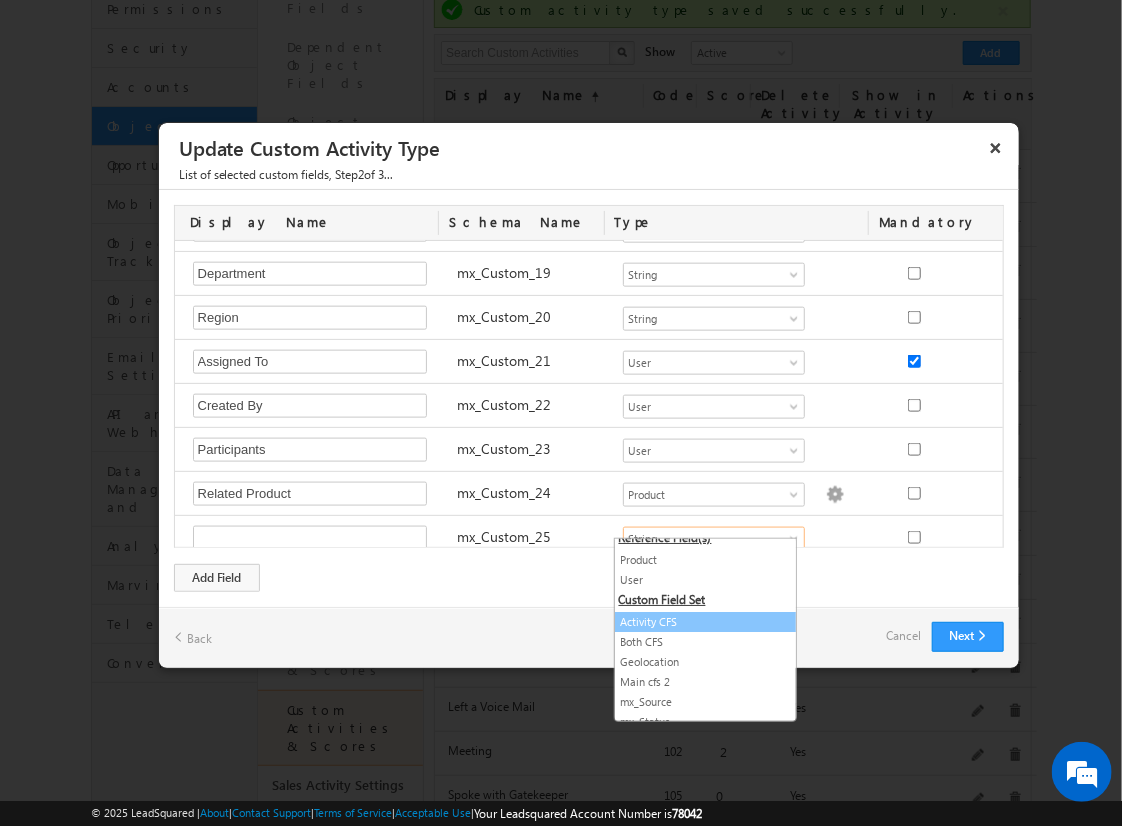 click on "Activity CFS" at bounding box center [705, 622] 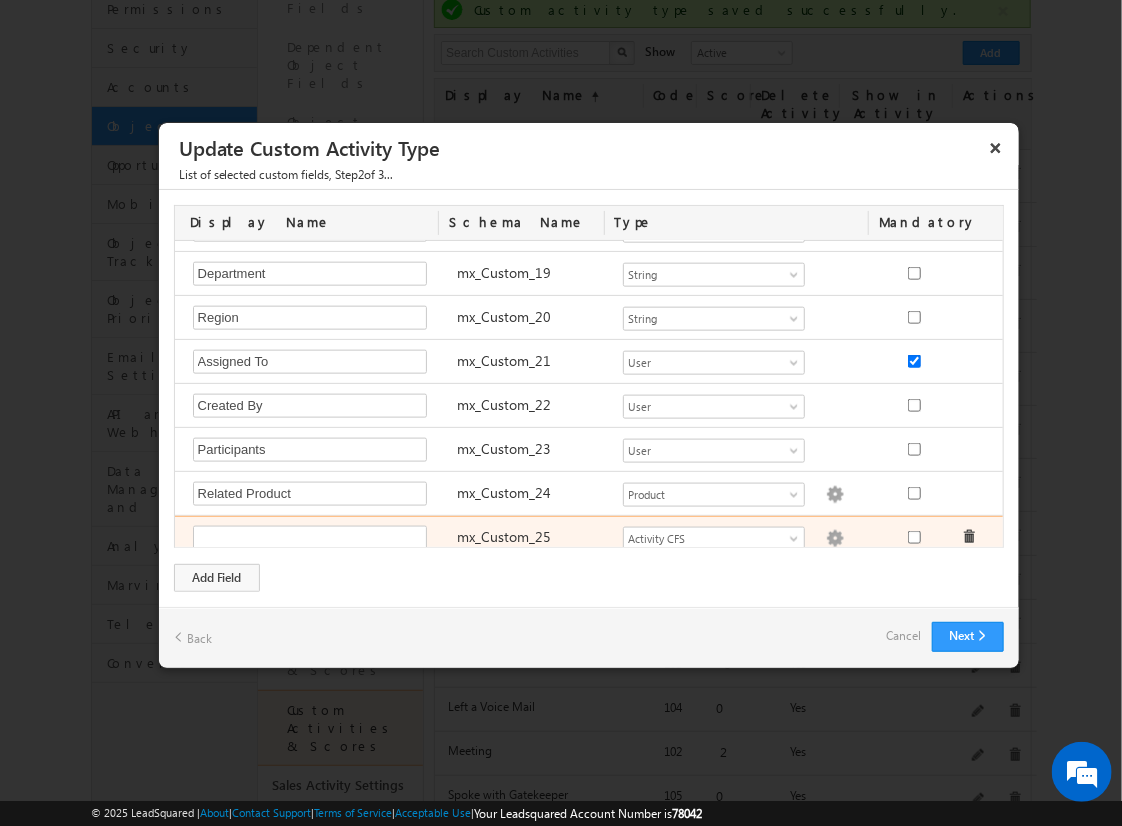 click at bounding box center [835, 539] 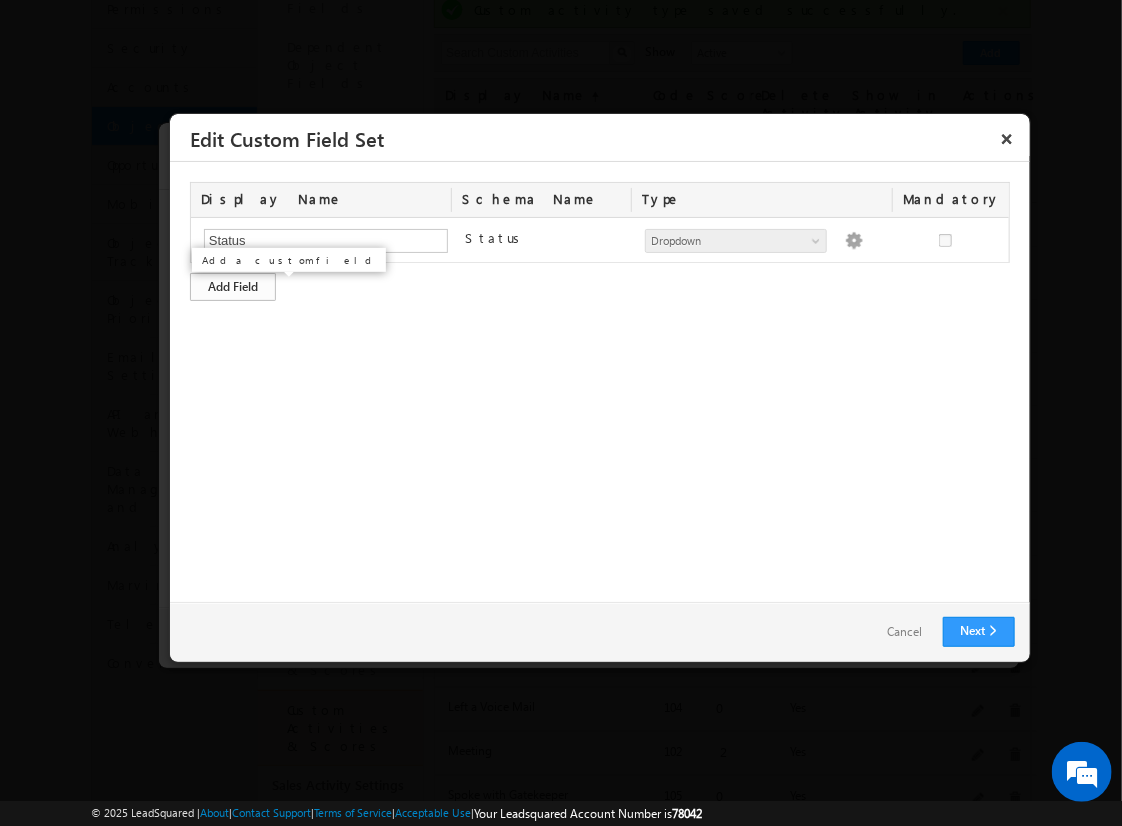 click on "Add Field" at bounding box center (233, 287) 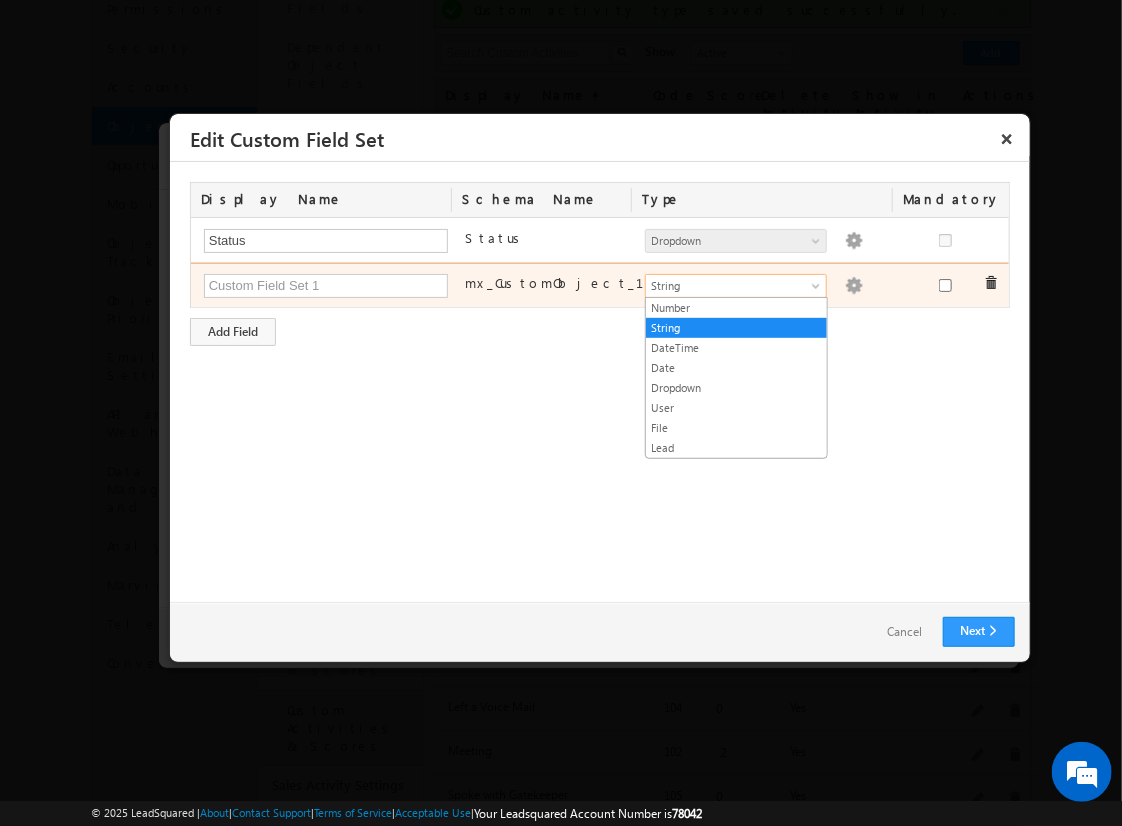 click on "String" at bounding box center [727, 286] 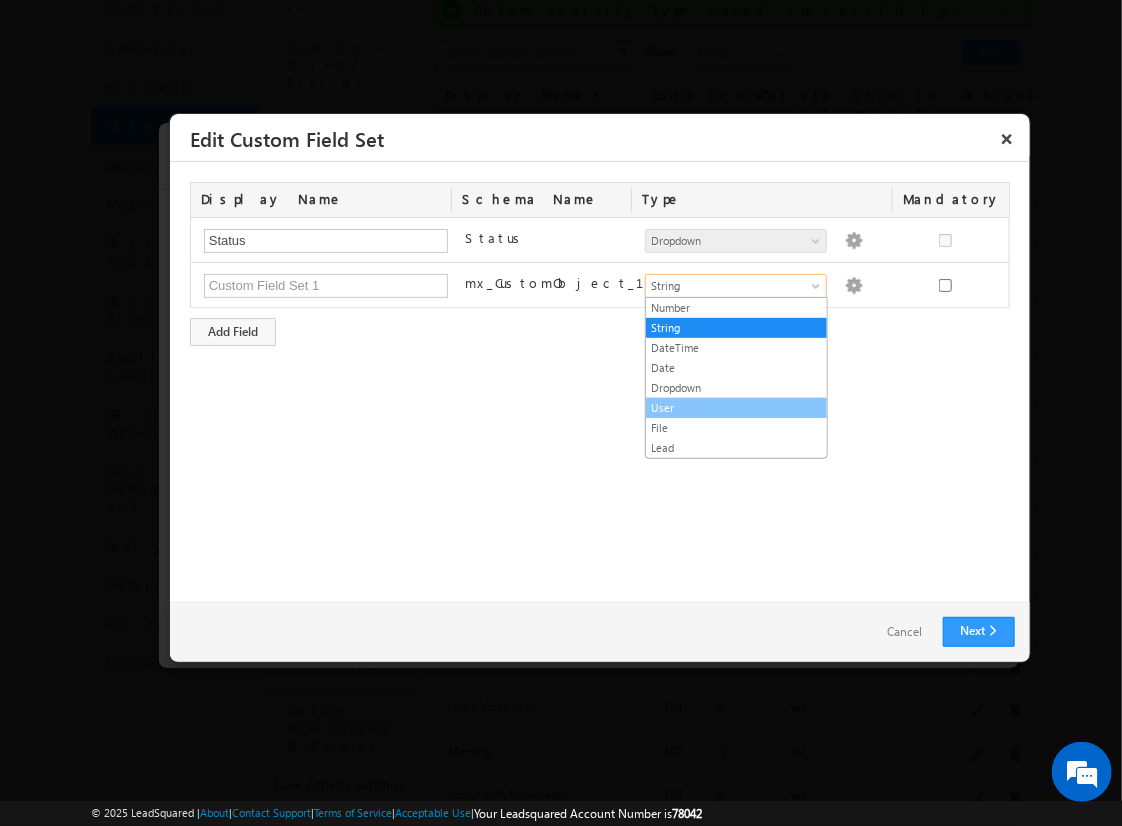 click on "User" at bounding box center (736, 408) 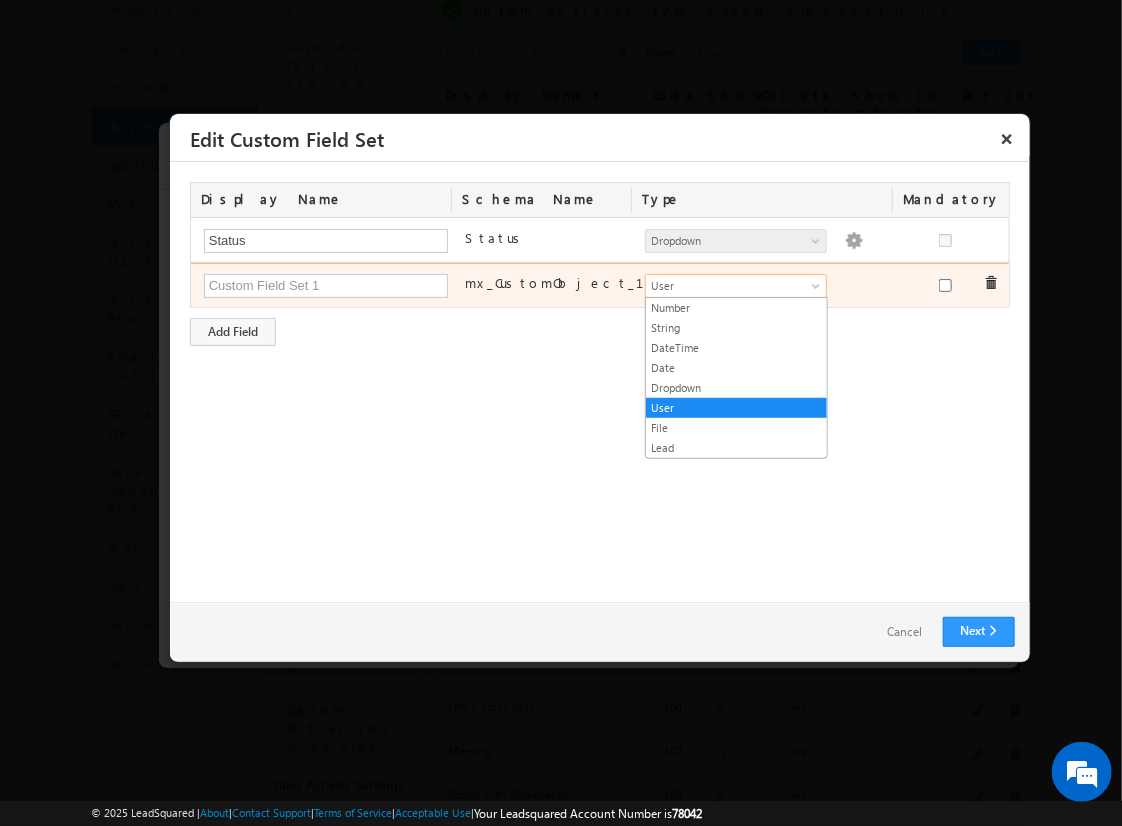 click on "User" at bounding box center (727, 286) 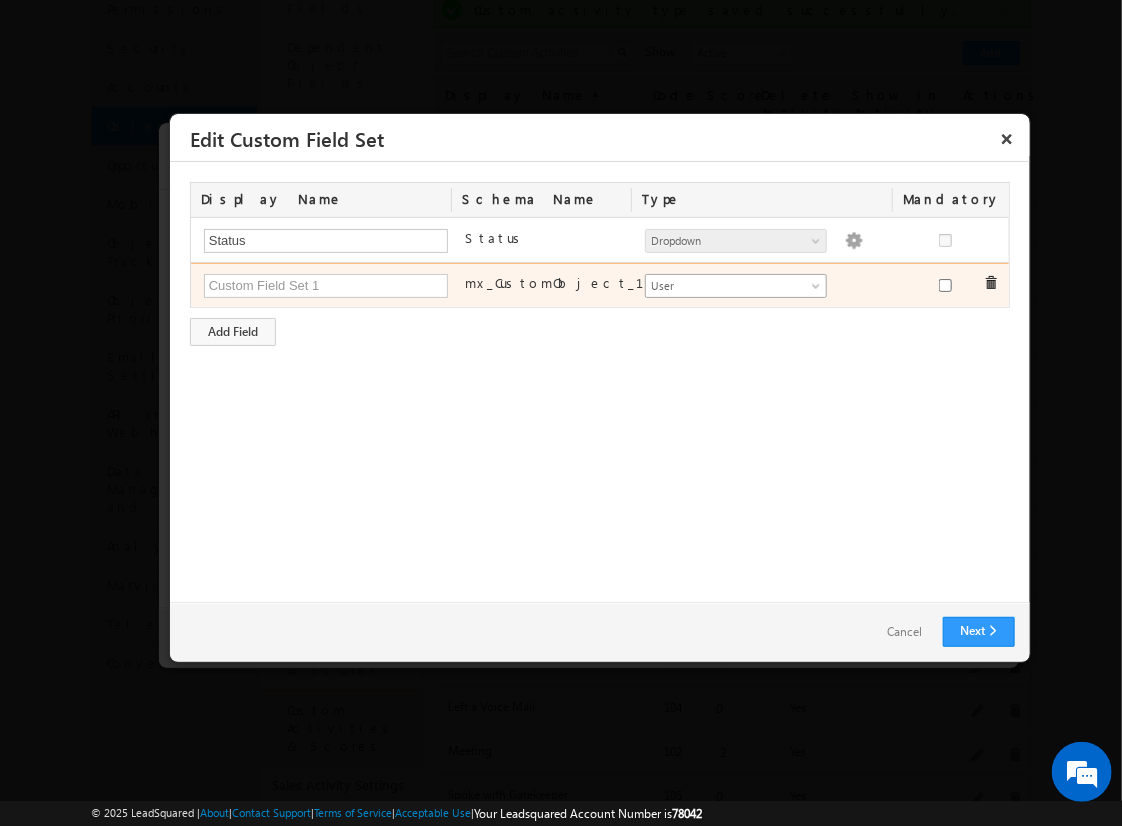 click on "User" at bounding box center (727, 286) 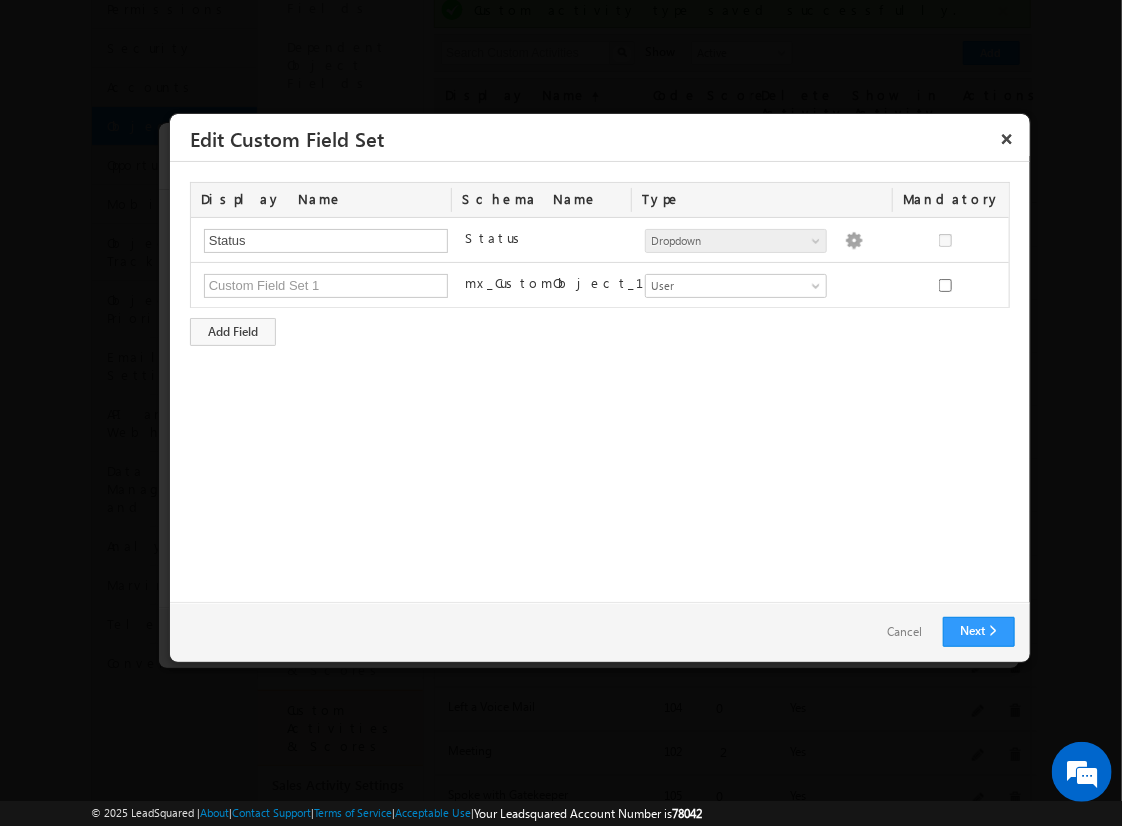 click on "Cancel" at bounding box center (905, 632) 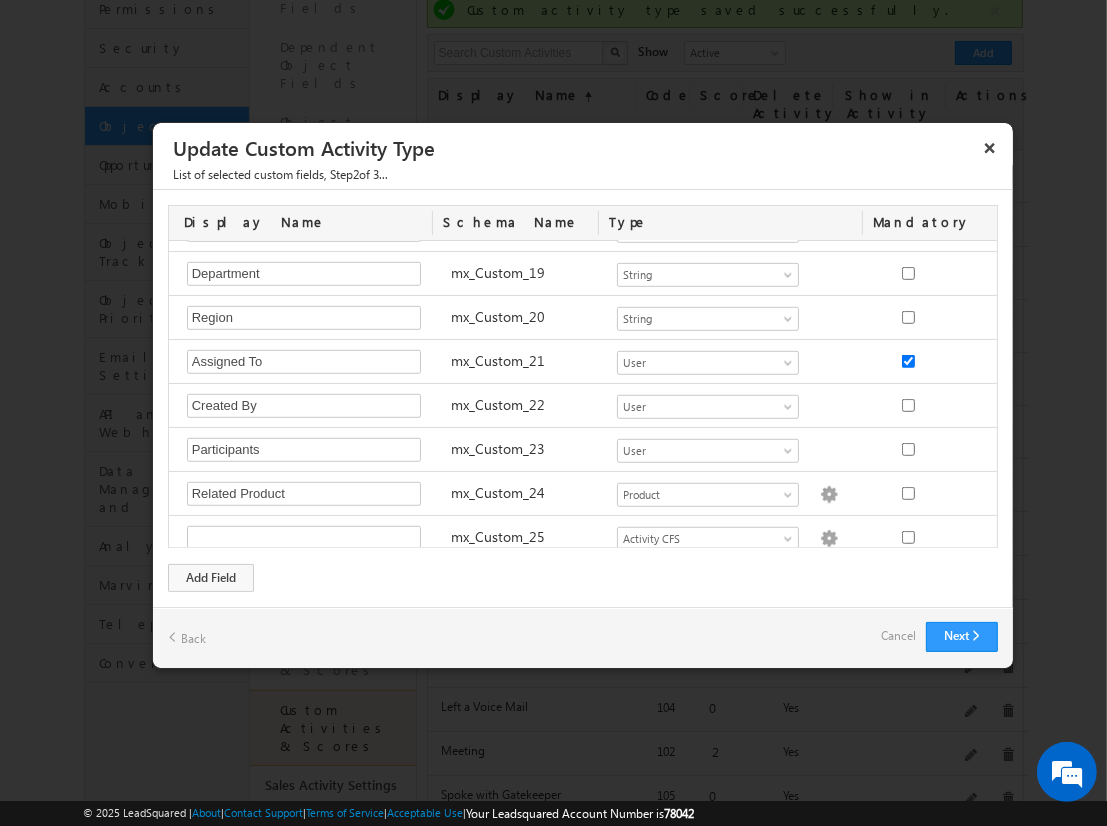 click on "Cancel" at bounding box center (898, 636) 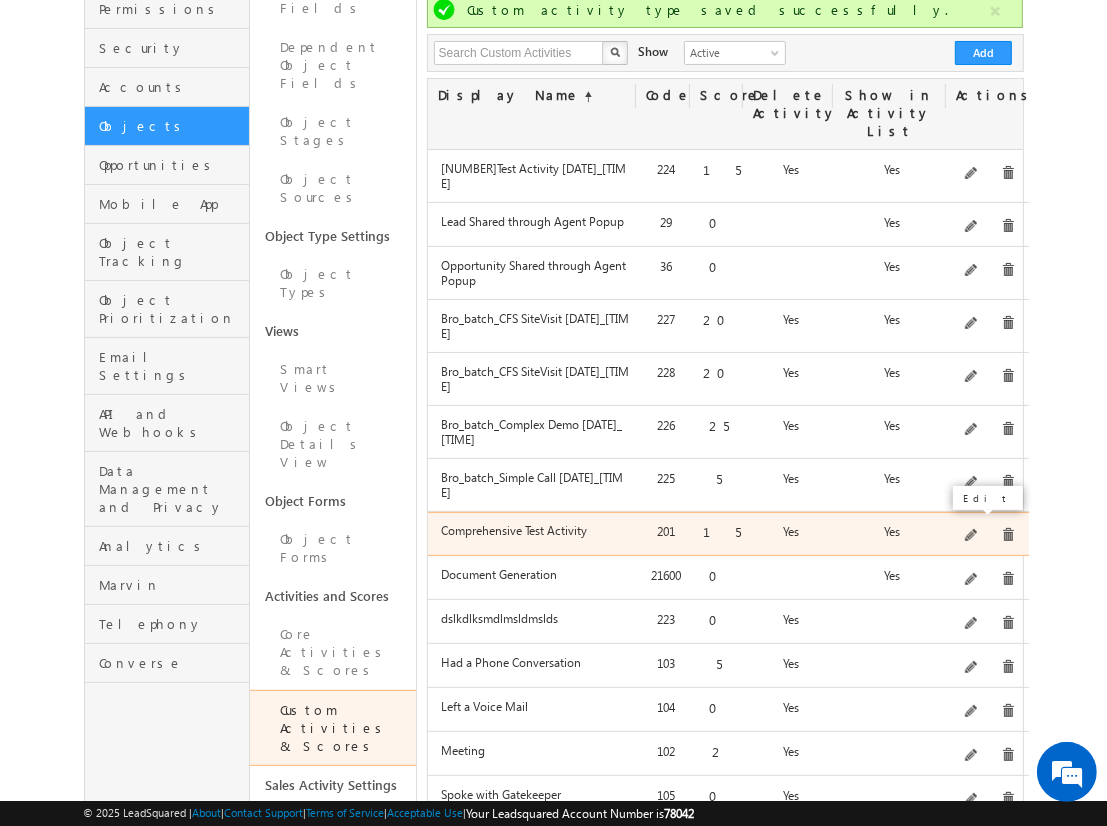 click at bounding box center (972, 536) 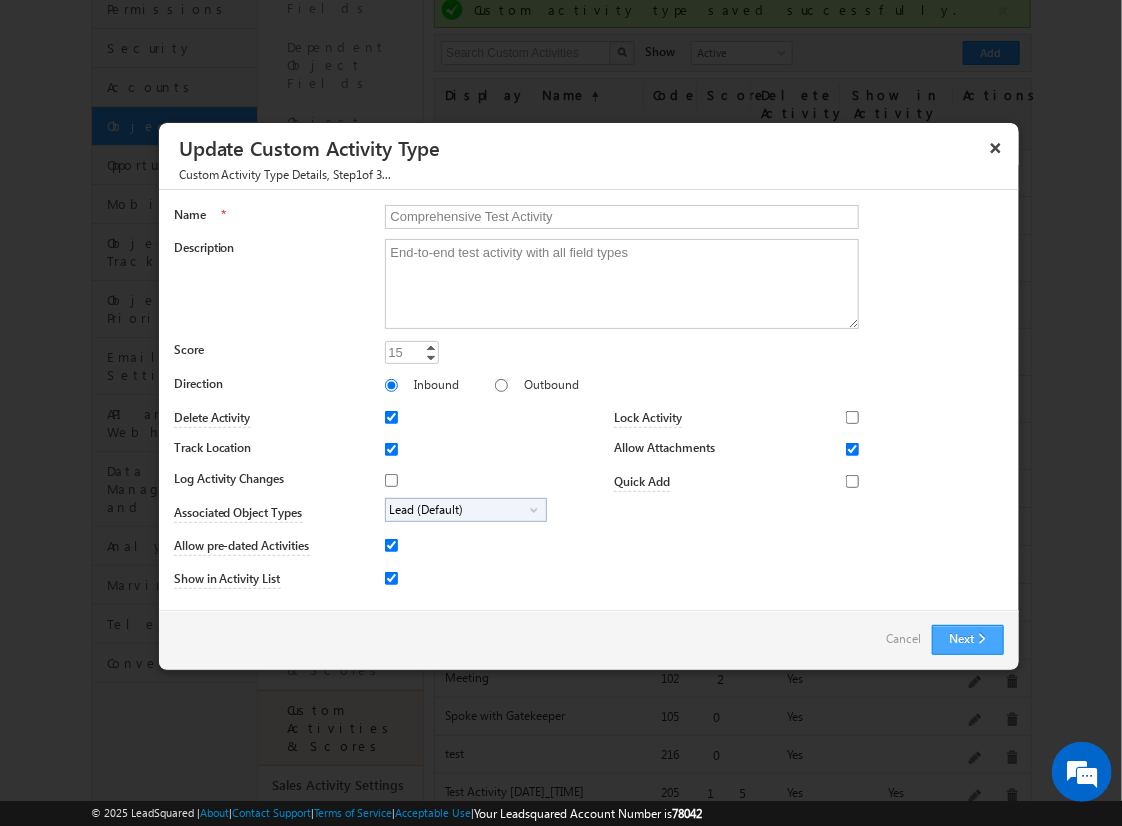 click on "Next" at bounding box center [968, 640] 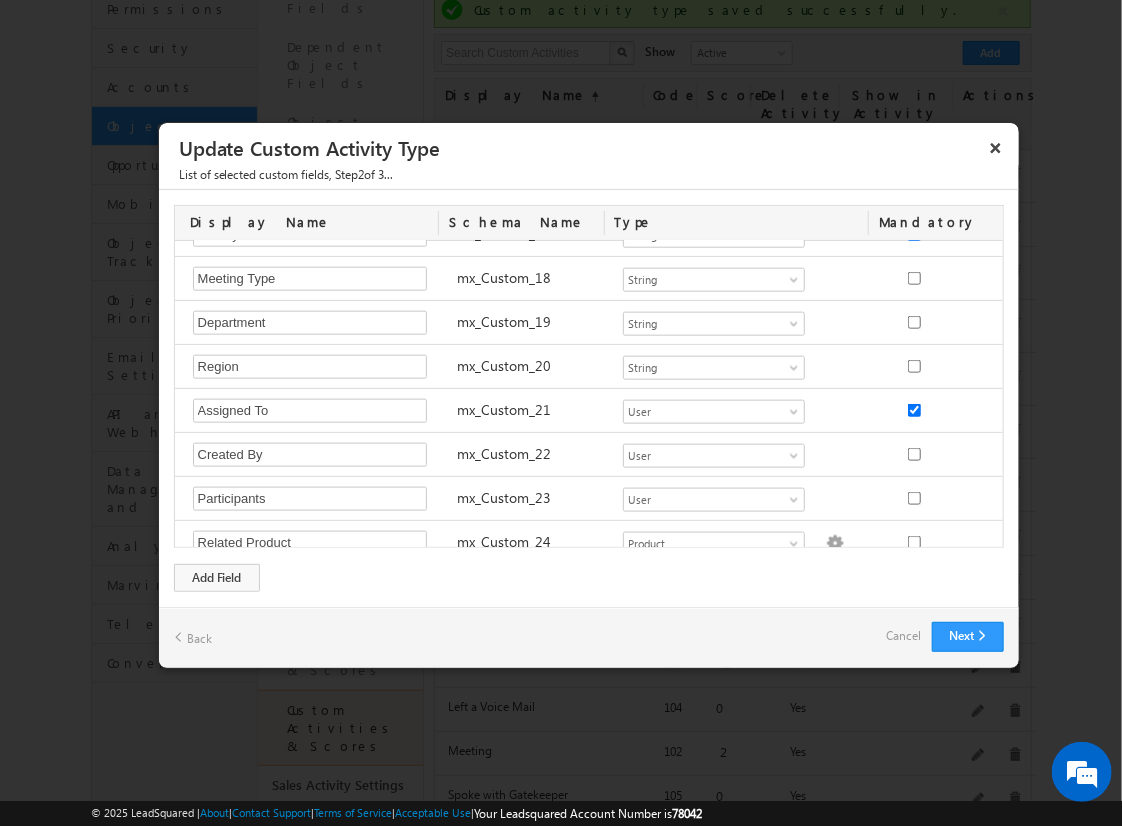 scroll, scrollTop: 870, scrollLeft: 0, axis: vertical 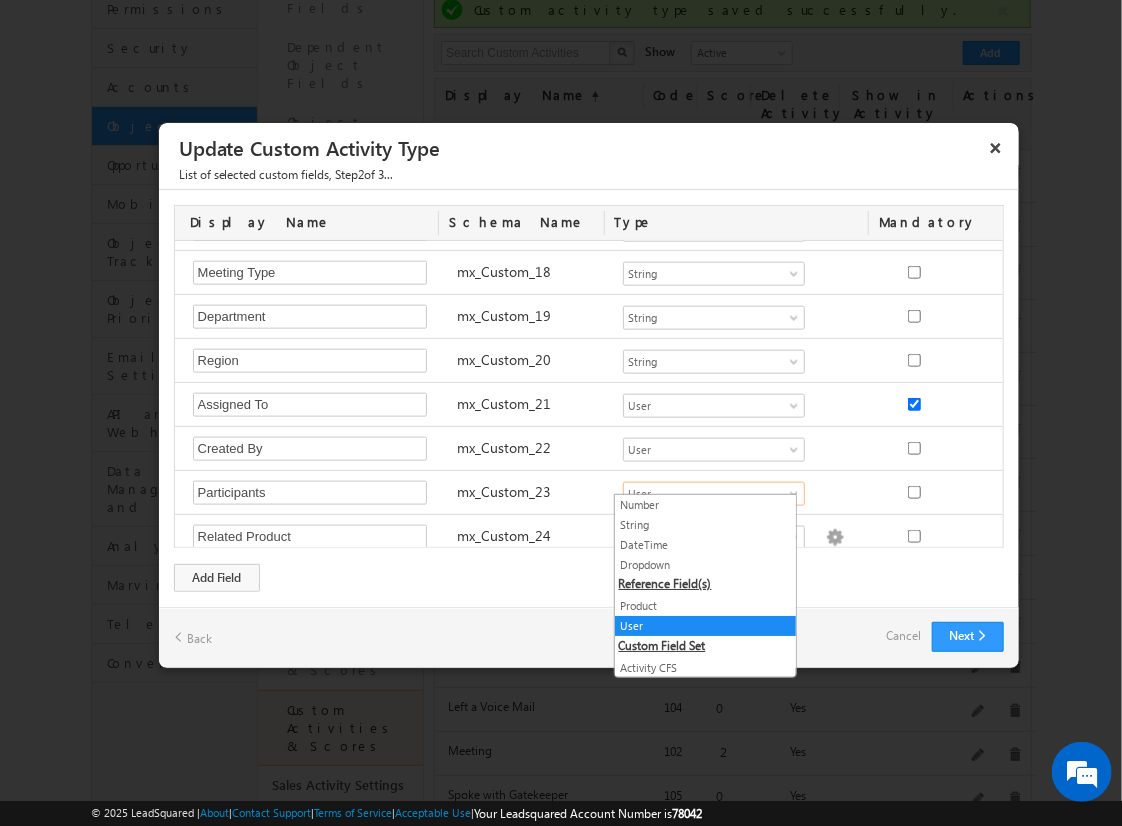 click on "User" at bounding box center (705, 494) 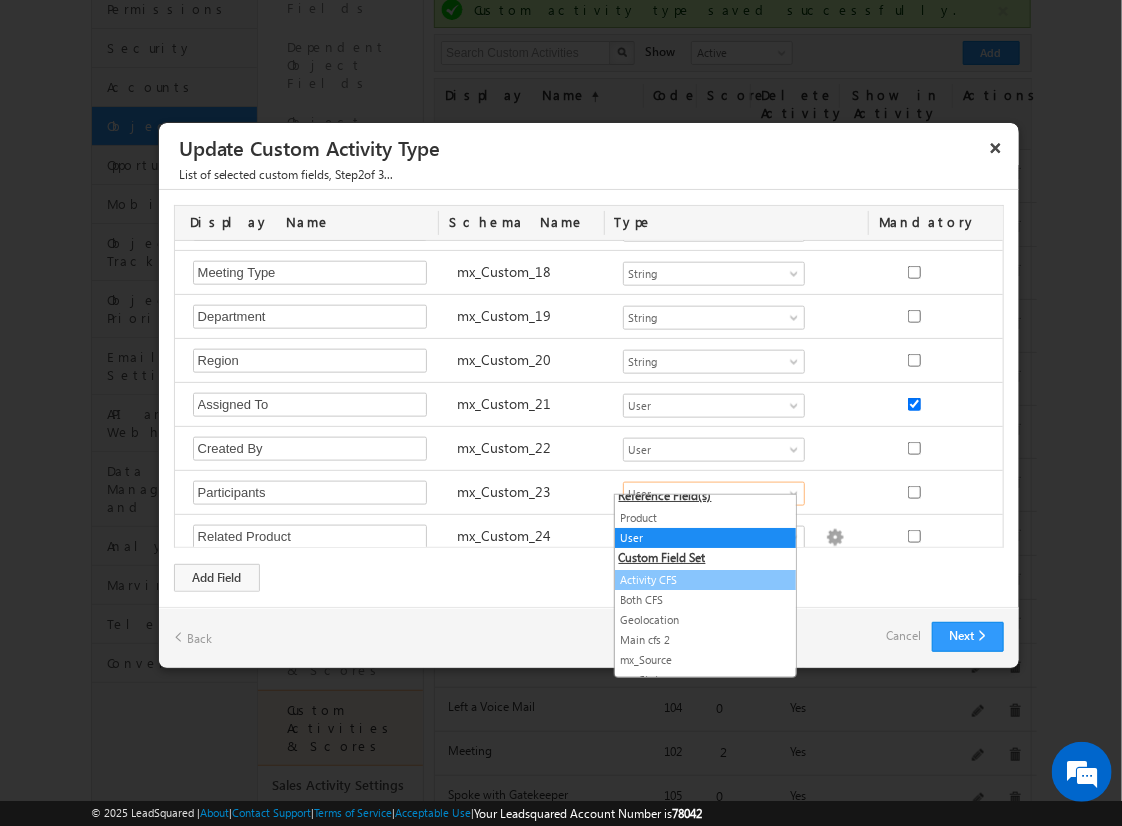 drag, startPoint x: 690, startPoint y: 594, endPoint x: 735, endPoint y: 581, distance: 46.840153 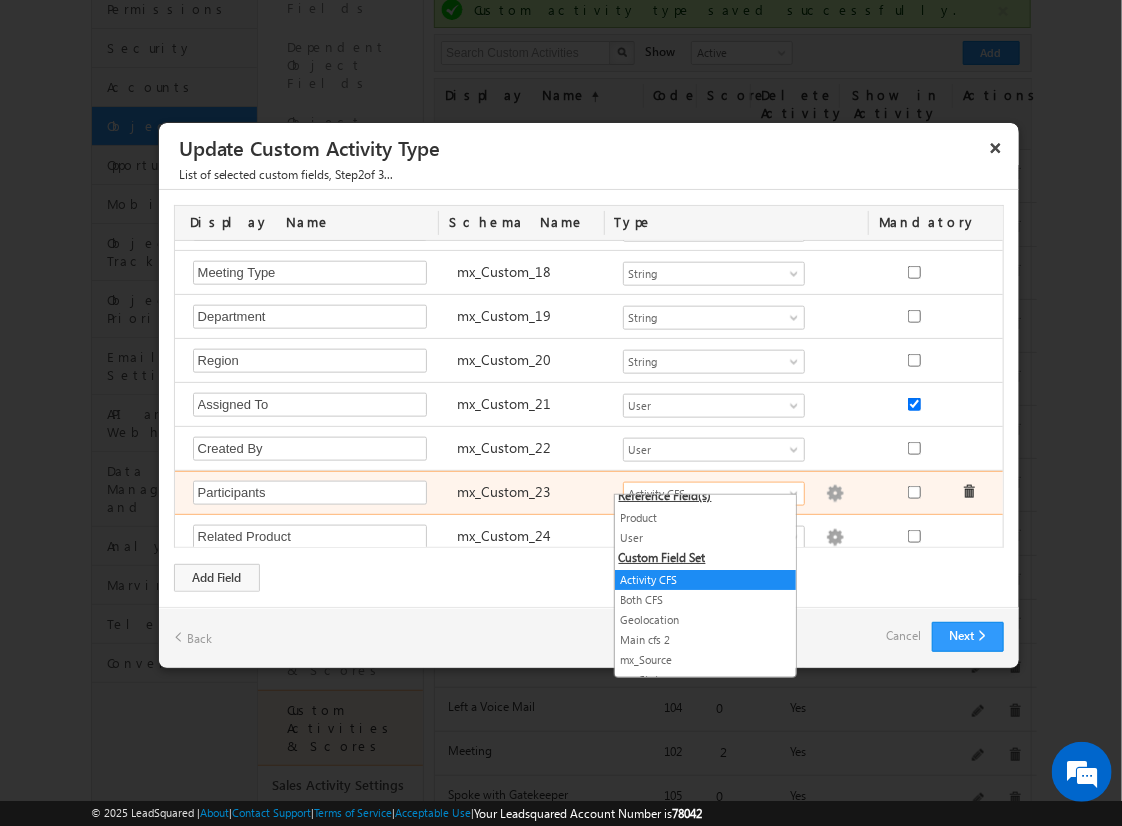 click on "Activity CFS" at bounding box center (705, 494) 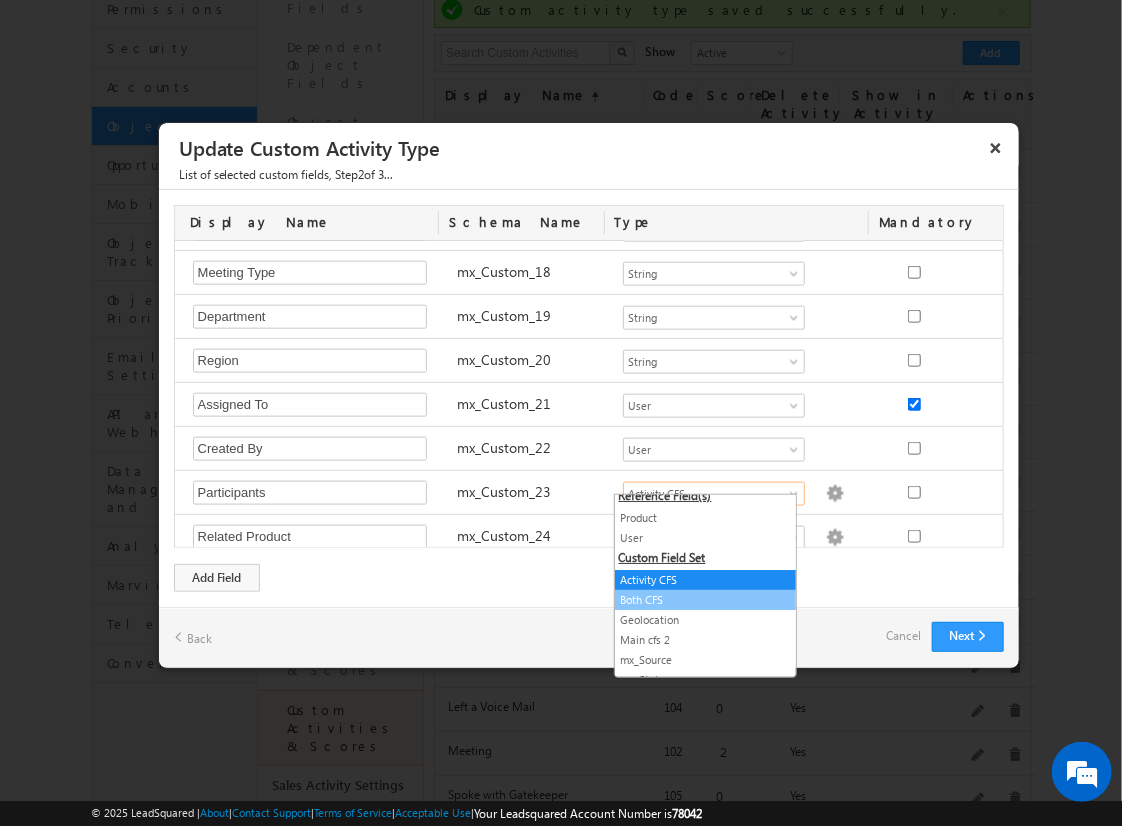 click on "Both CFS" at bounding box center (705, 600) 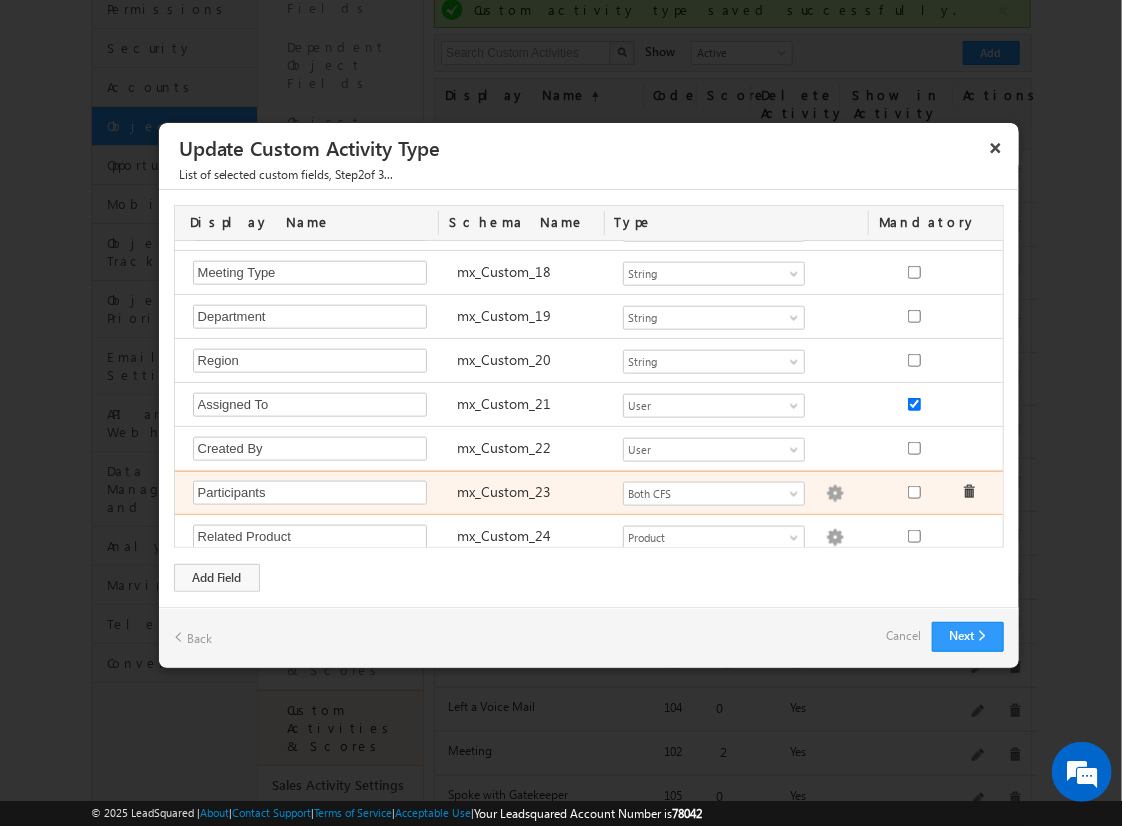 click at bounding box center [835, 494] 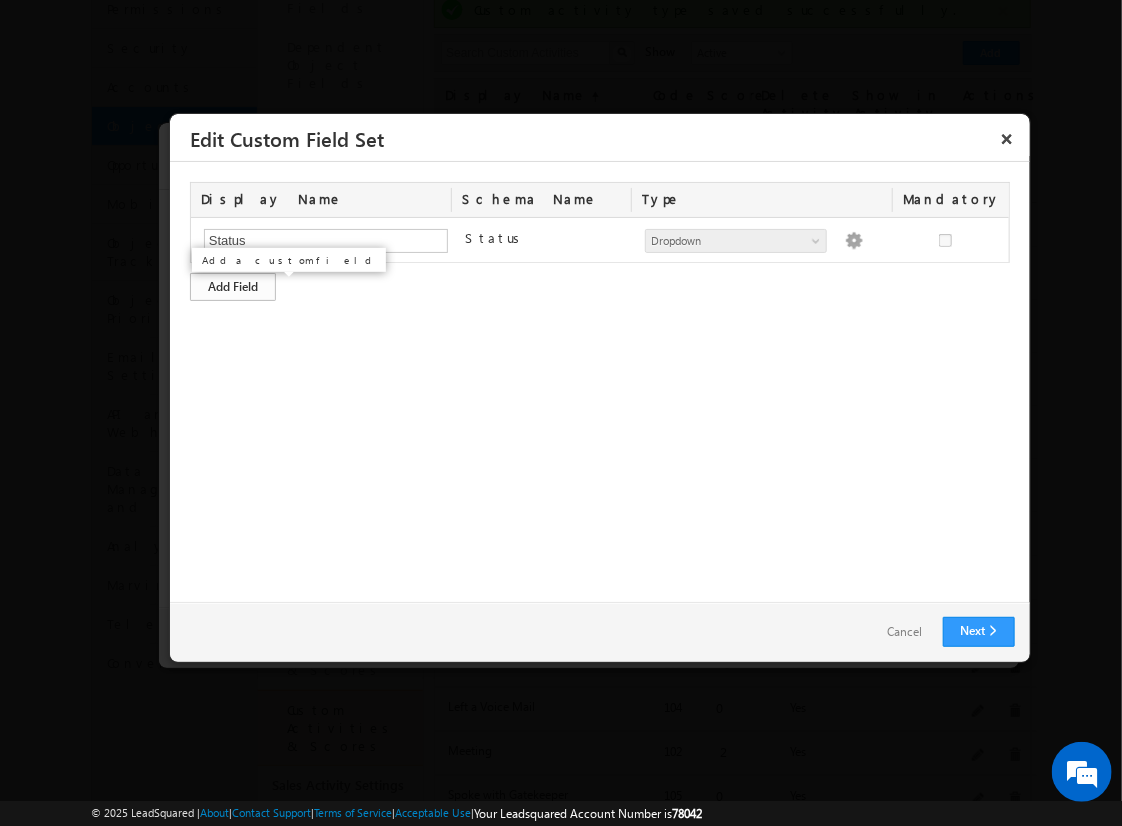 click on "Add Field" at bounding box center [233, 287] 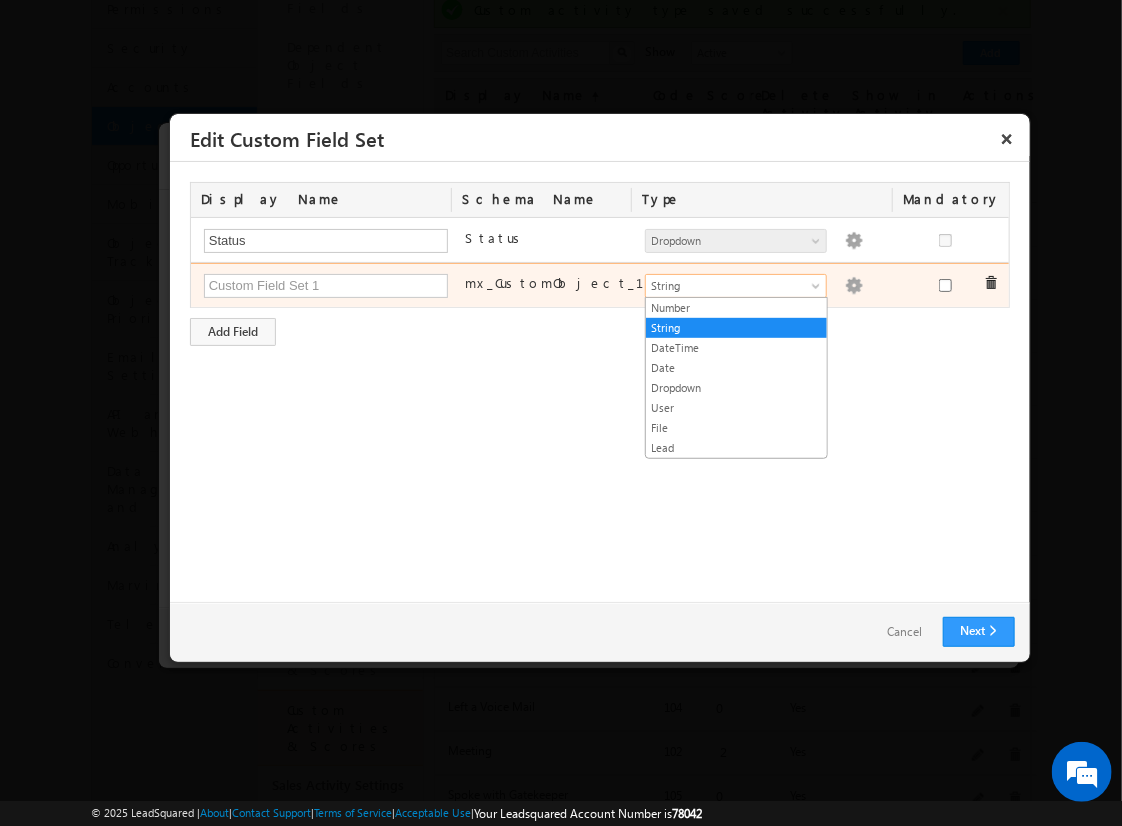click on "String" at bounding box center [727, 286] 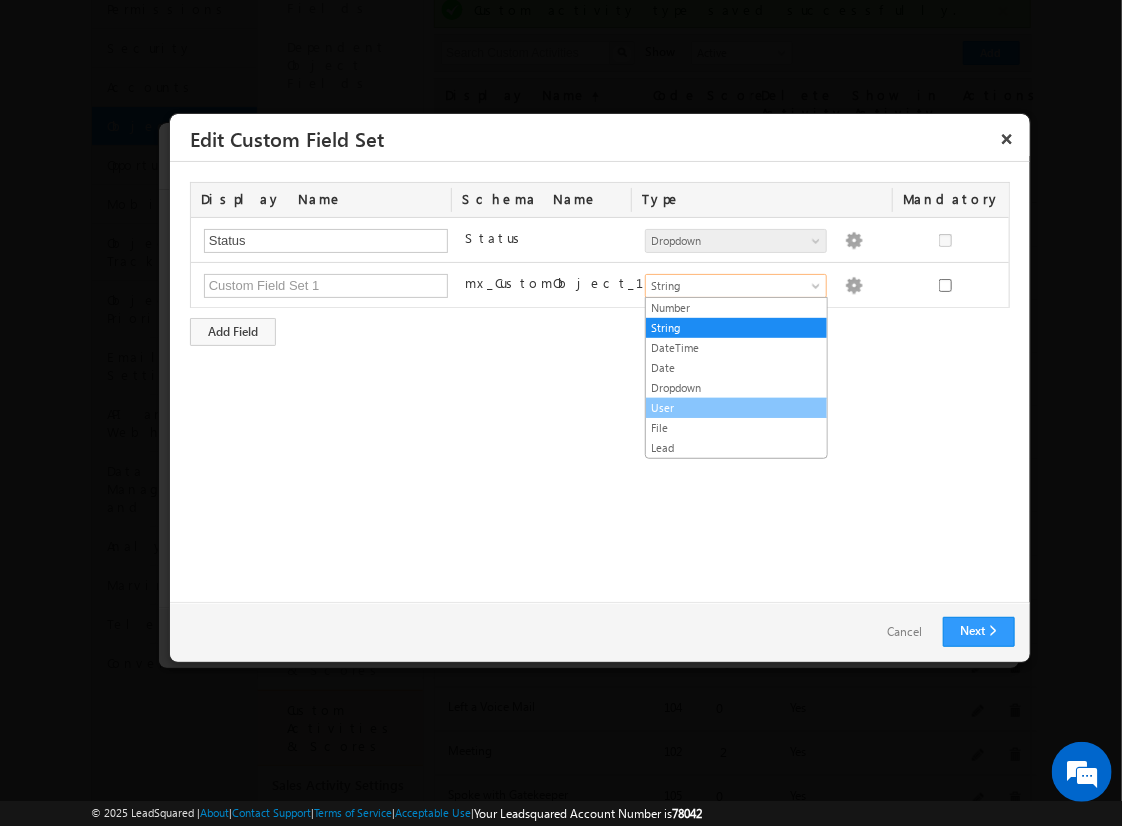 click on "User" at bounding box center [736, 408] 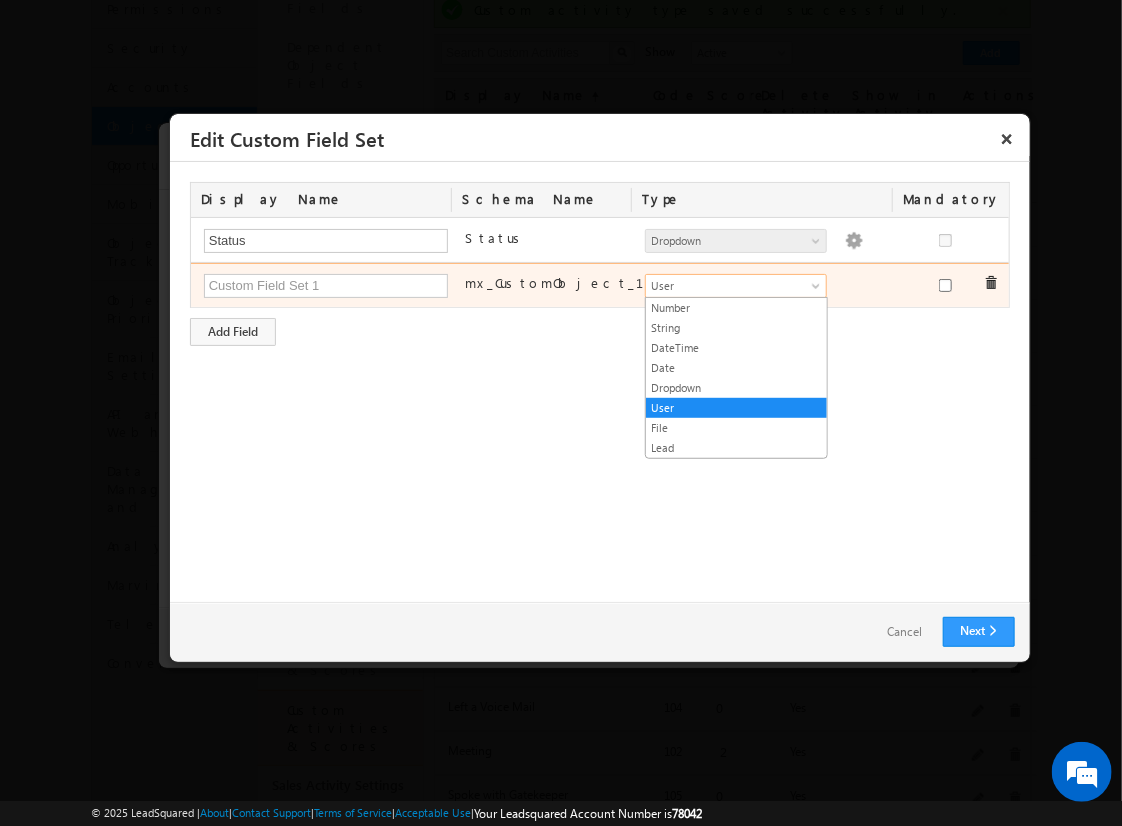click on "User" at bounding box center (727, 286) 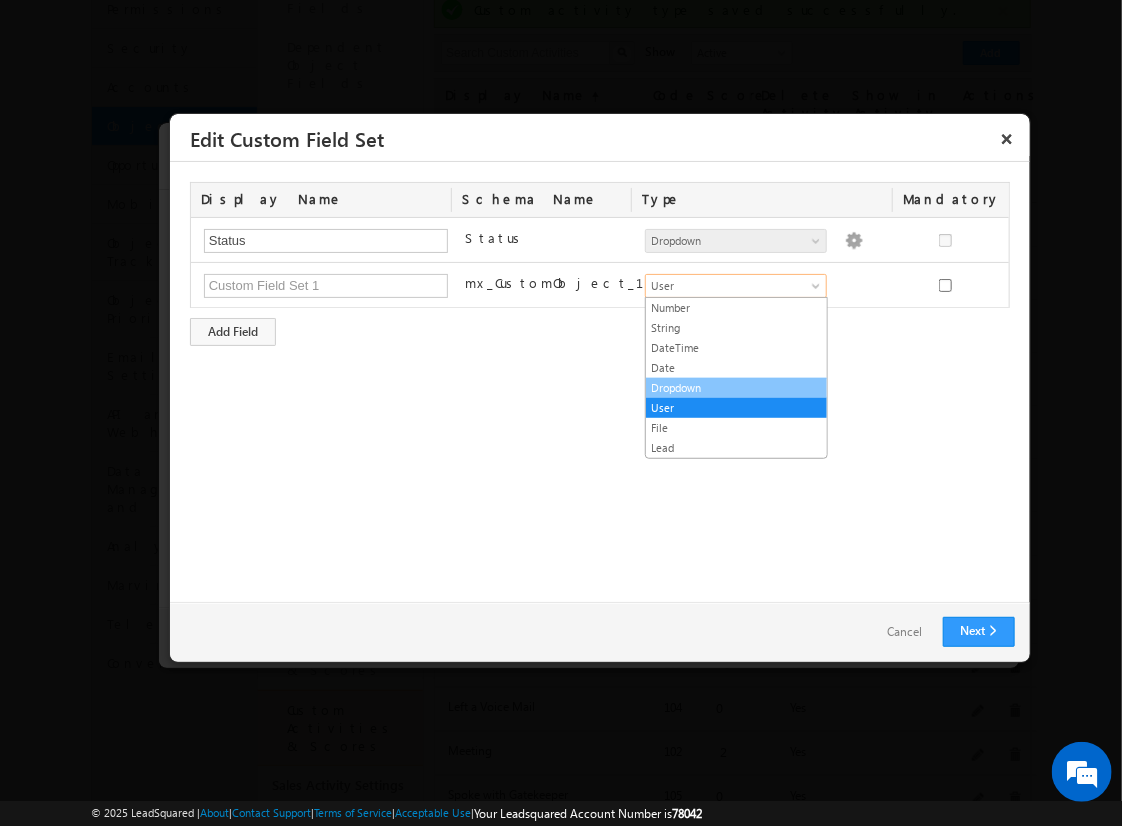 click on "Dropdown" at bounding box center [736, 388] 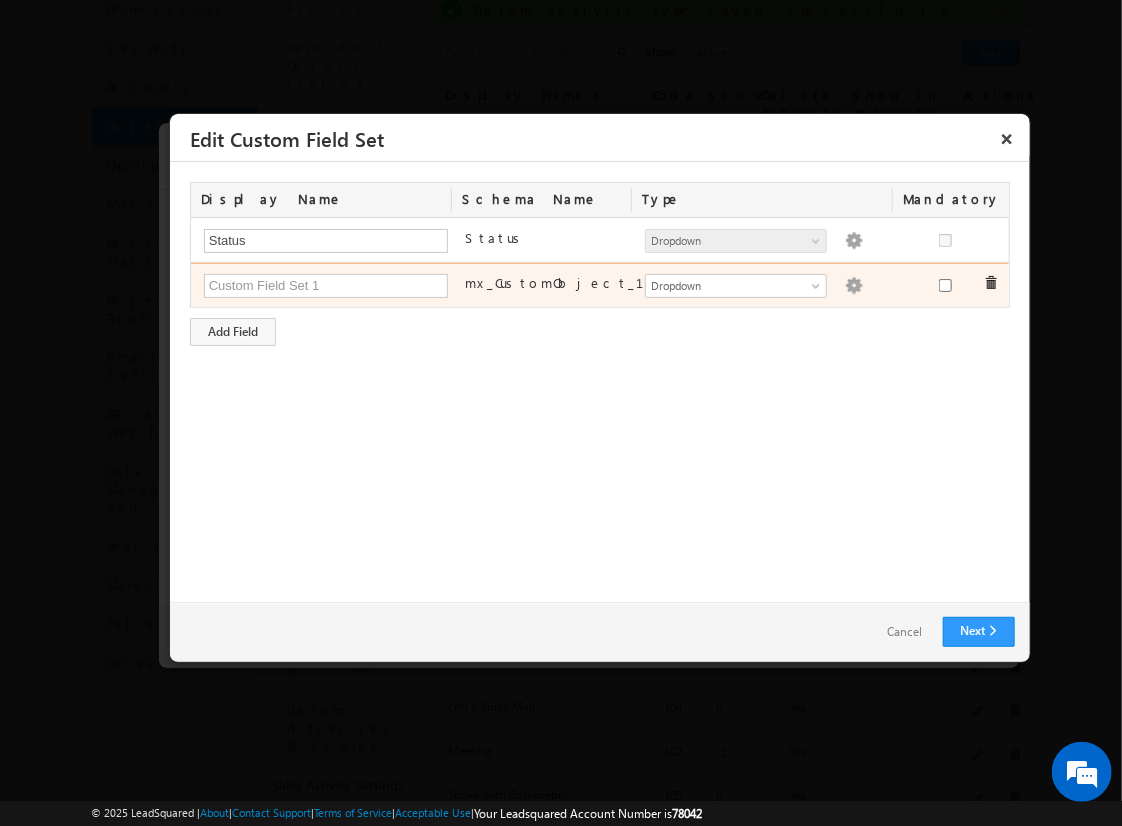 click at bounding box center [854, 286] 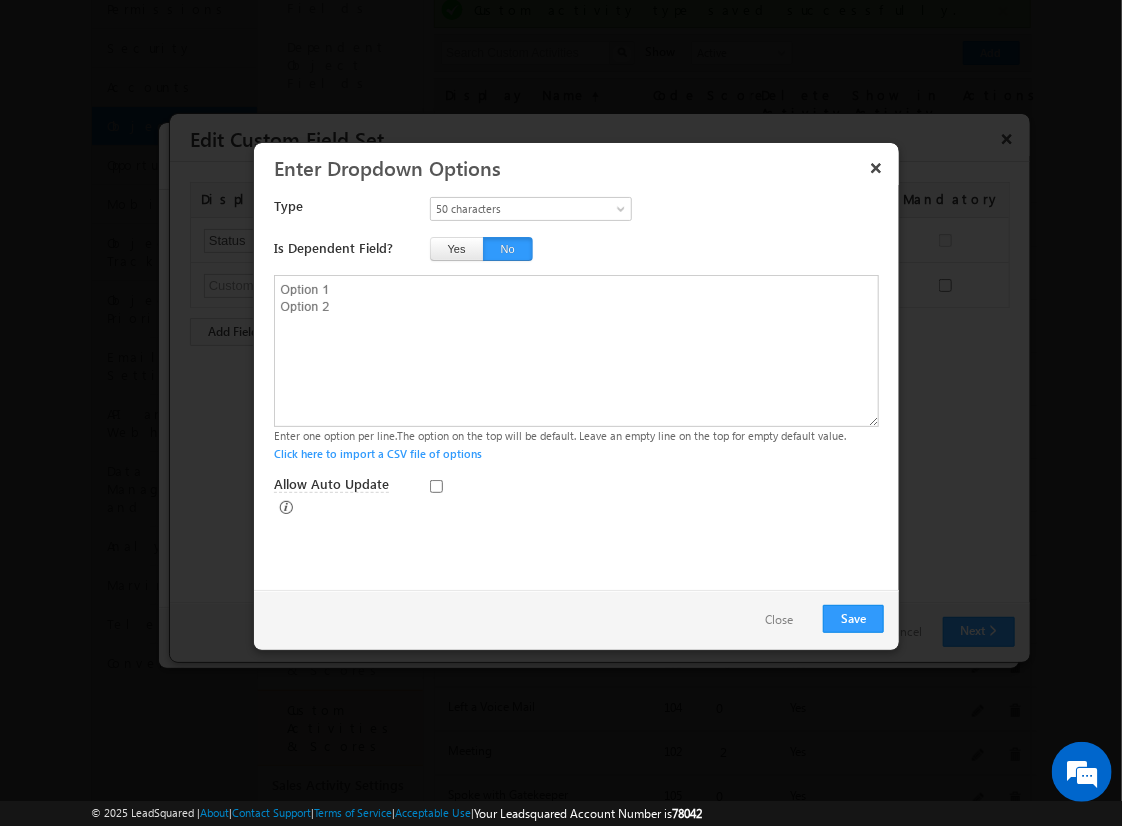 click on "Close" at bounding box center [779, 620] 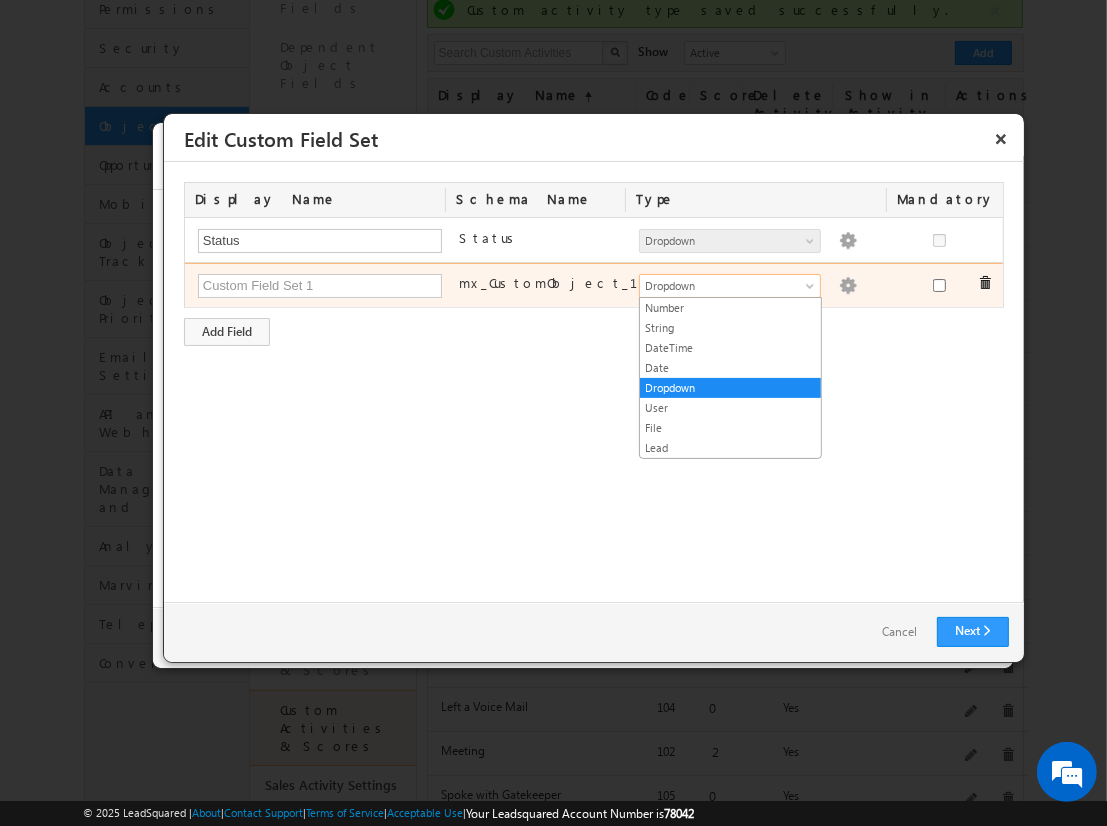 click on "Dropdown" at bounding box center [721, 286] 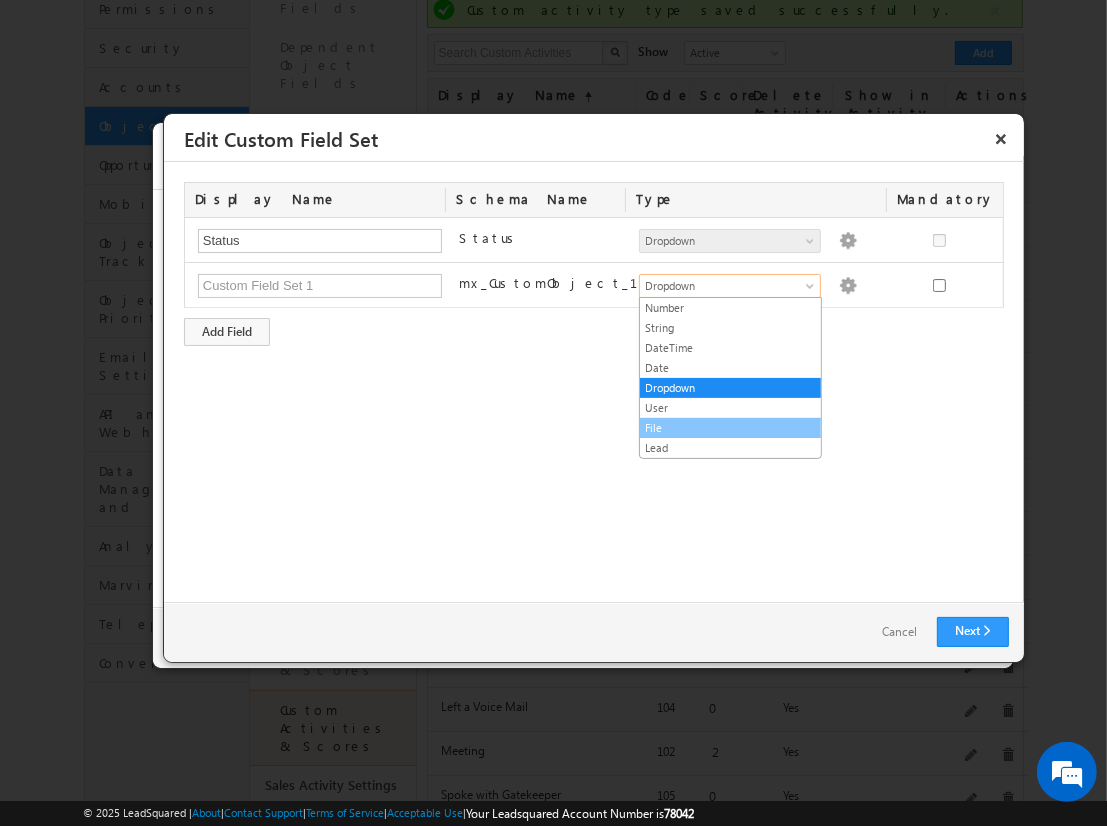 click on "File" at bounding box center [730, 428] 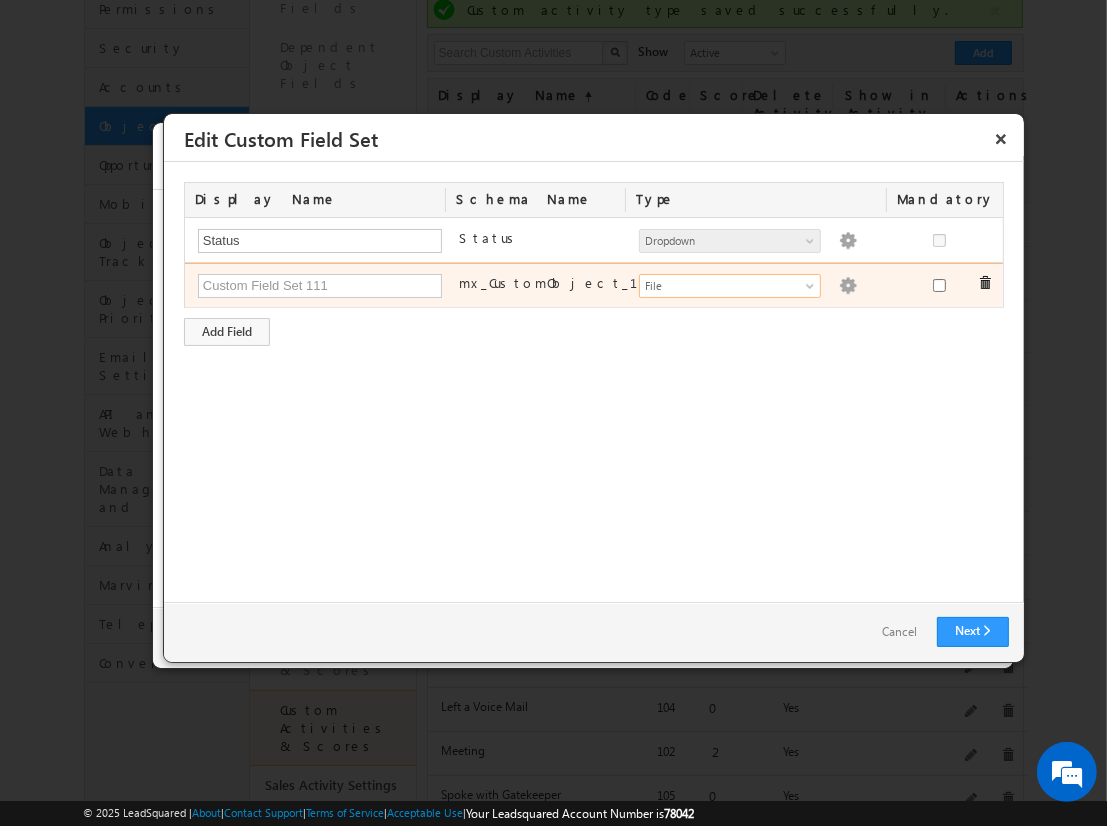 click at bounding box center (848, 286) 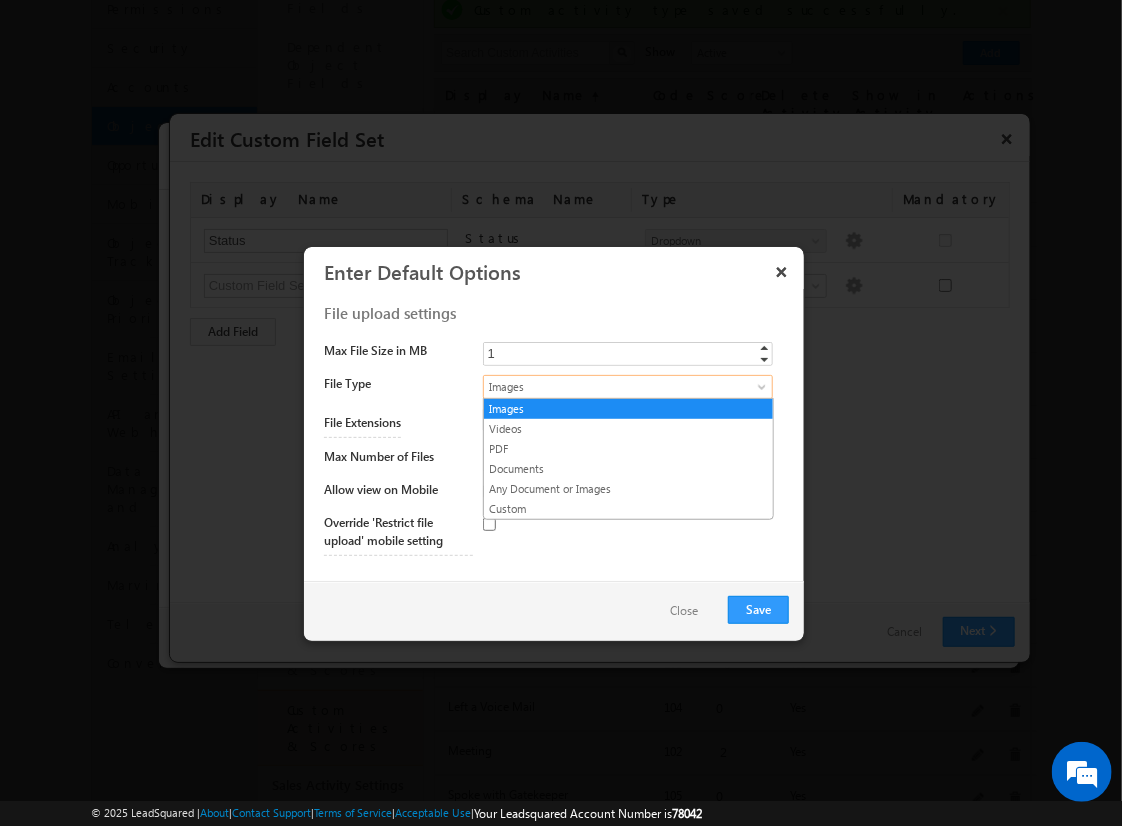 click on "Images" at bounding box center [611, 387] 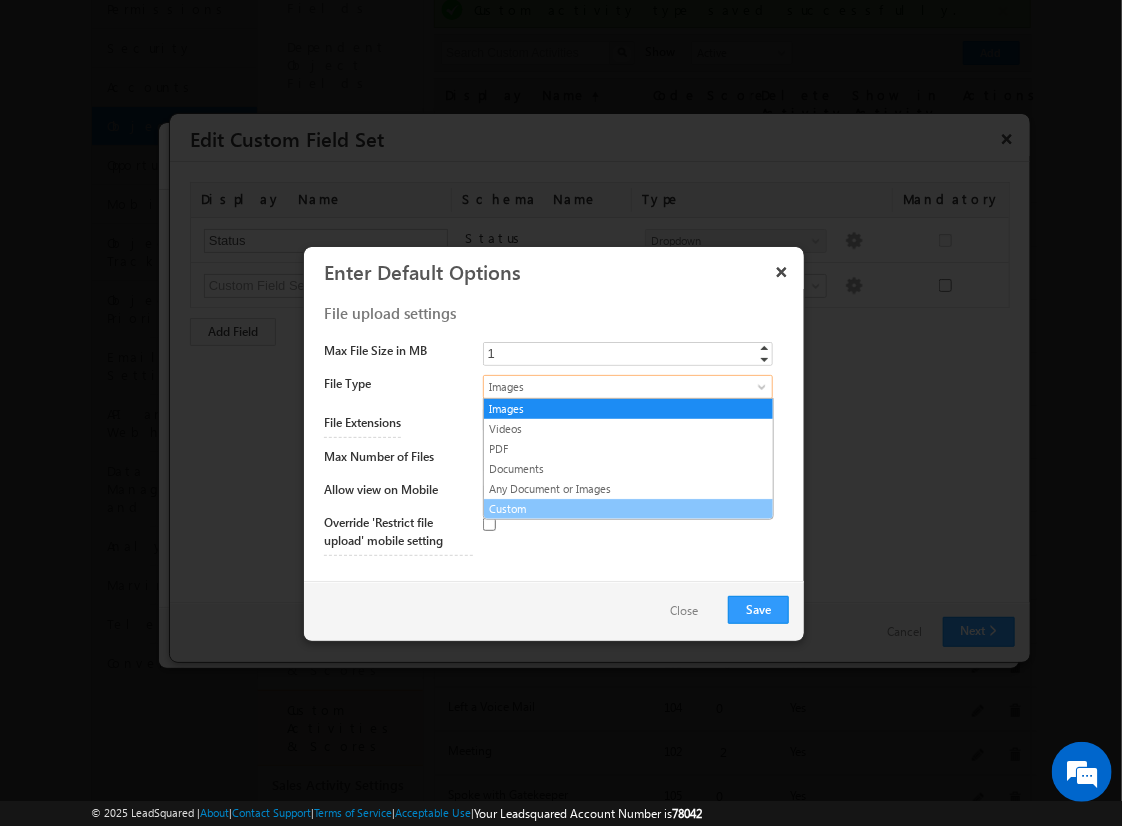 click on "Custom" at bounding box center [628, 509] 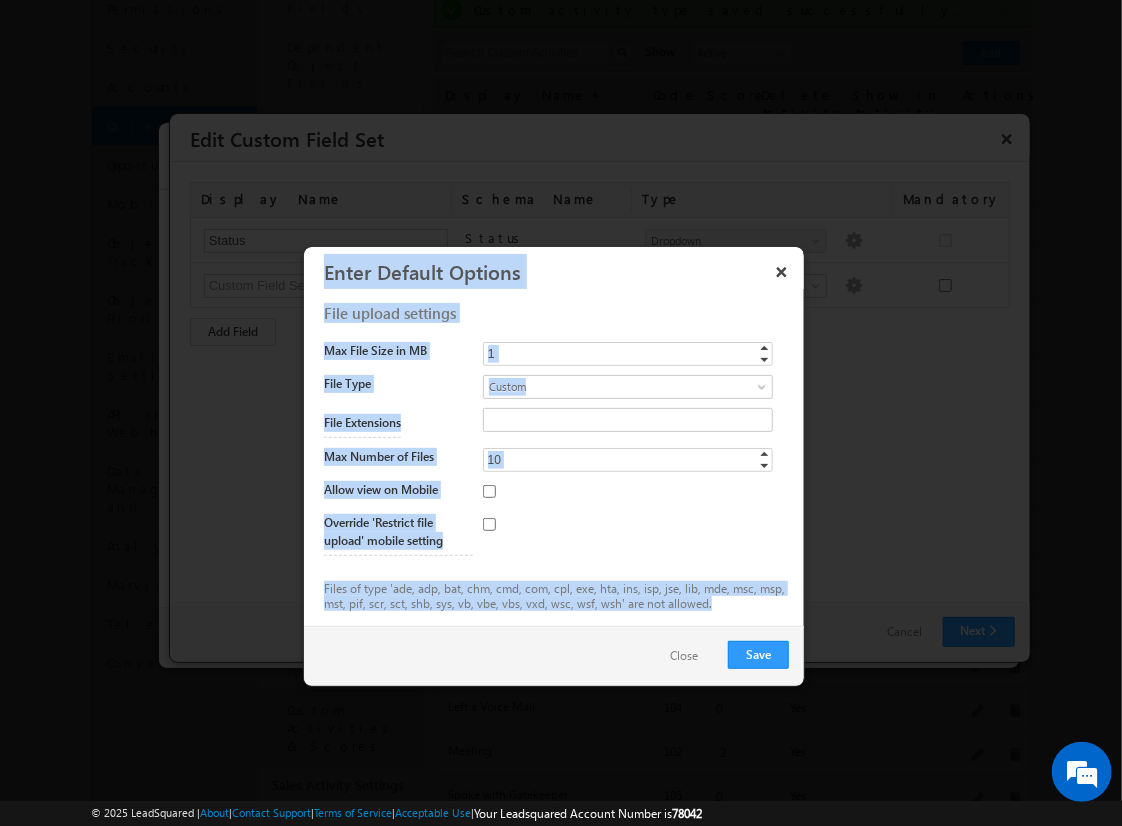 drag, startPoint x: 325, startPoint y: 270, endPoint x: 754, endPoint y: 605, distance: 544.3032 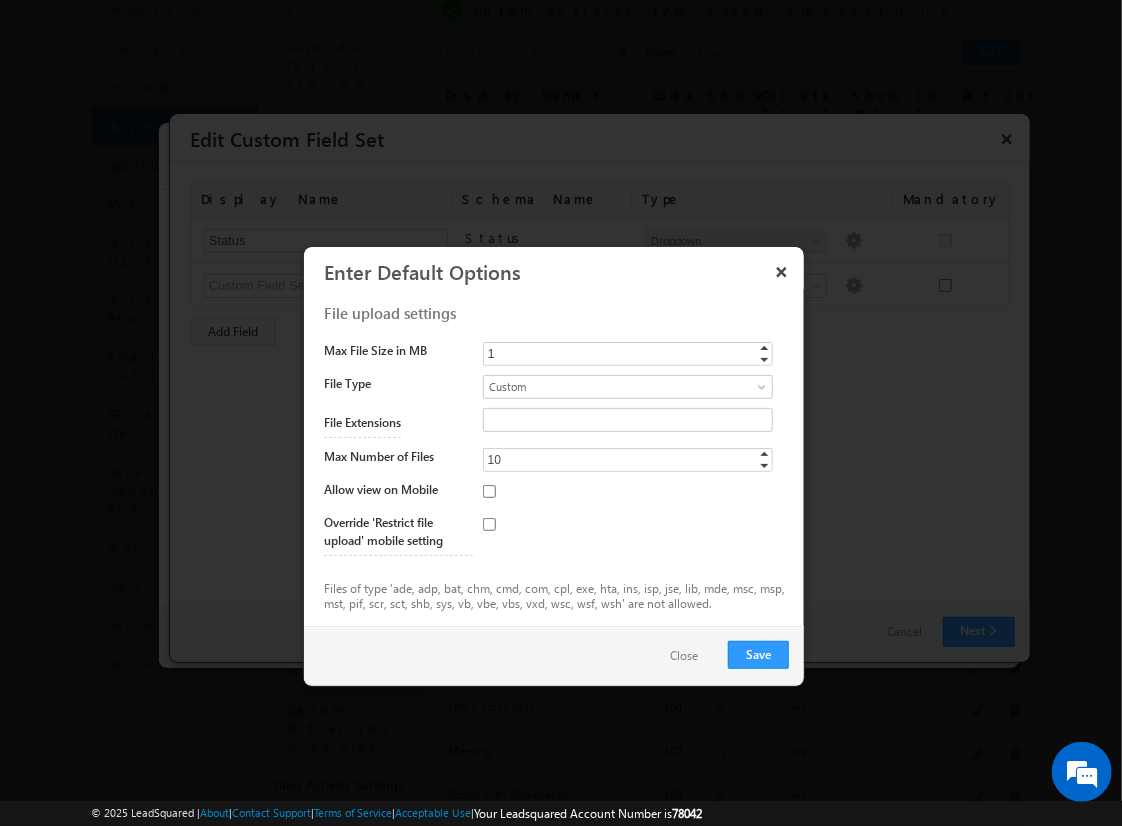 click at bounding box center (561, 413) 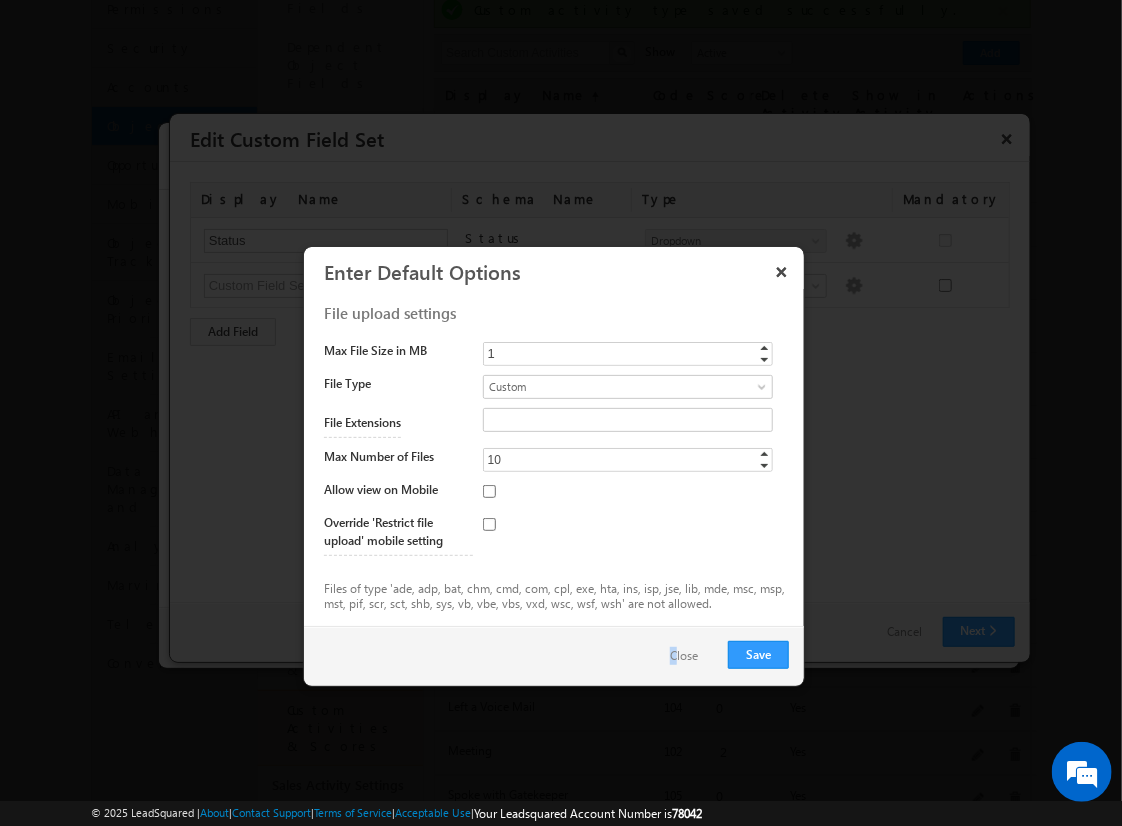 drag, startPoint x: 661, startPoint y: 678, endPoint x: 680, endPoint y: 658, distance: 27.58623 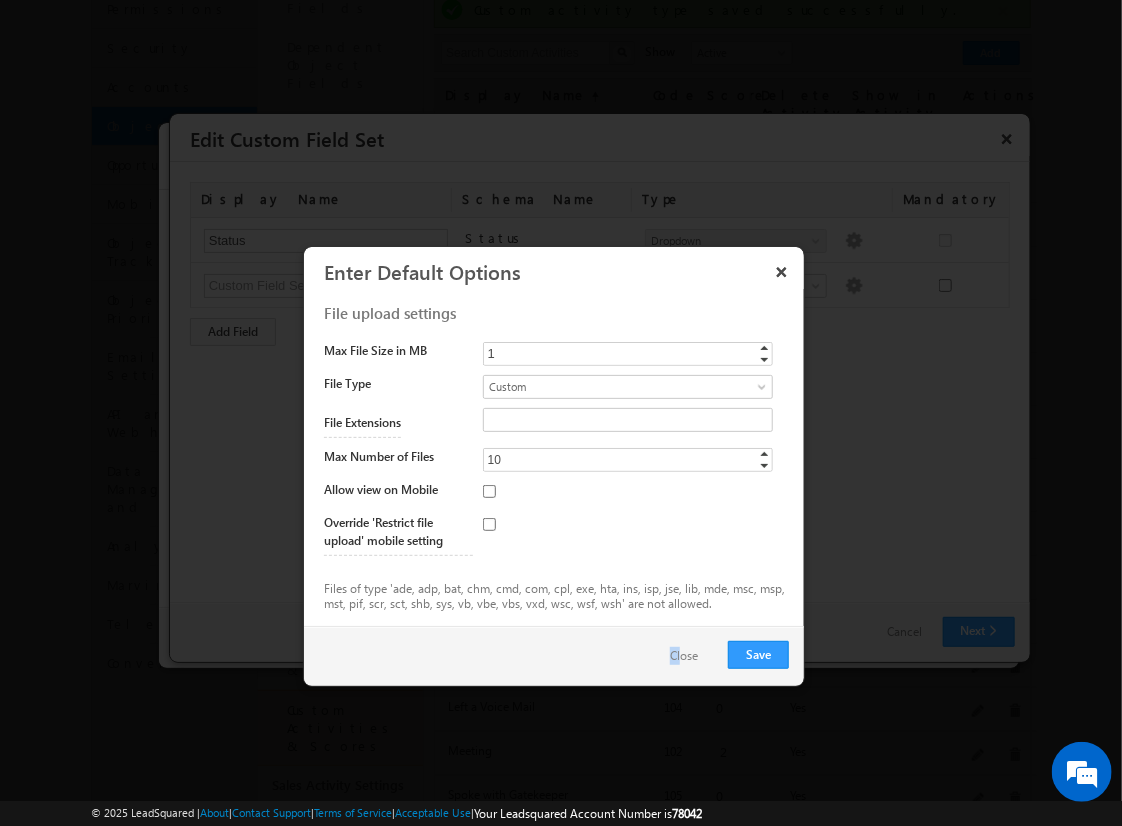 click on "Close" at bounding box center [684, 656] 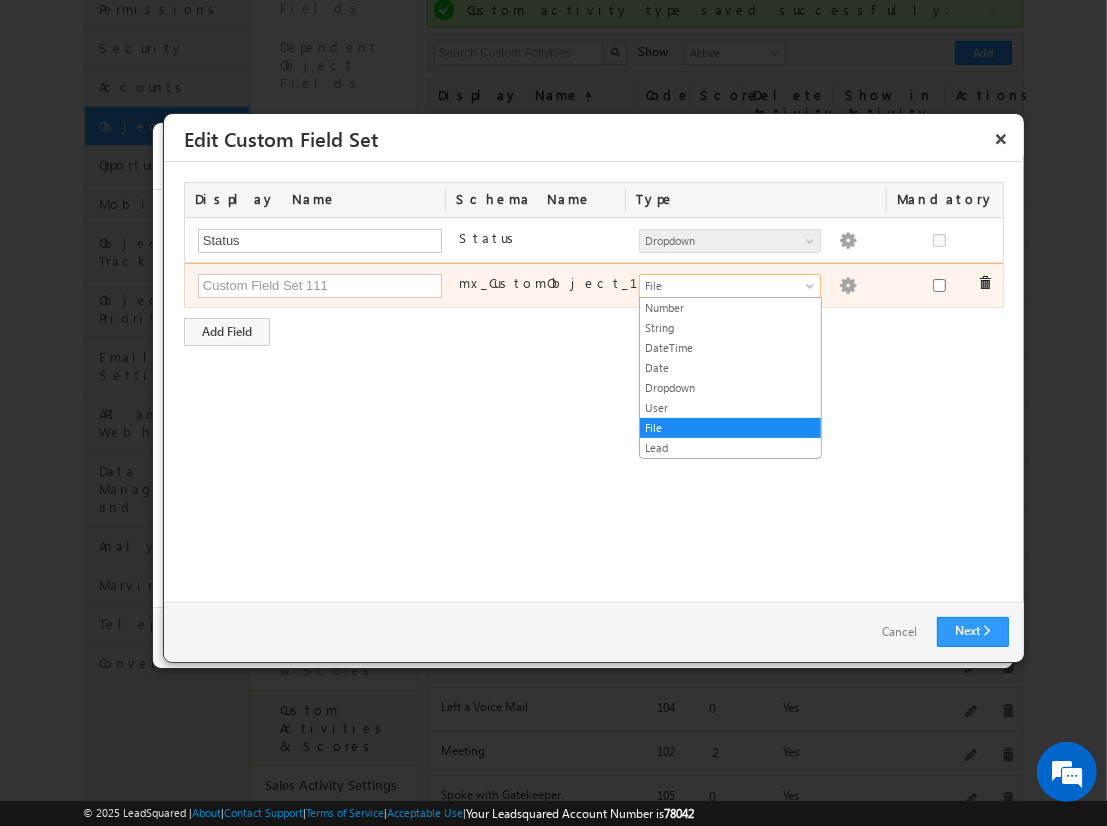 click on "File" at bounding box center [721, 286] 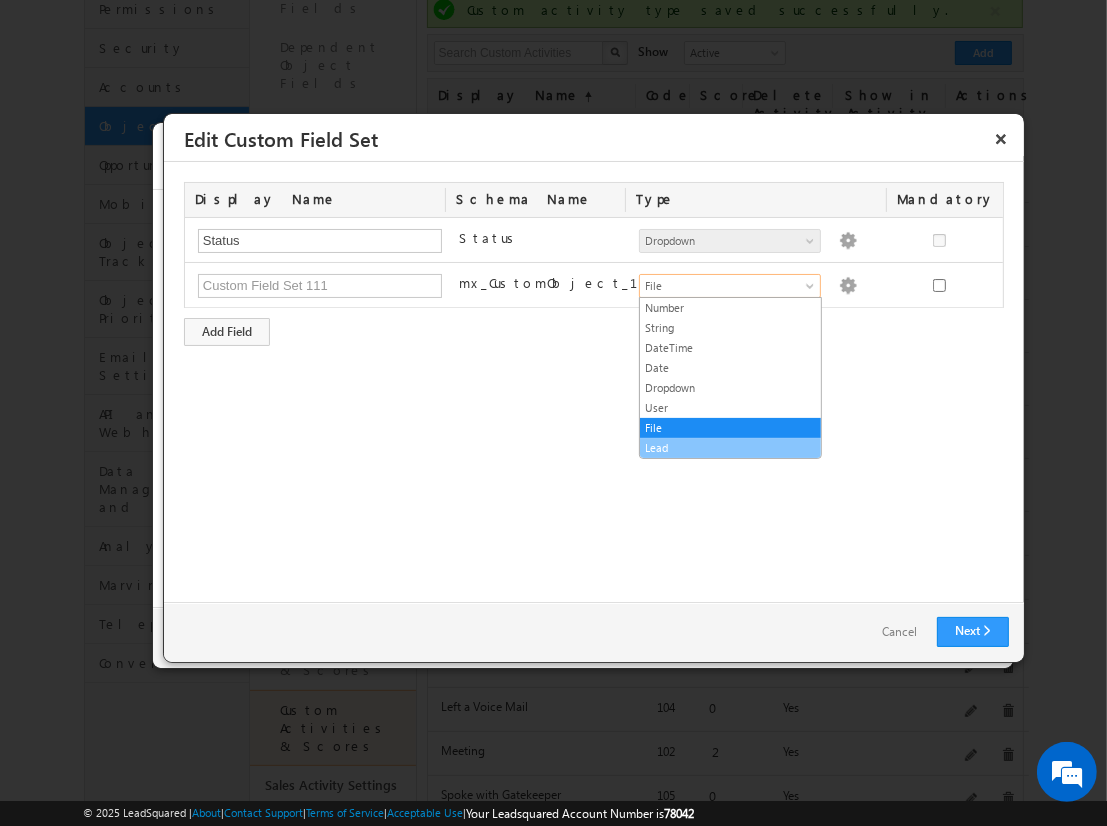click on "Lead" at bounding box center (730, 448) 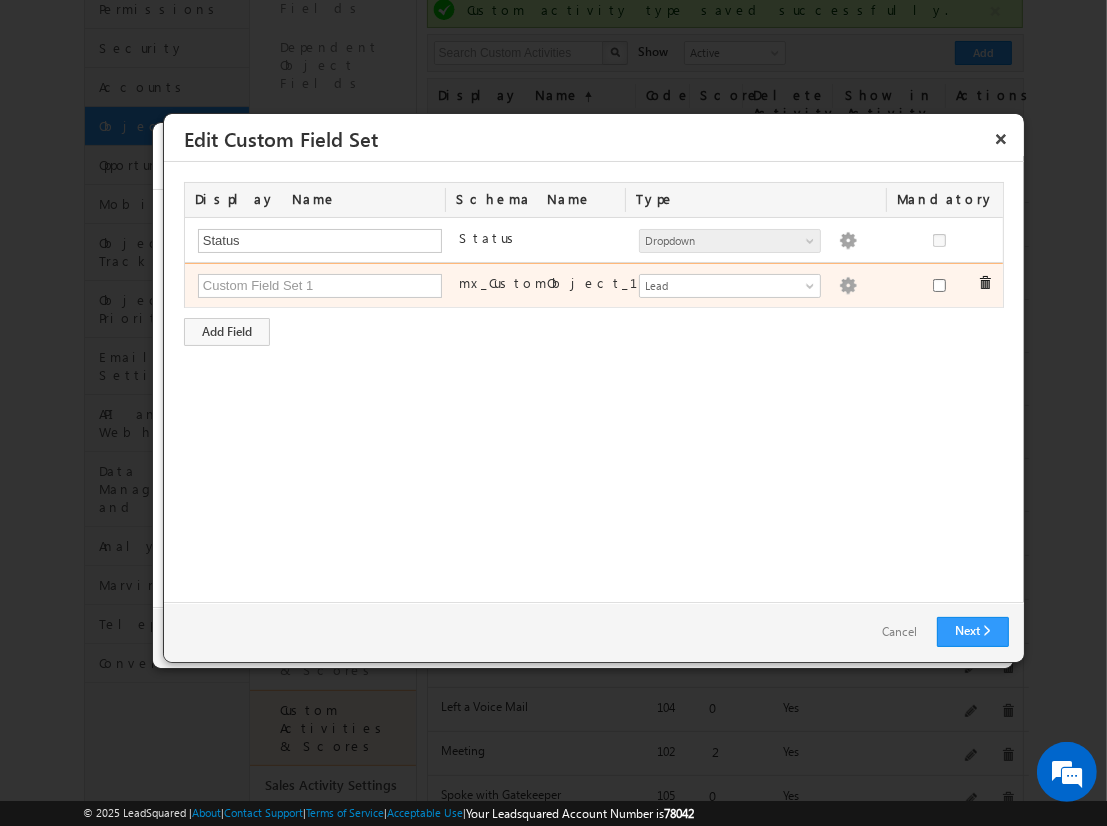 click at bounding box center (848, 286) 